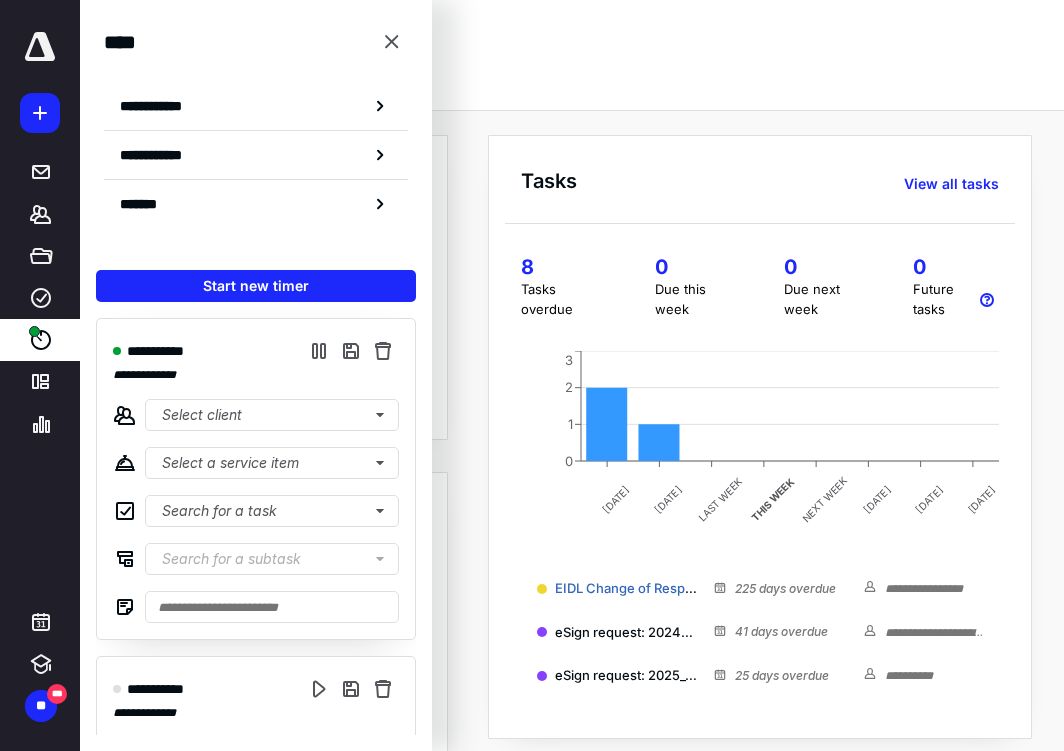 scroll, scrollTop: 0, scrollLeft: 0, axis: both 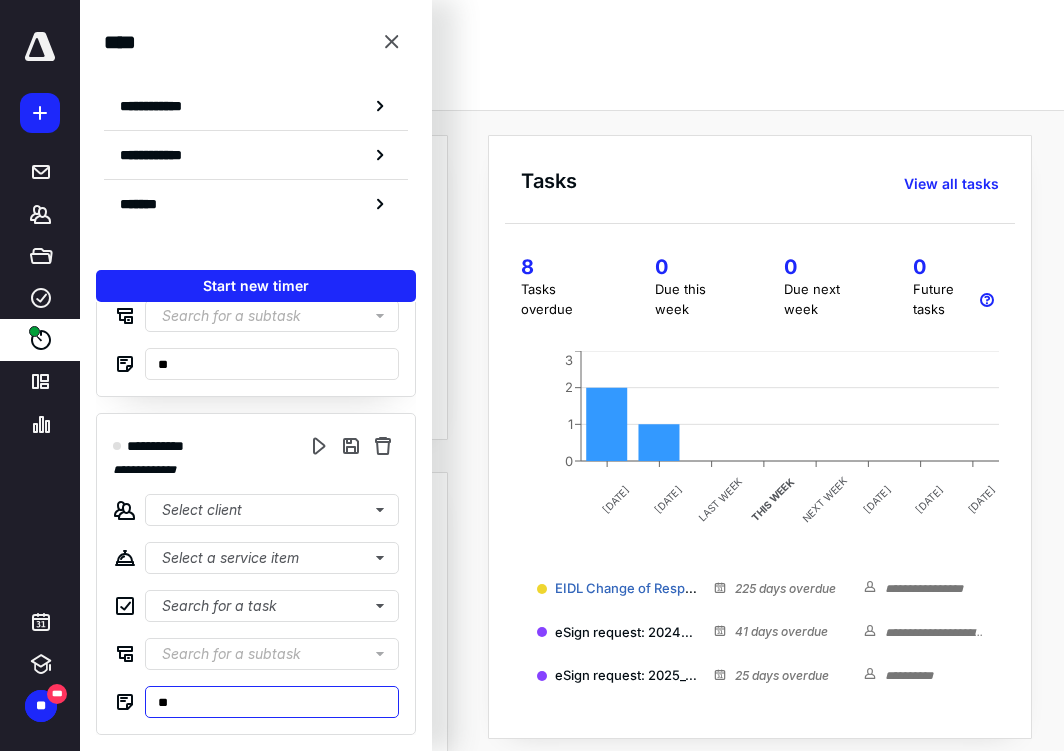 click on "**" at bounding box center (272, 702) 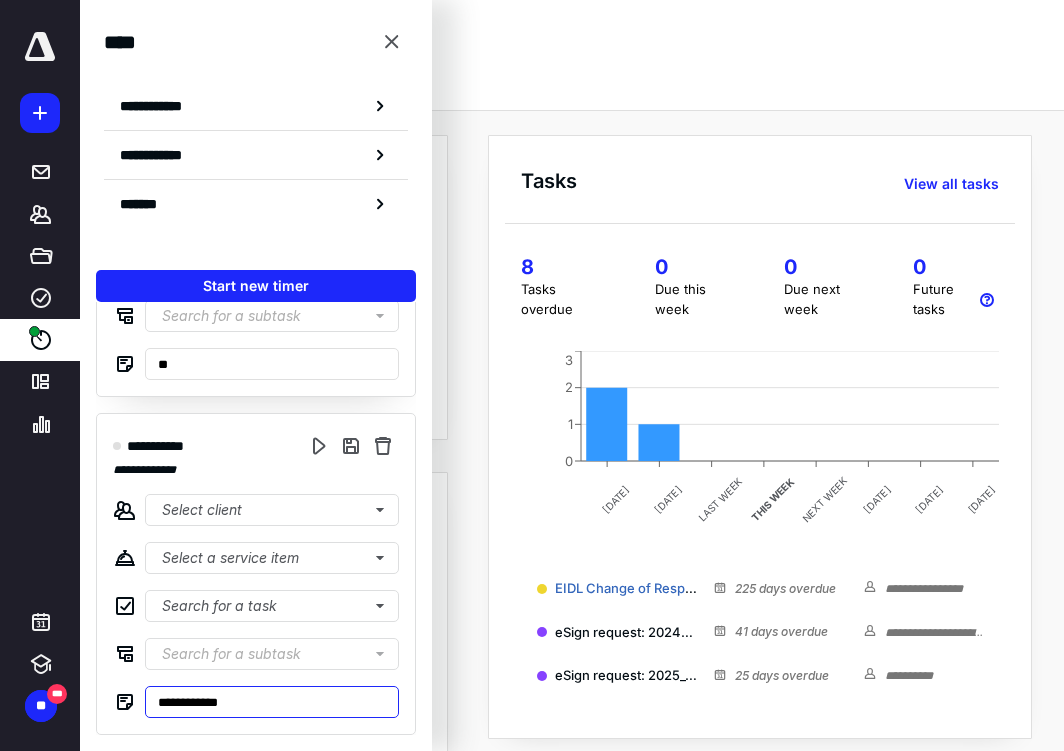 type on "**********" 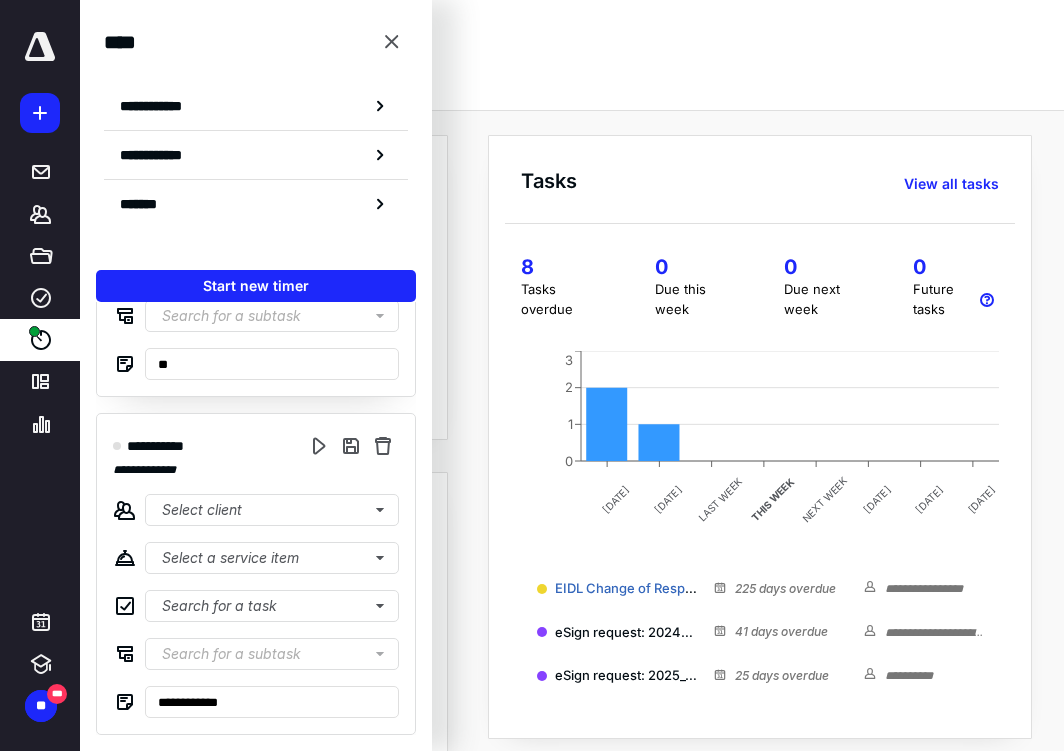 click on "**********" at bounding box center [256, 574] 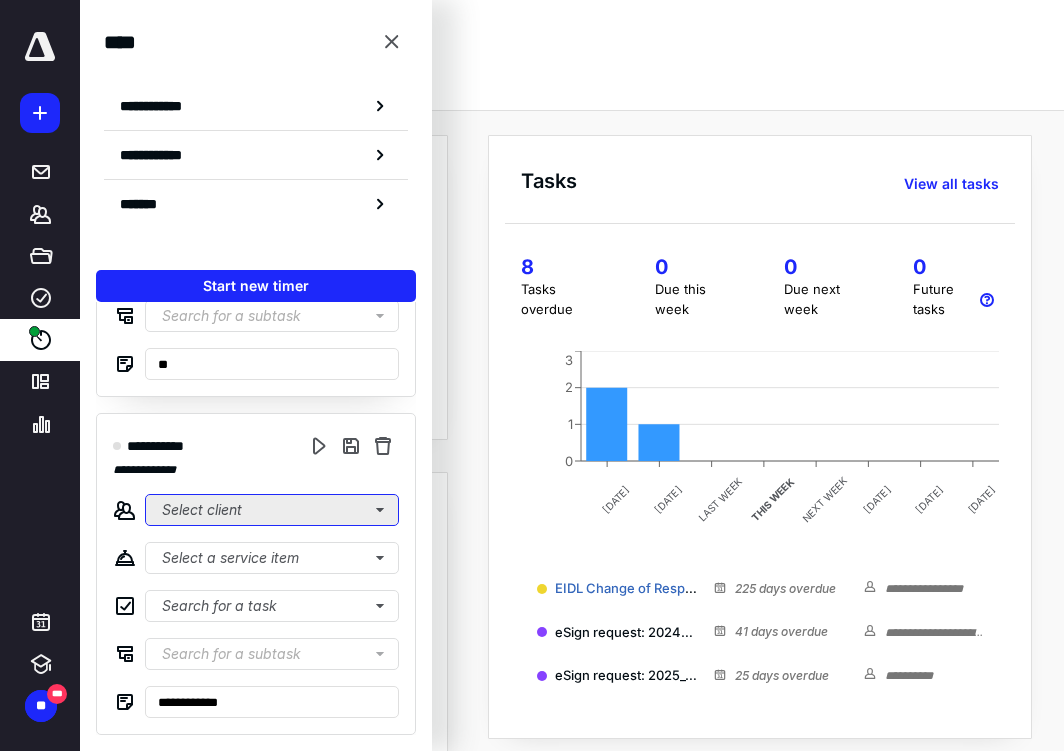 click on "Select client" at bounding box center [272, 510] 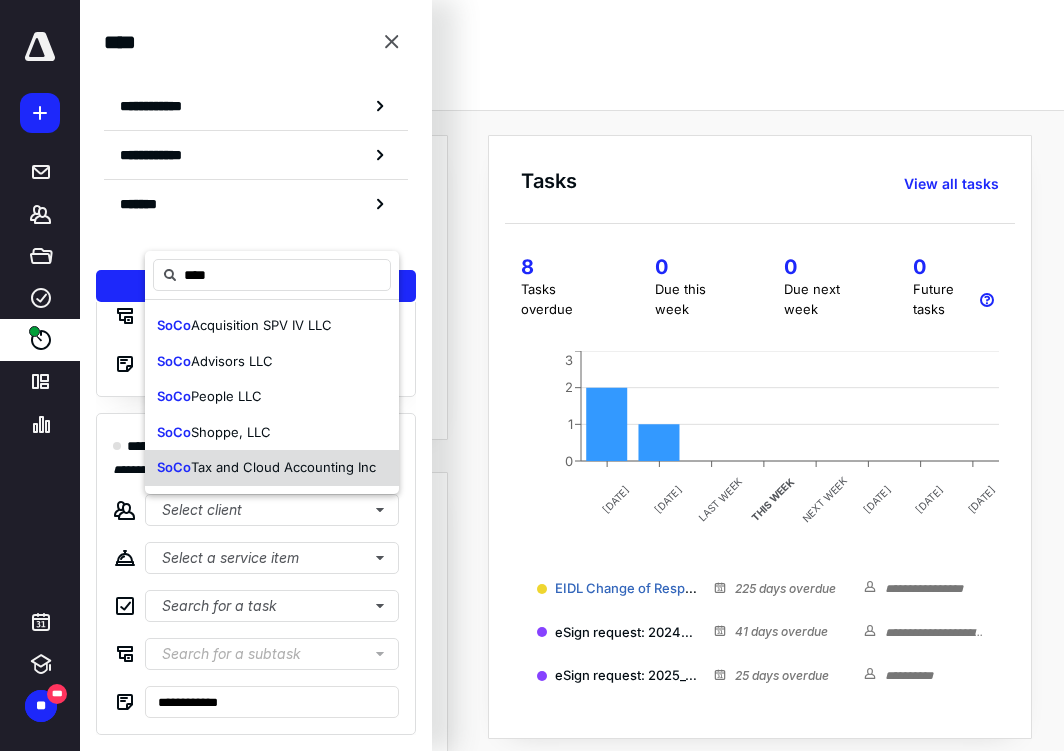 click on "SoCo  Tax and Cloud Accounting Inc" at bounding box center [272, 468] 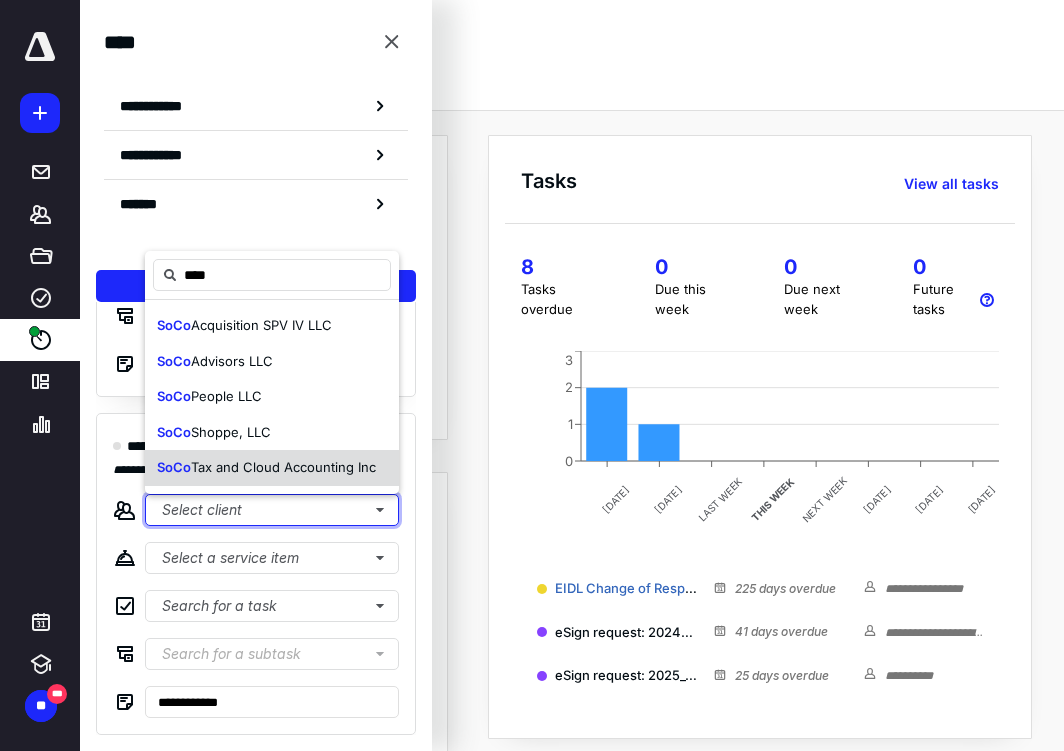 type 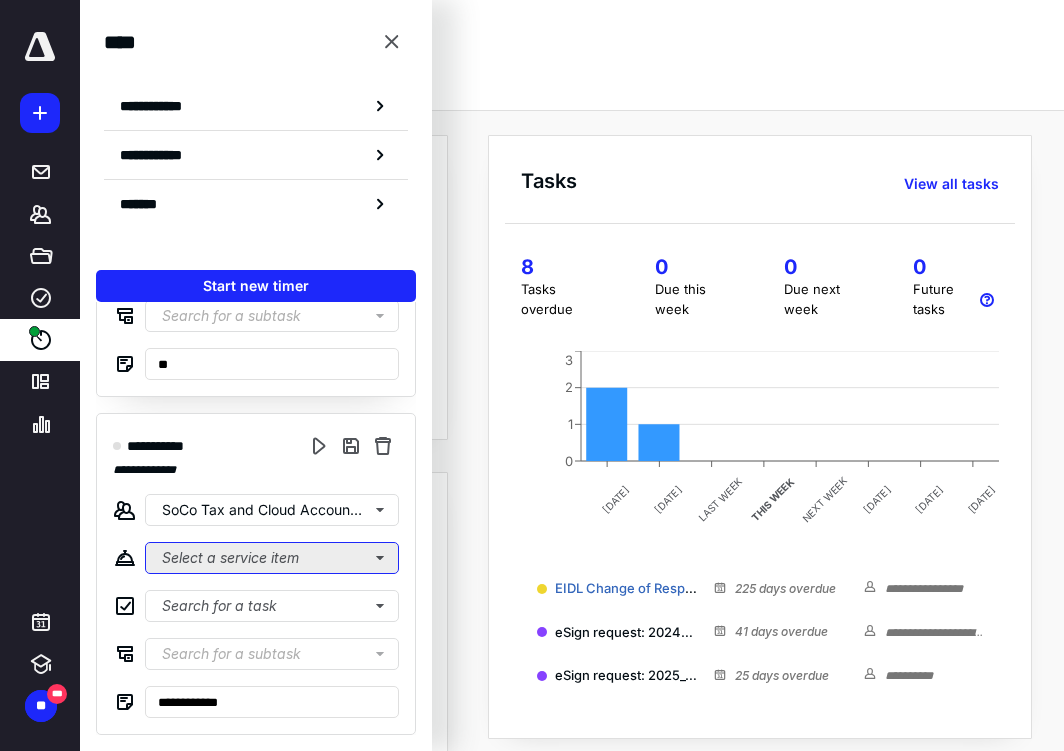 click on "Select a service item" at bounding box center (272, -118) 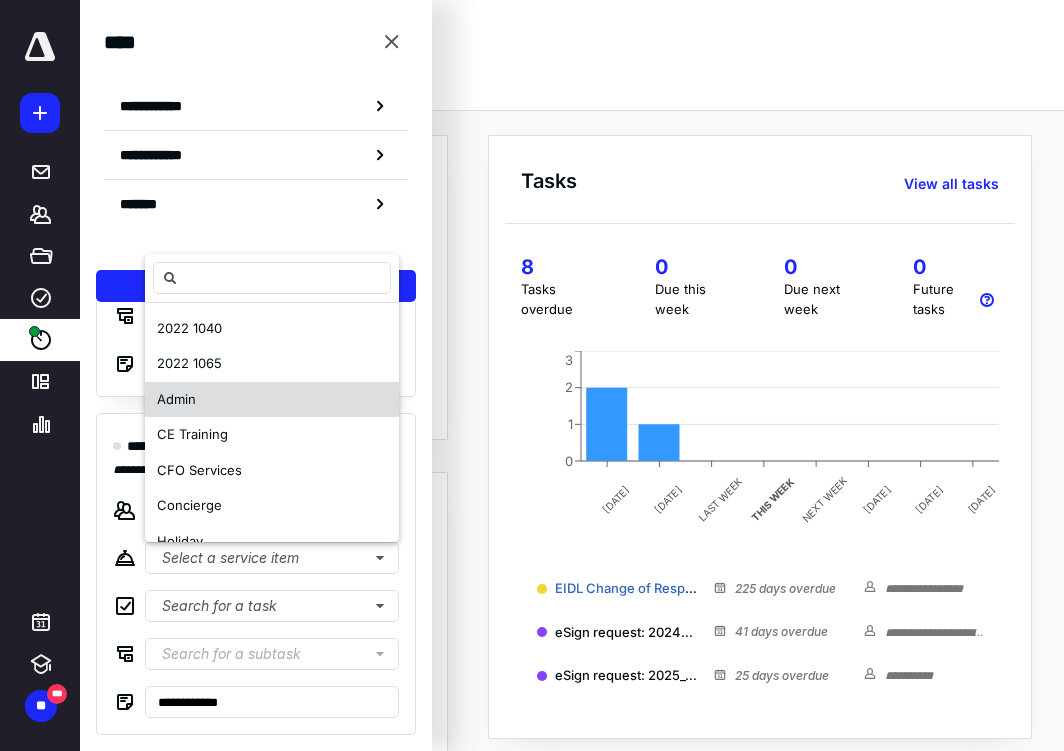 click on "Admin" at bounding box center [272, 400] 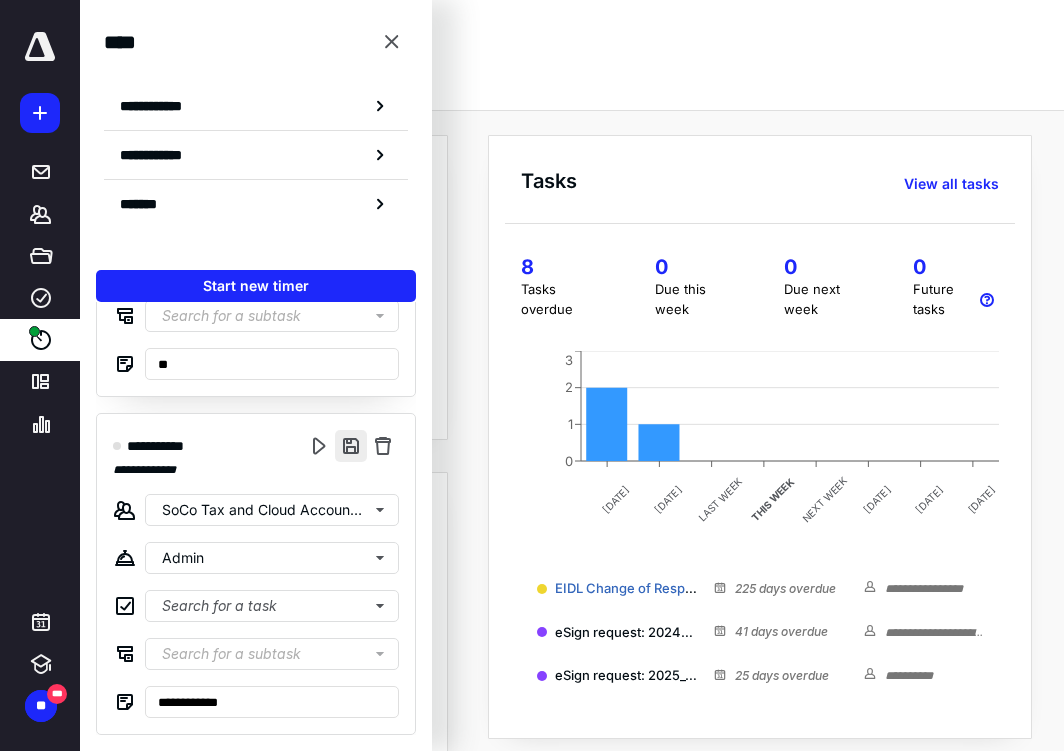 click at bounding box center [351, 446] 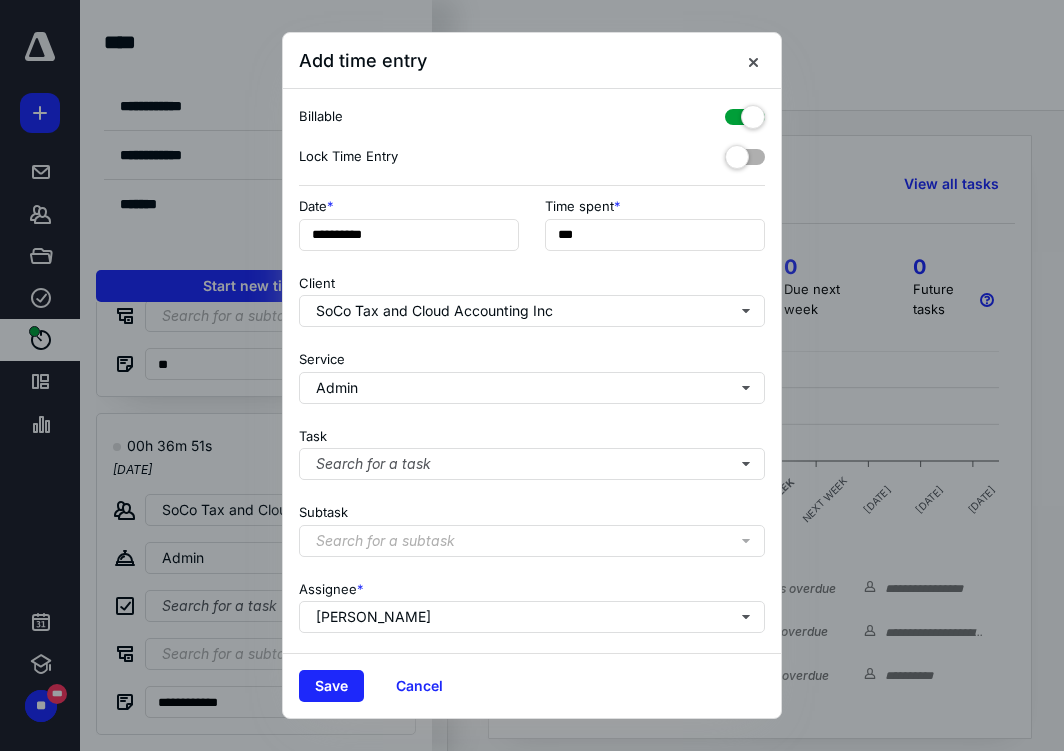 click on "**********" at bounding box center [532, 371] 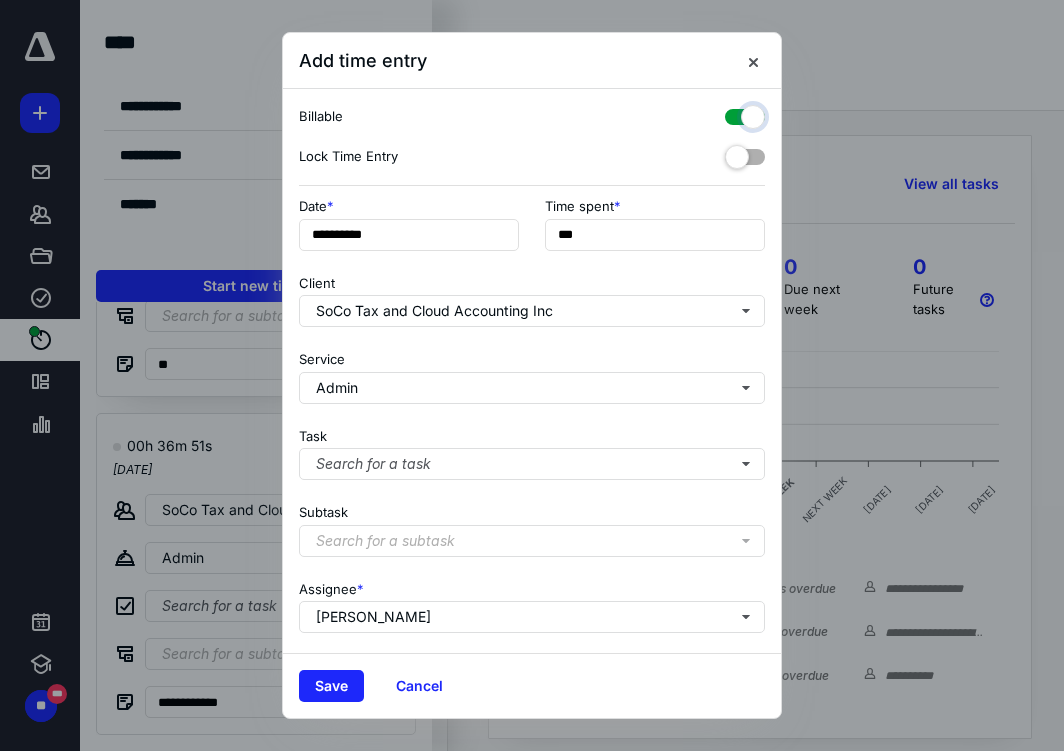 click at bounding box center (735, 114) 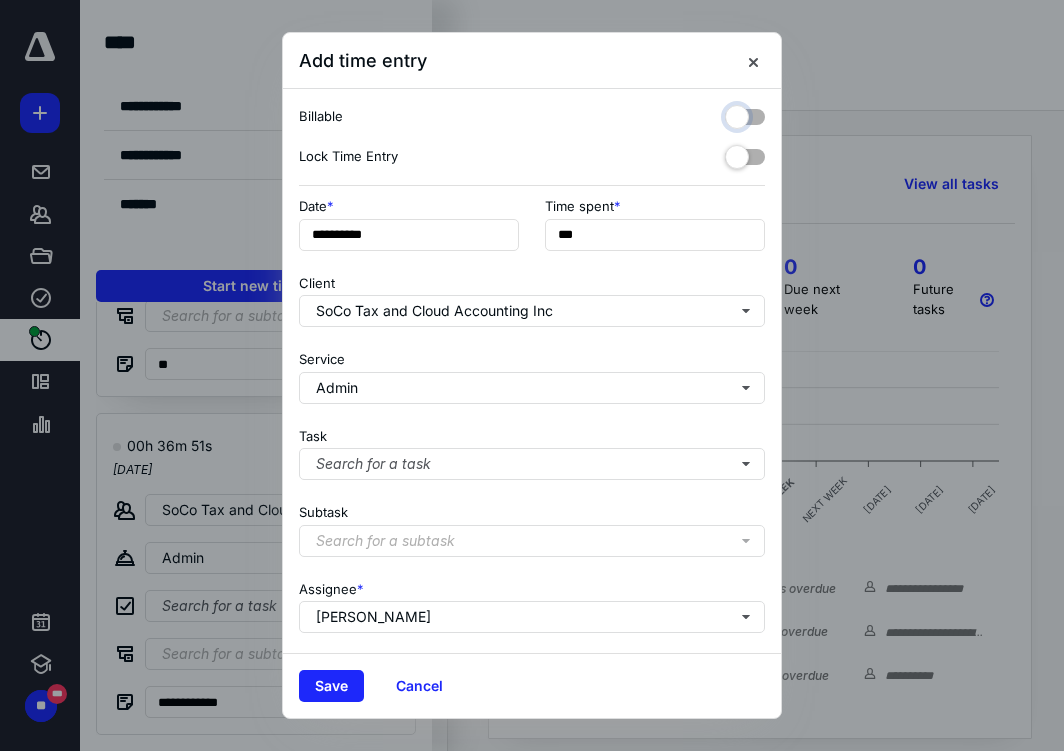 checkbox on "false" 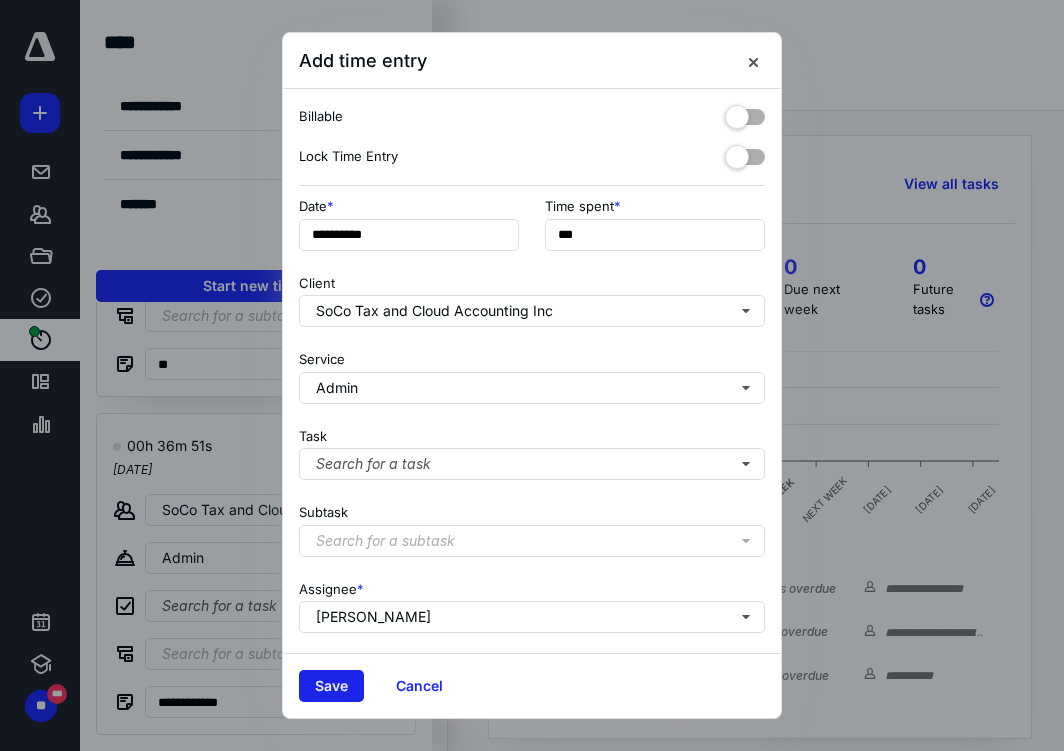 click on "Save" at bounding box center [331, 686] 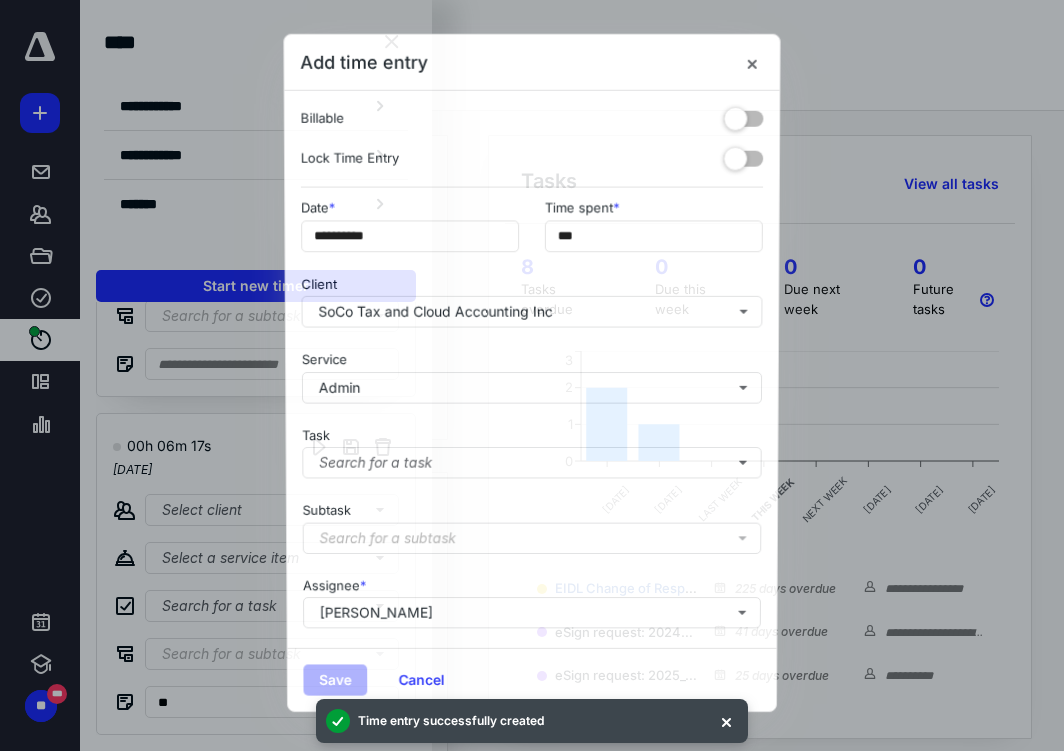 scroll, scrollTop: 243, scrollLeft: 0, axis: vertical 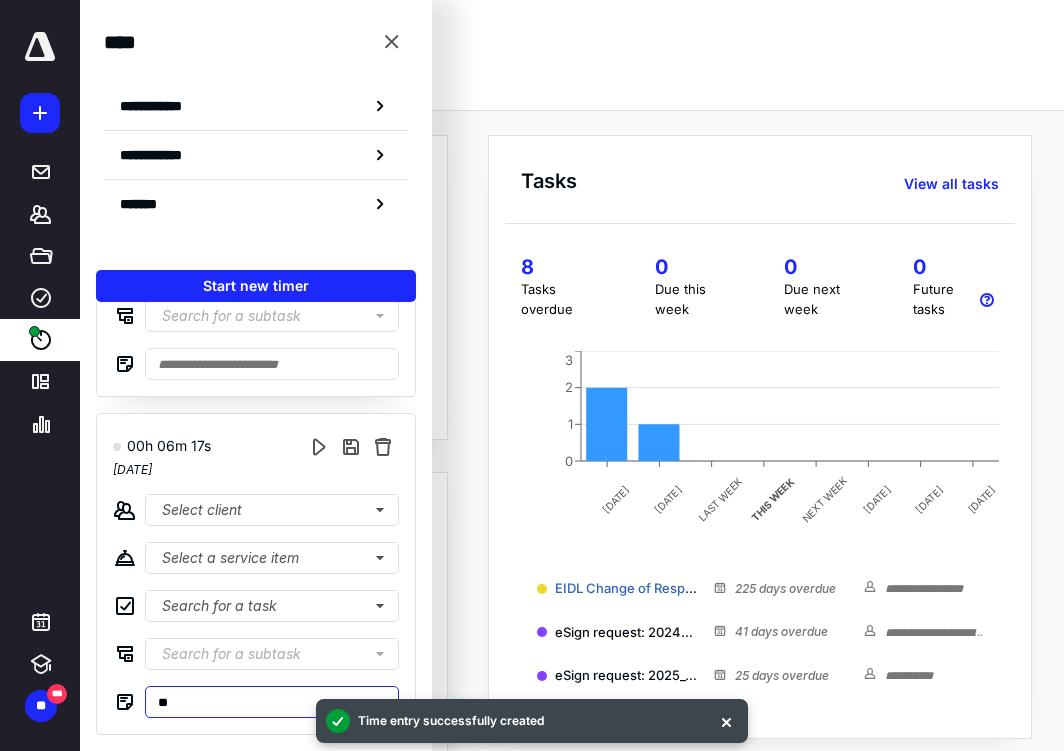 click on "**" at bounding box center (272, 702) 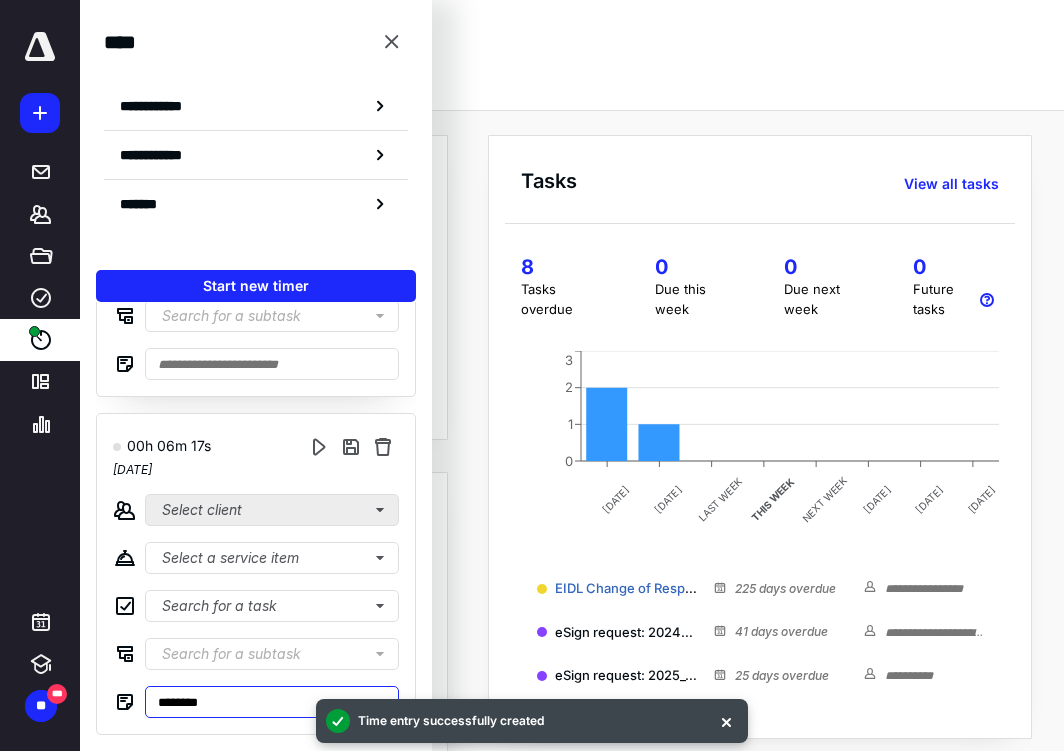 type on "********" 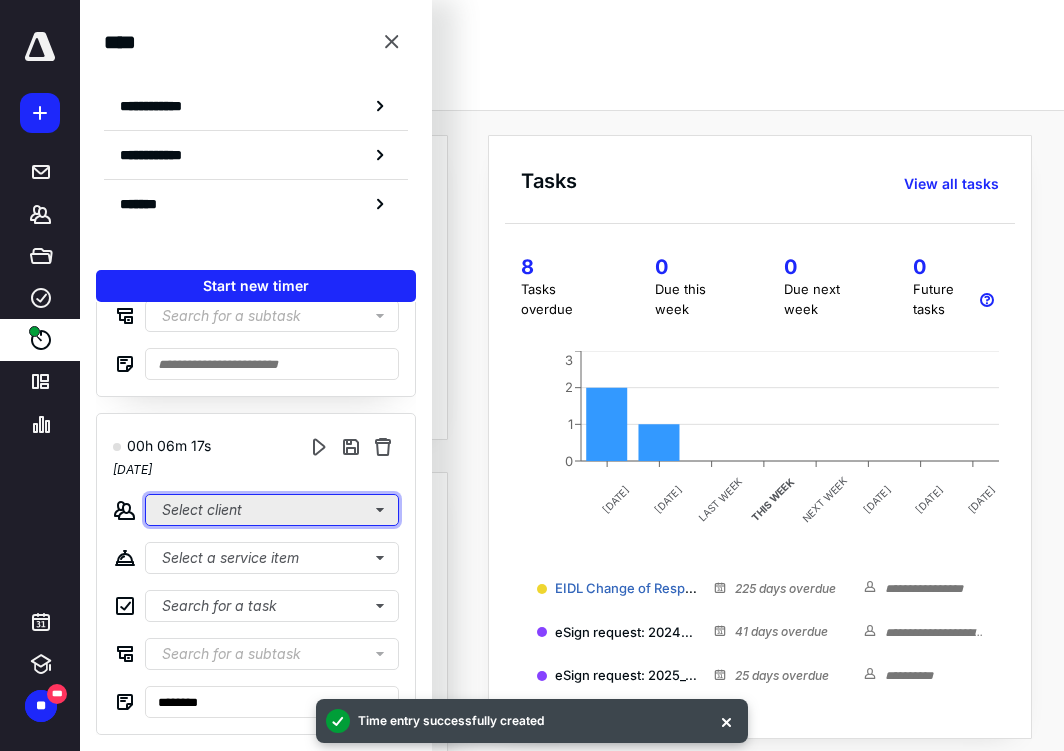 click on "Select client" at bounding box center (272, 510) 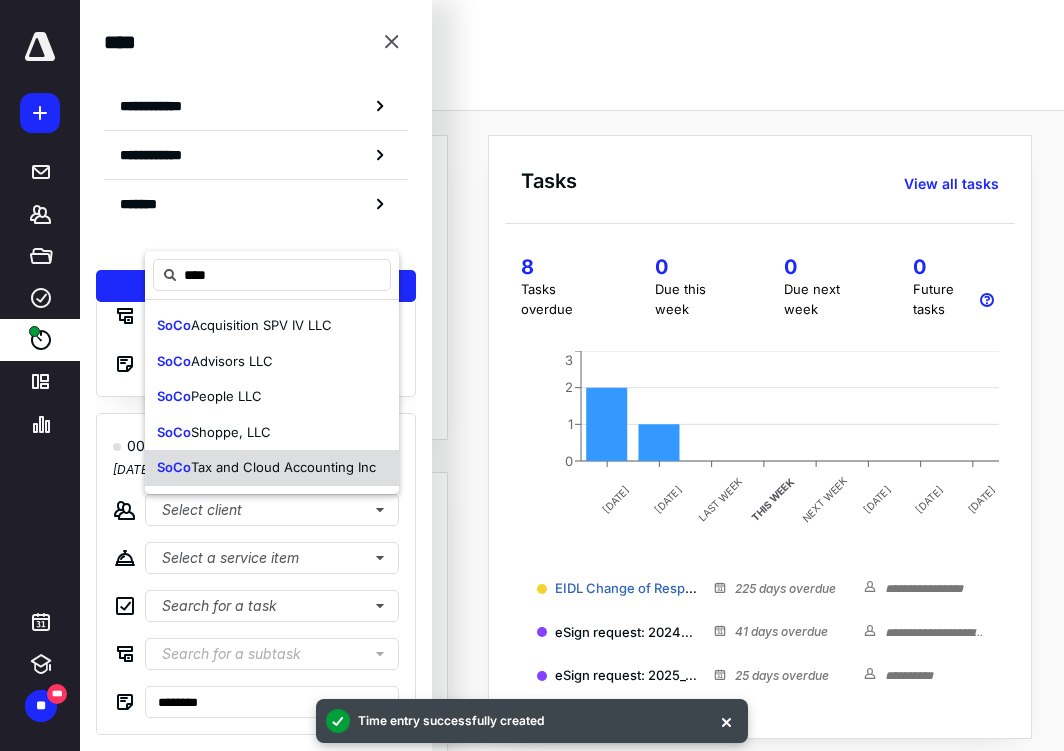 click on "SoCo  Tax and Cloud Accounting Inc" at bounding box center [266, 468] 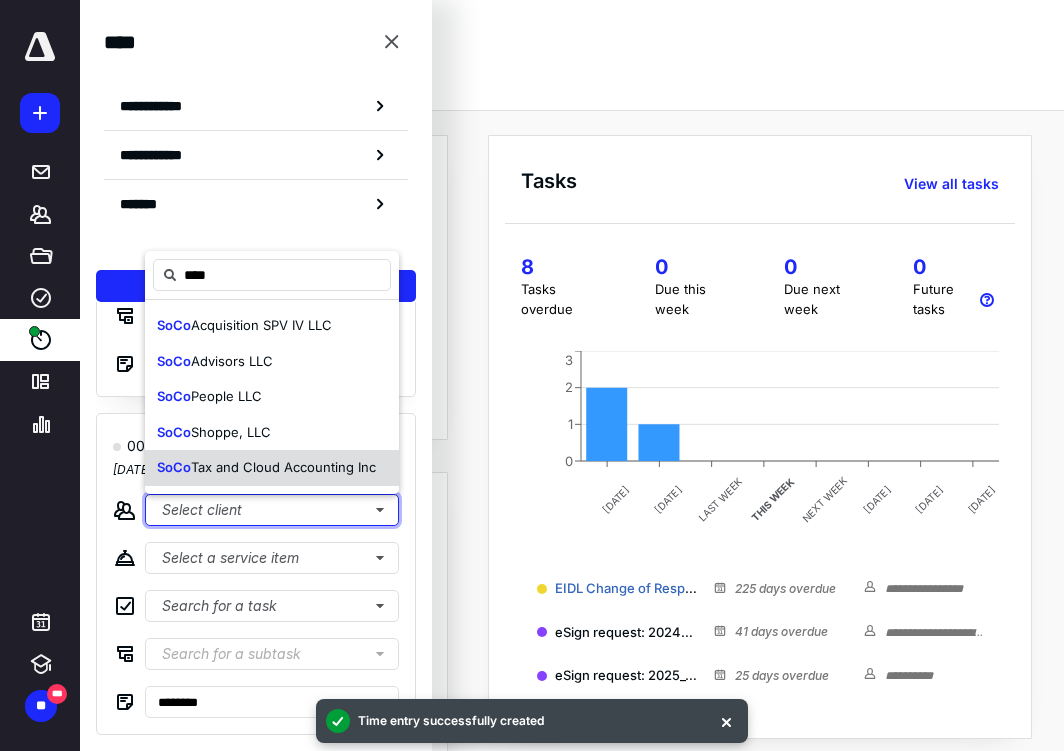 type 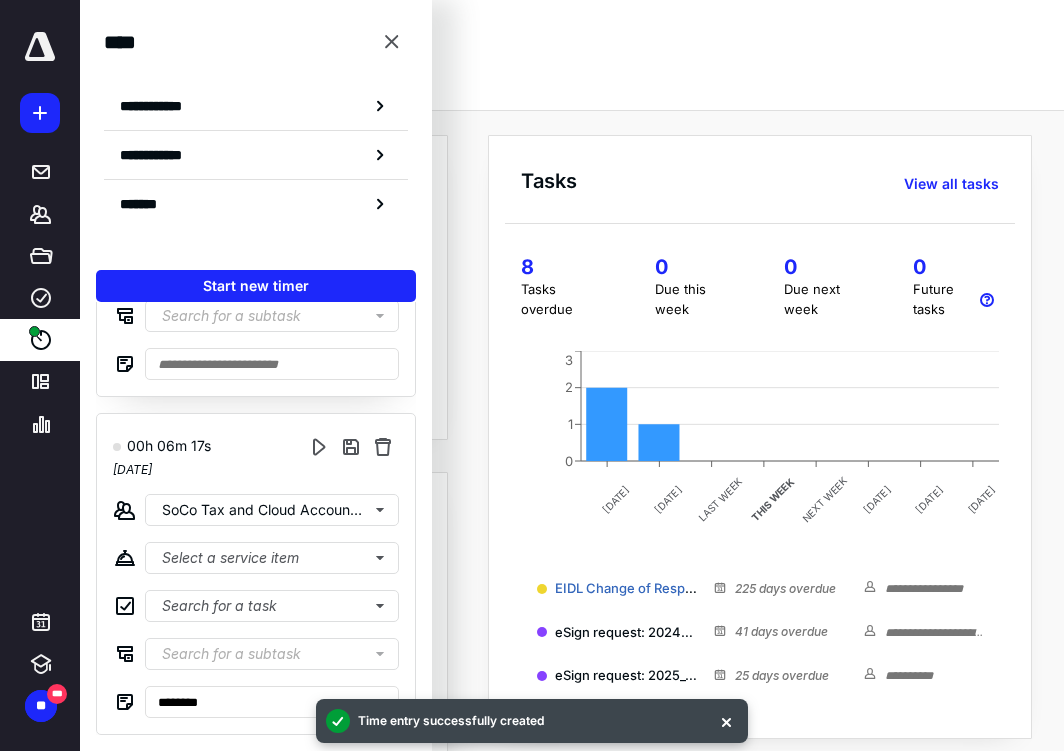 click on "00h 06m 17s [DATE] SoCo Tax and Cloud Accounting Inc Select a service item Search for a task Search for a subtask ********" at bounding box center (256, 574) 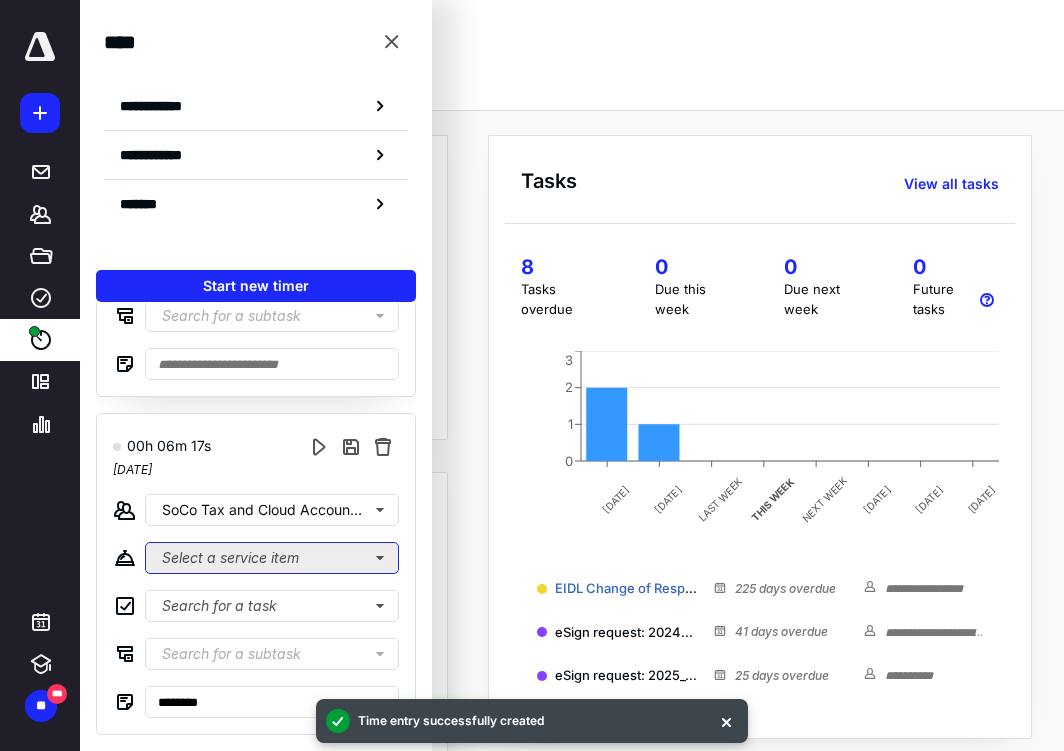 click on "Select a service item" at bounding box center (272, 220) 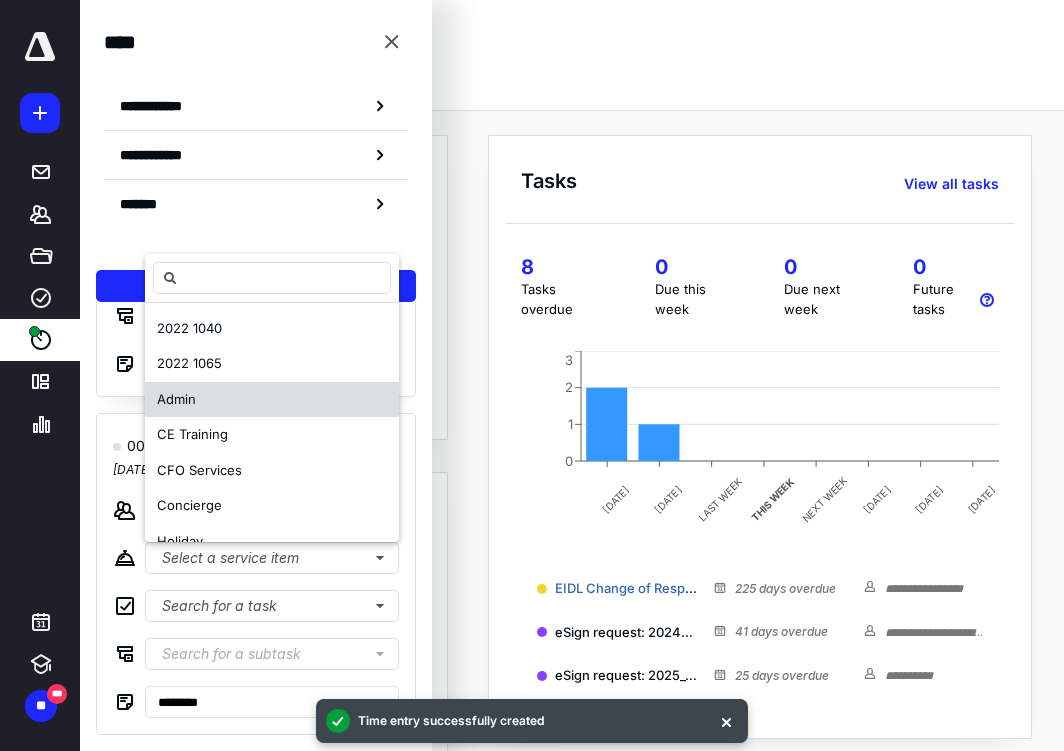 click on "Admin" at bounding box center [272, 400] 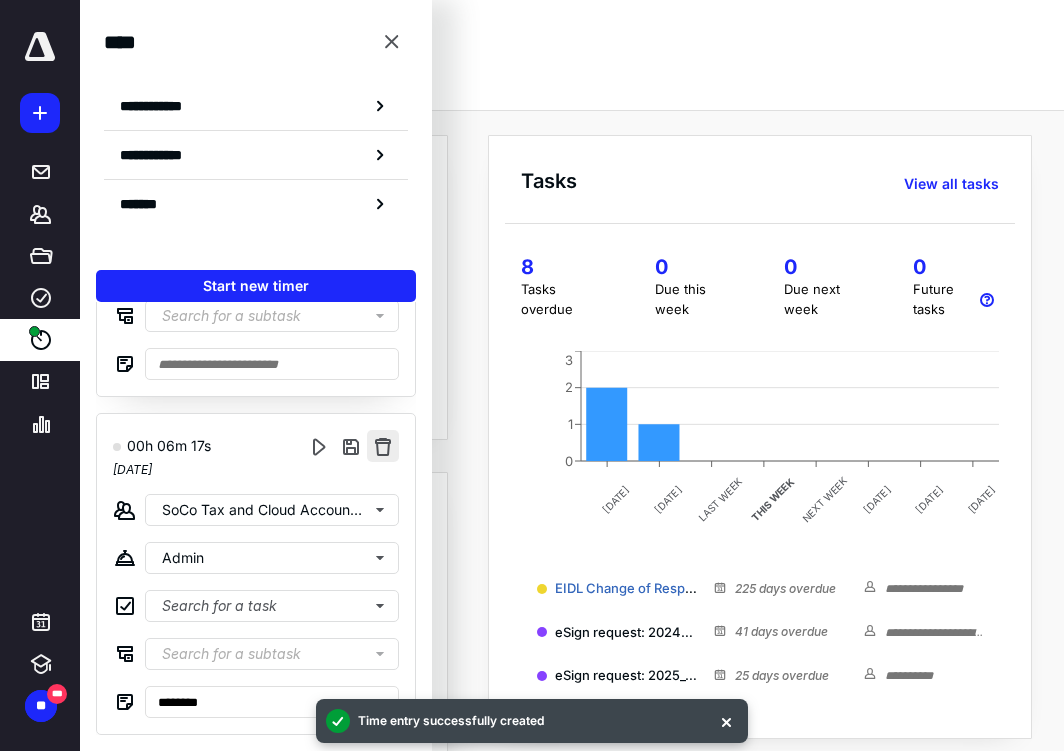 click at bounding box center (383, 446) 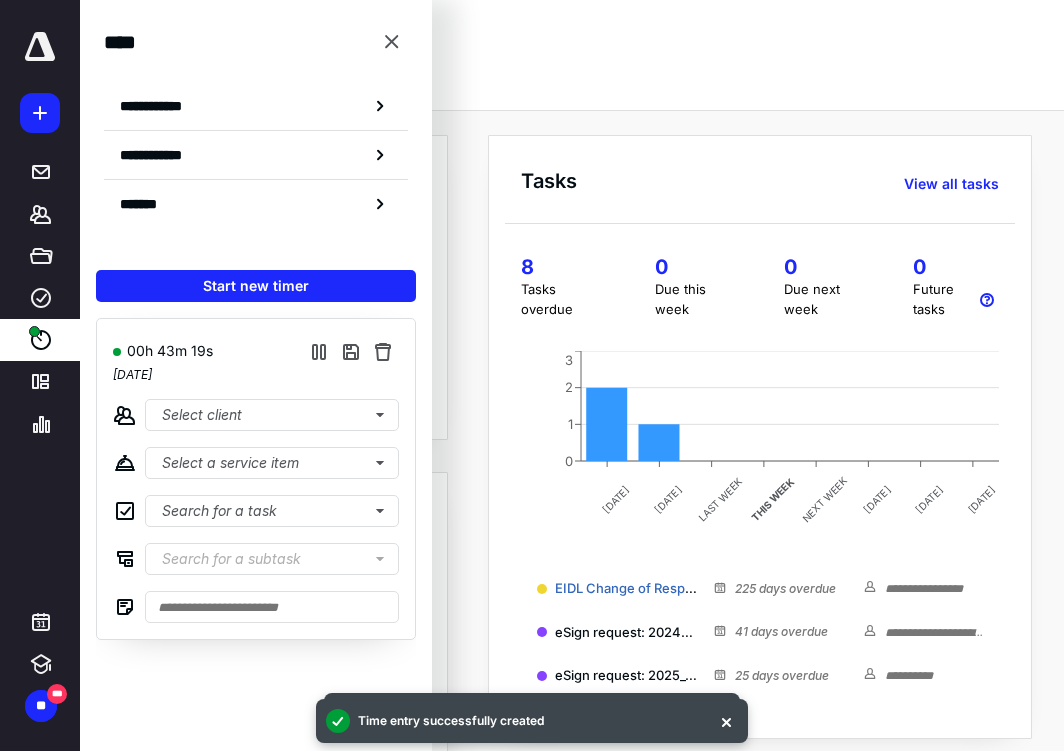 scroll, scrollTop: 0, scrollLeft: 0, axis: both 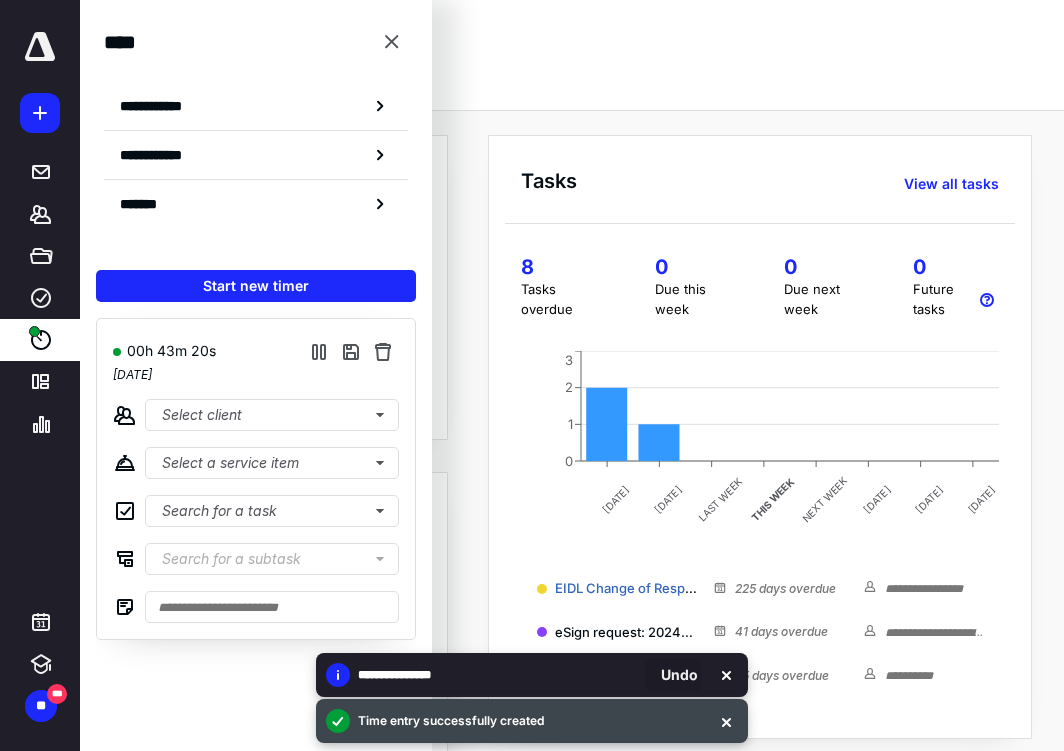 click on "Undo" at bounding box center (673, 675) 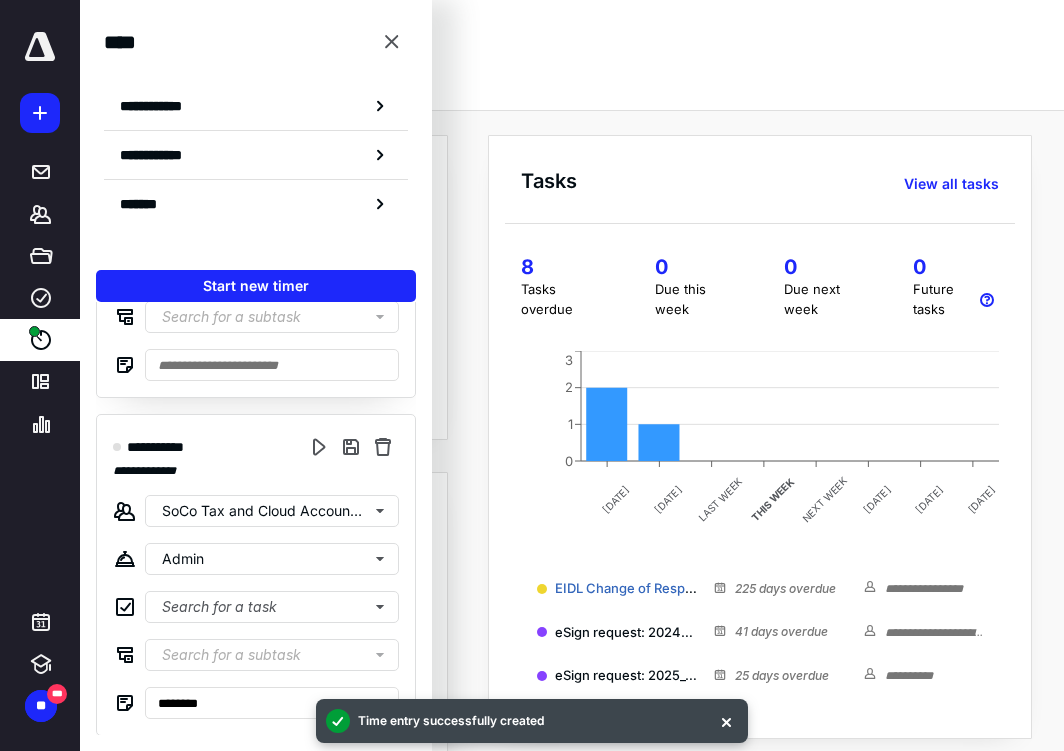 scroll, scrollTop: 243, scrollLeft: 0, axis: vertical 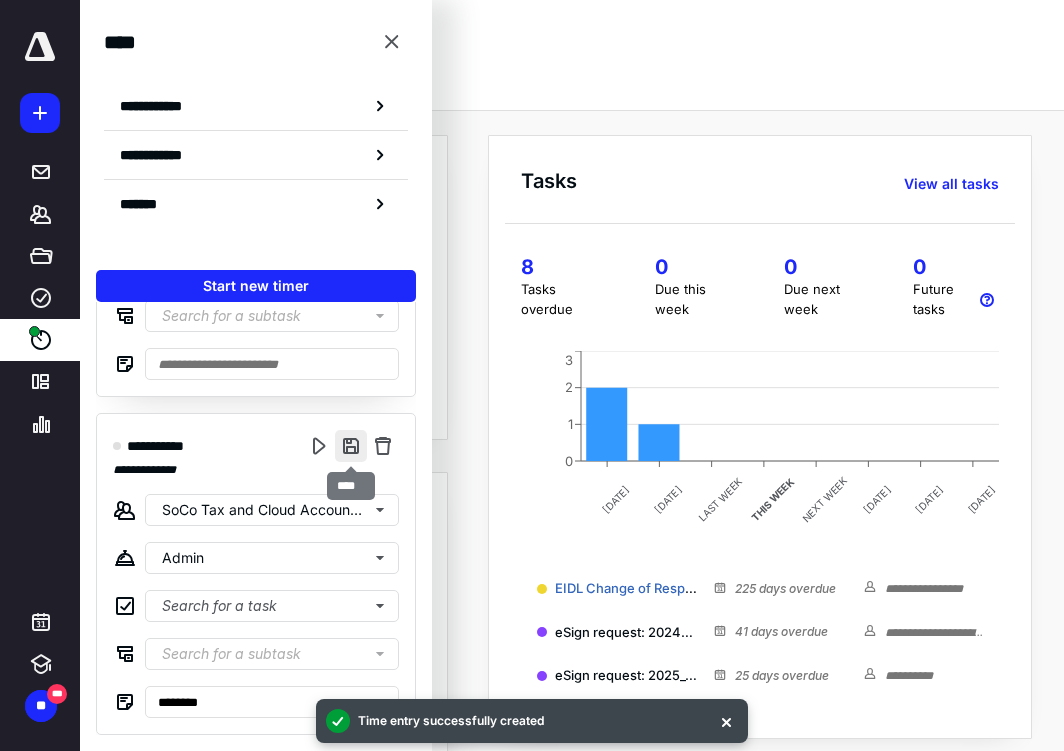 click at bounding box center (351, 446) 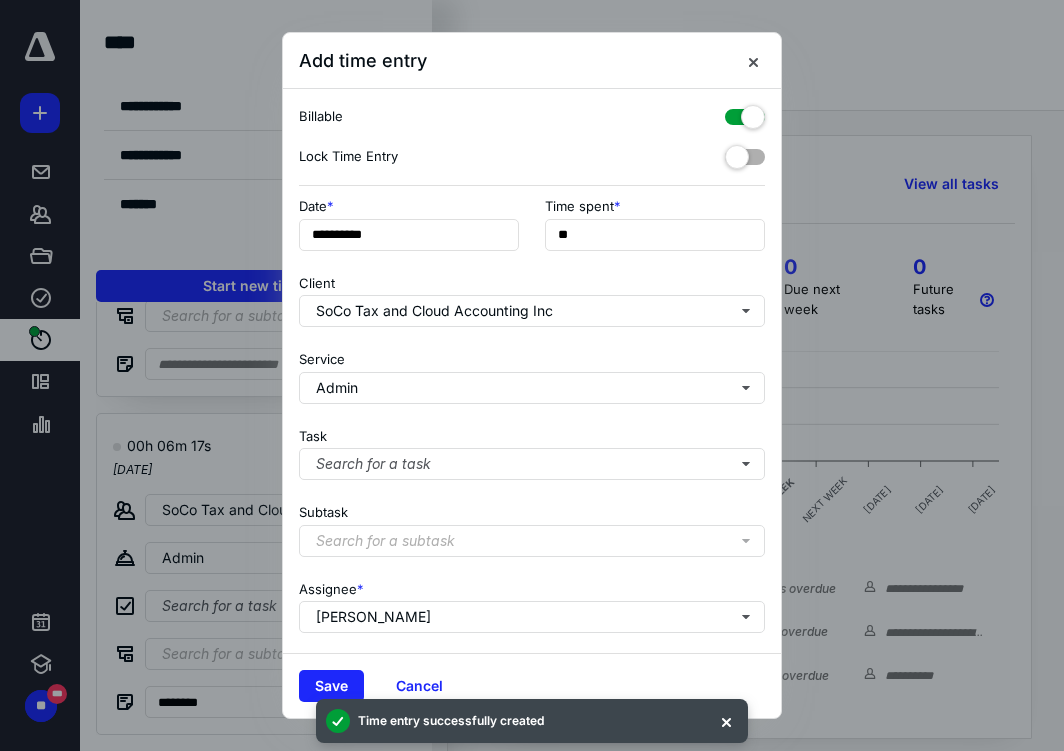 click at bounding box center (745, 113) 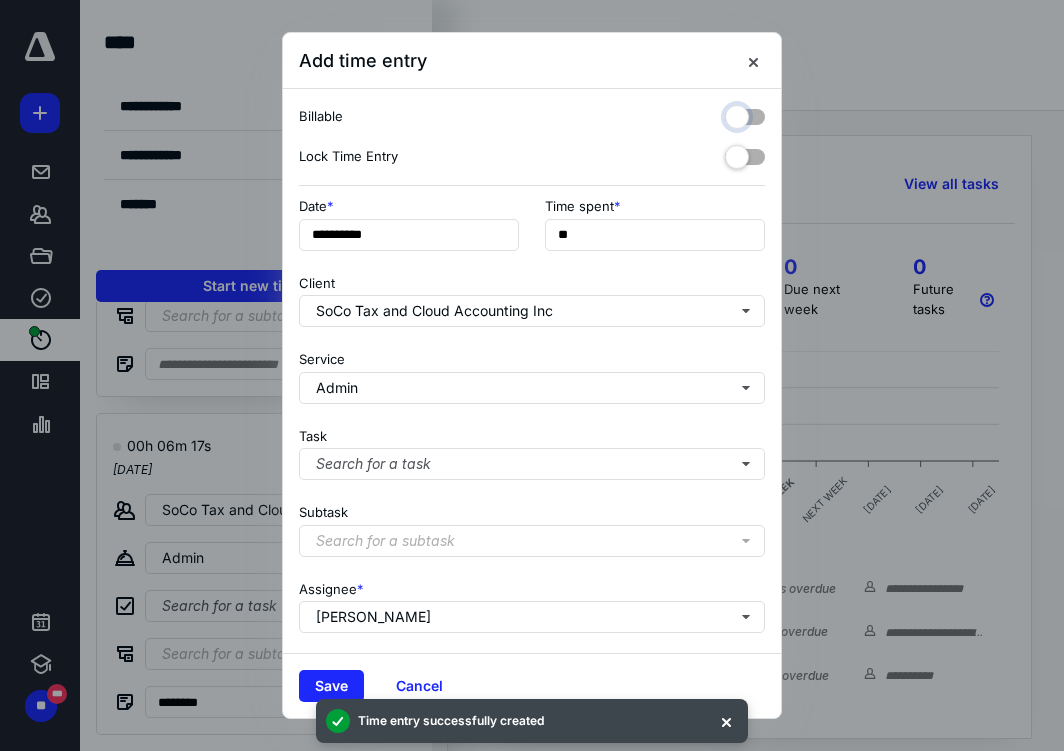 checkbox on "false" 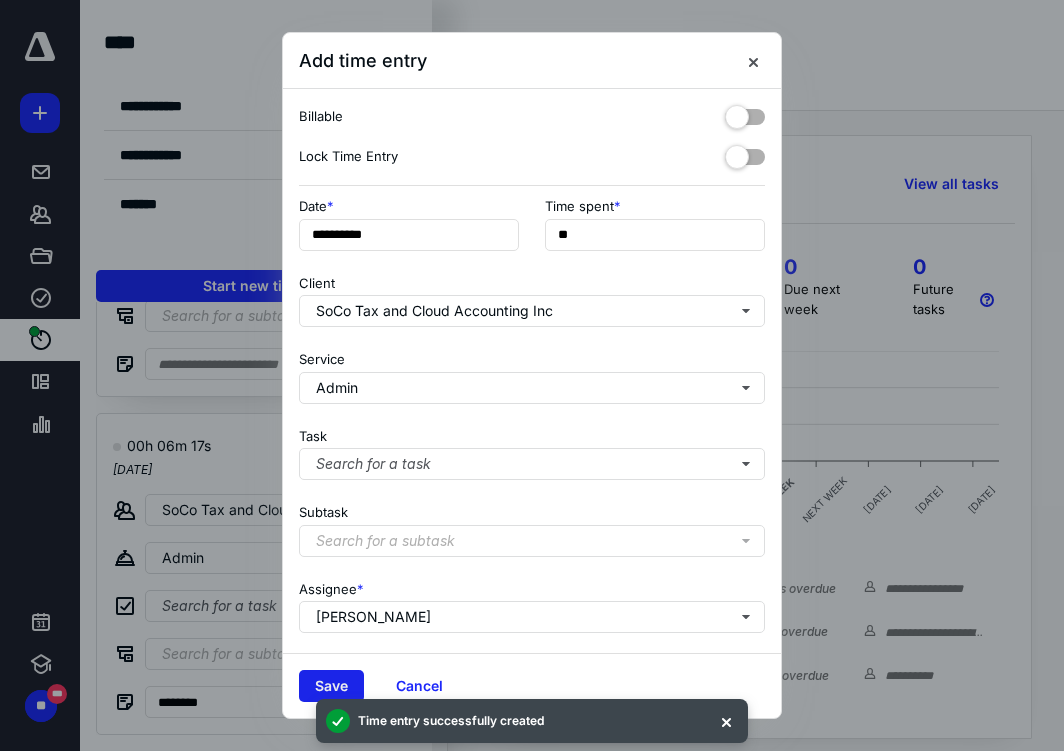click on "Save" at bounding box center (331, 686) 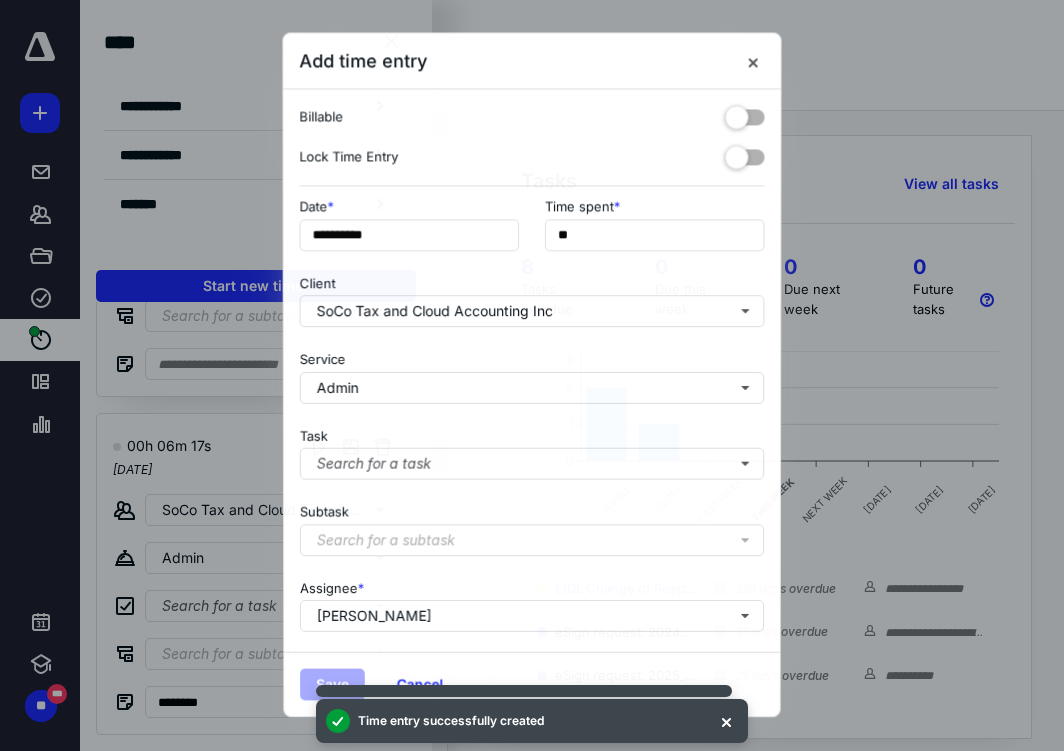 scroll, scrollTop: 0, scrollLeft: 0, axis: both 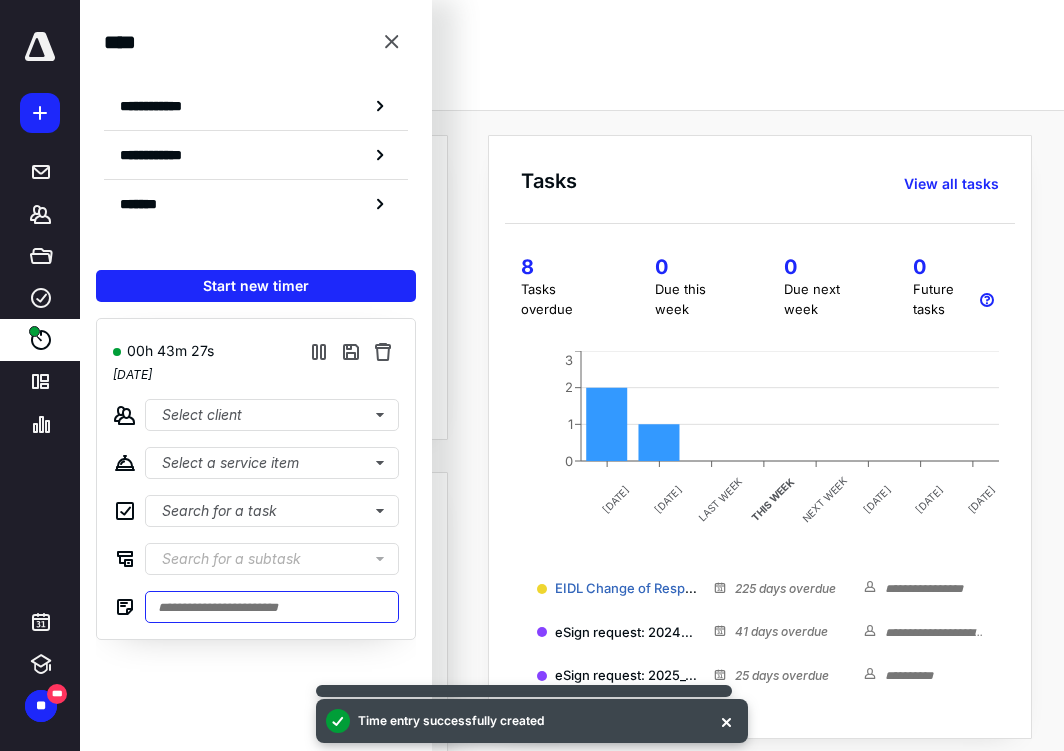click at bounding box center [272, 607] 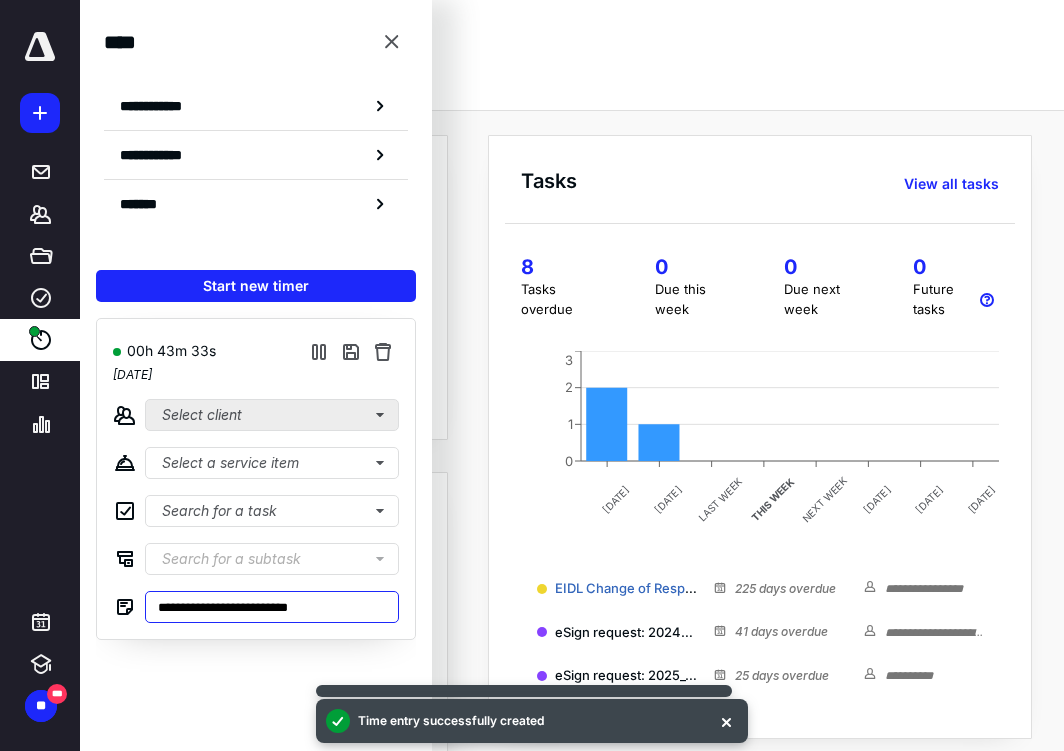 type on "**********" 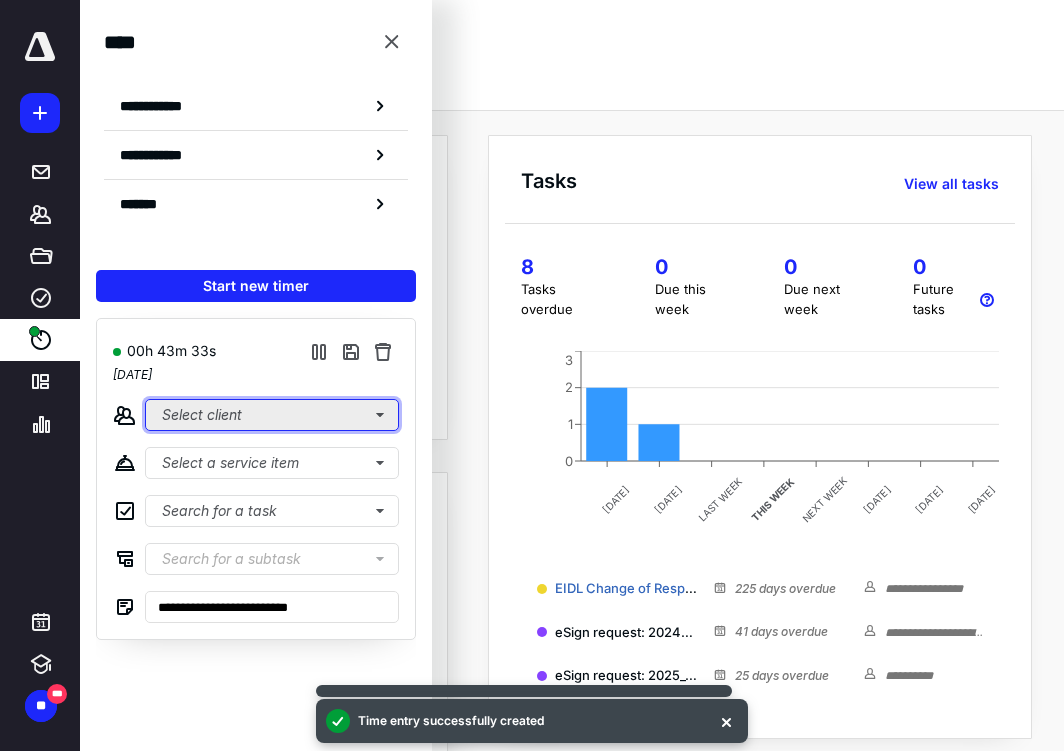 click on "Select client" at bounding box center (272, 415) 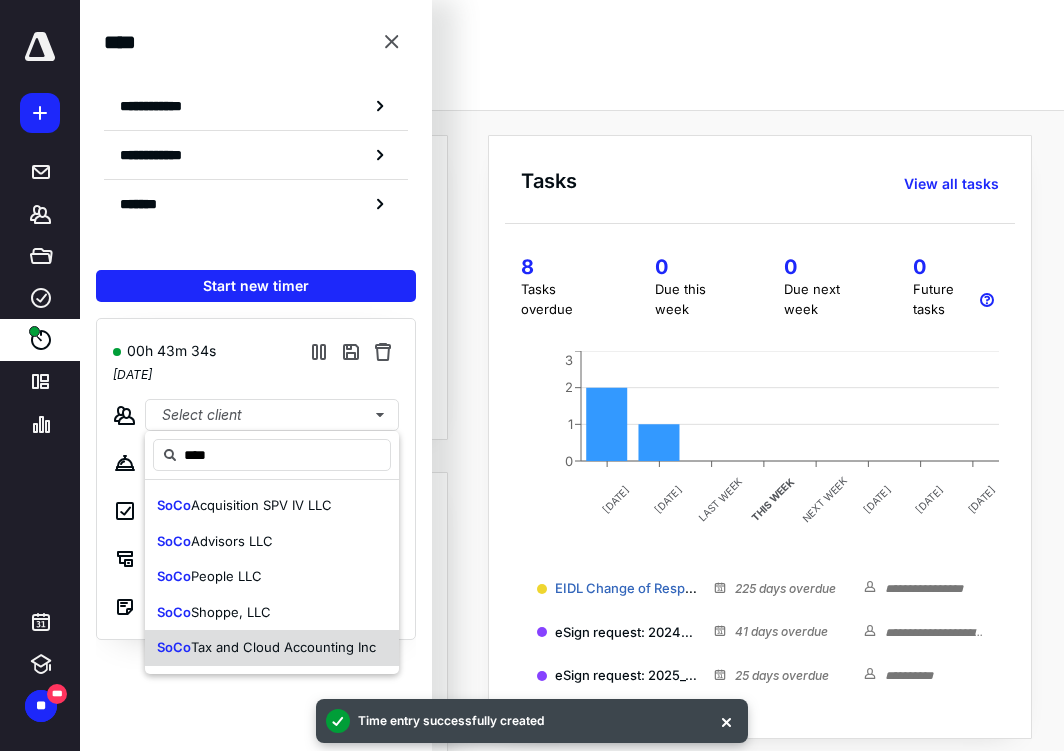 click on "SoCo  Tax and Cloud Accounting Inc" at bounding box center [266, 648] 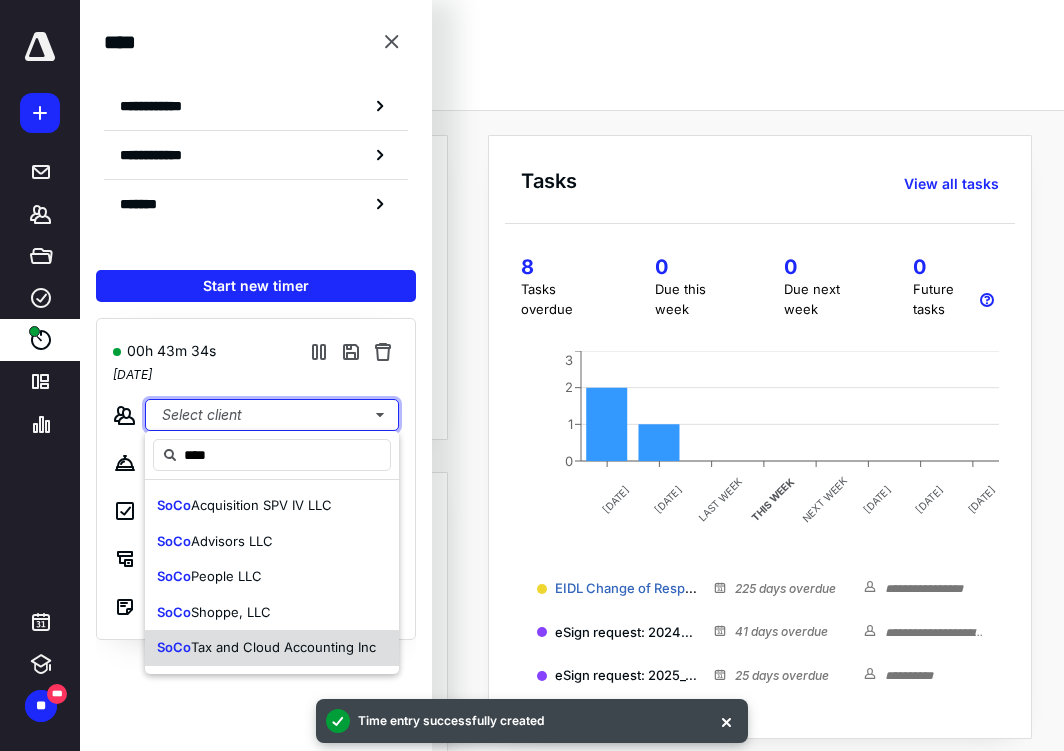 type 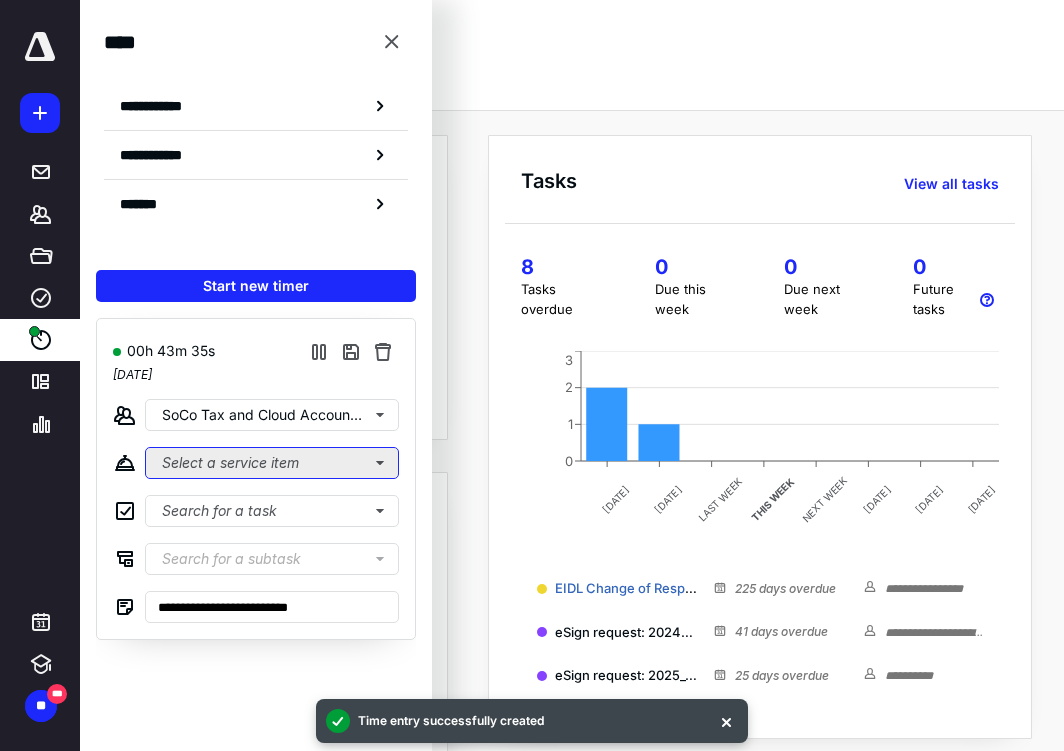 click on "Select a service item" at bounding box center (272, 463) 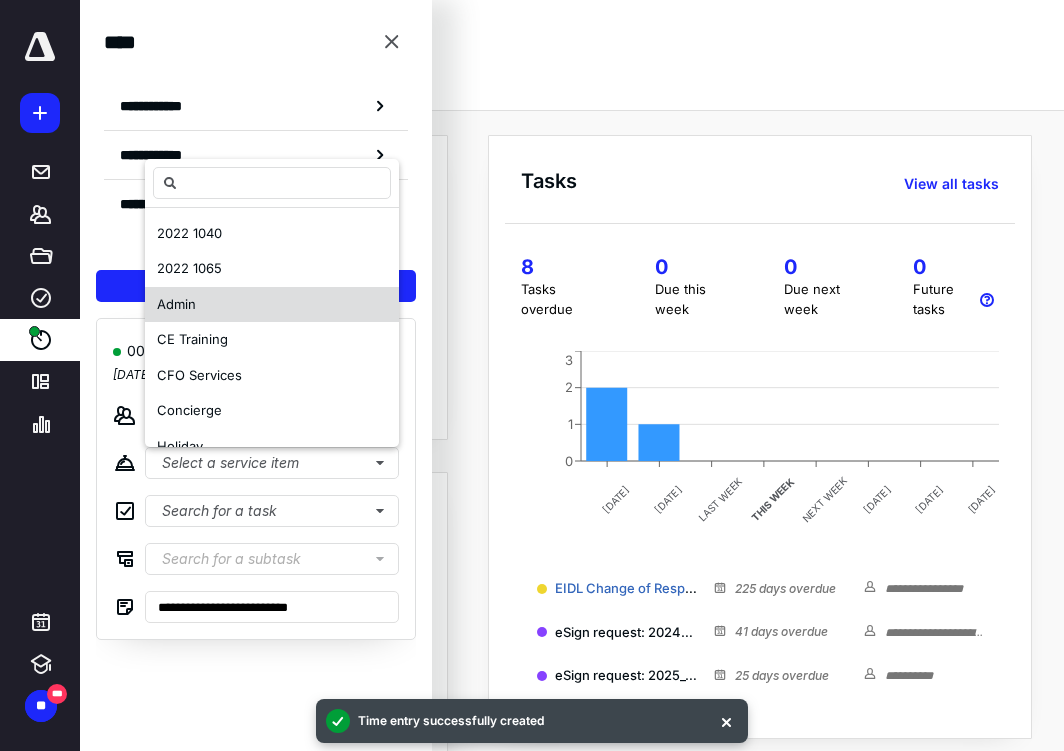 click on "Admin" at bounding box center (272, 305) 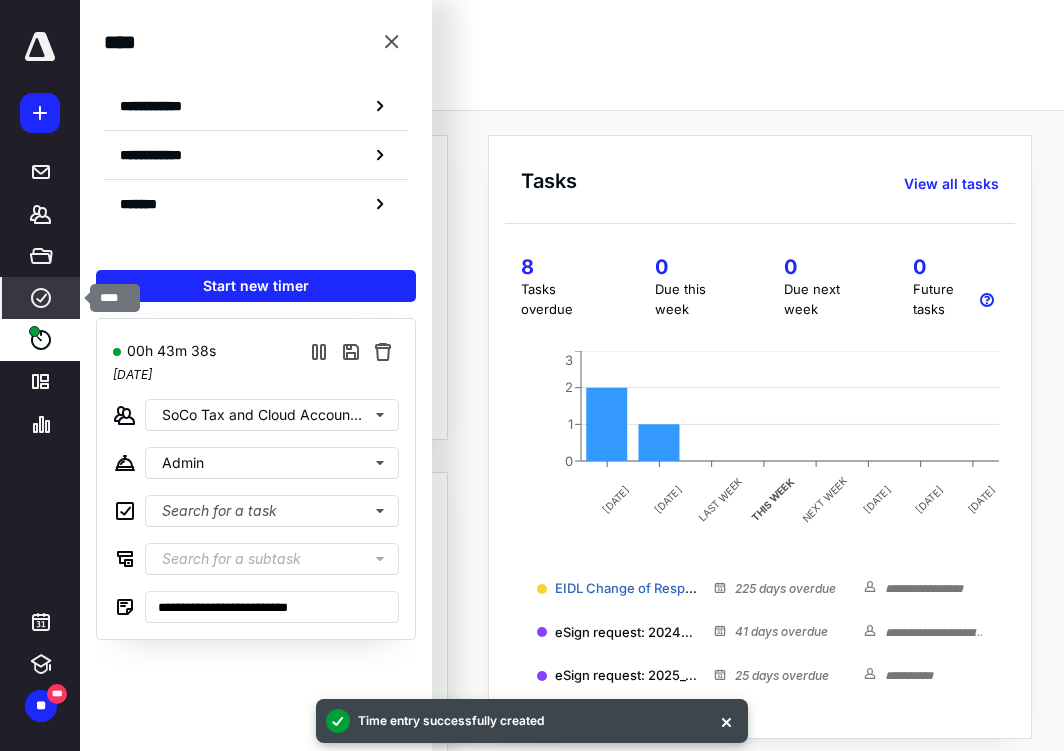 click 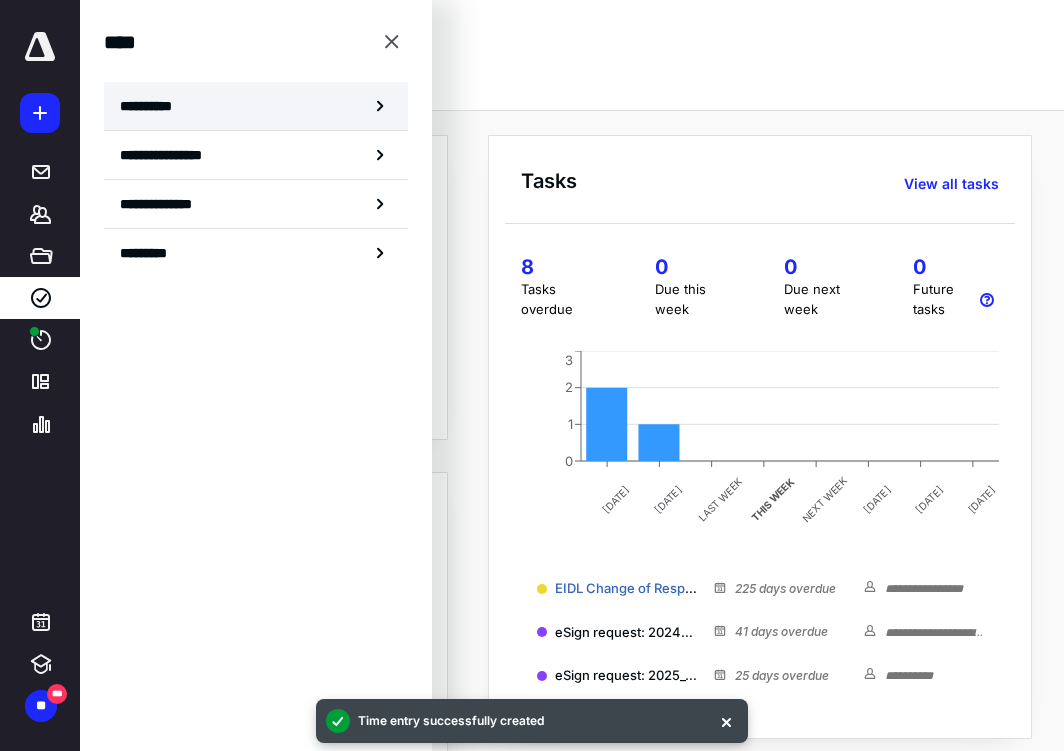 click on "**********" at bounding box center [256, 106] 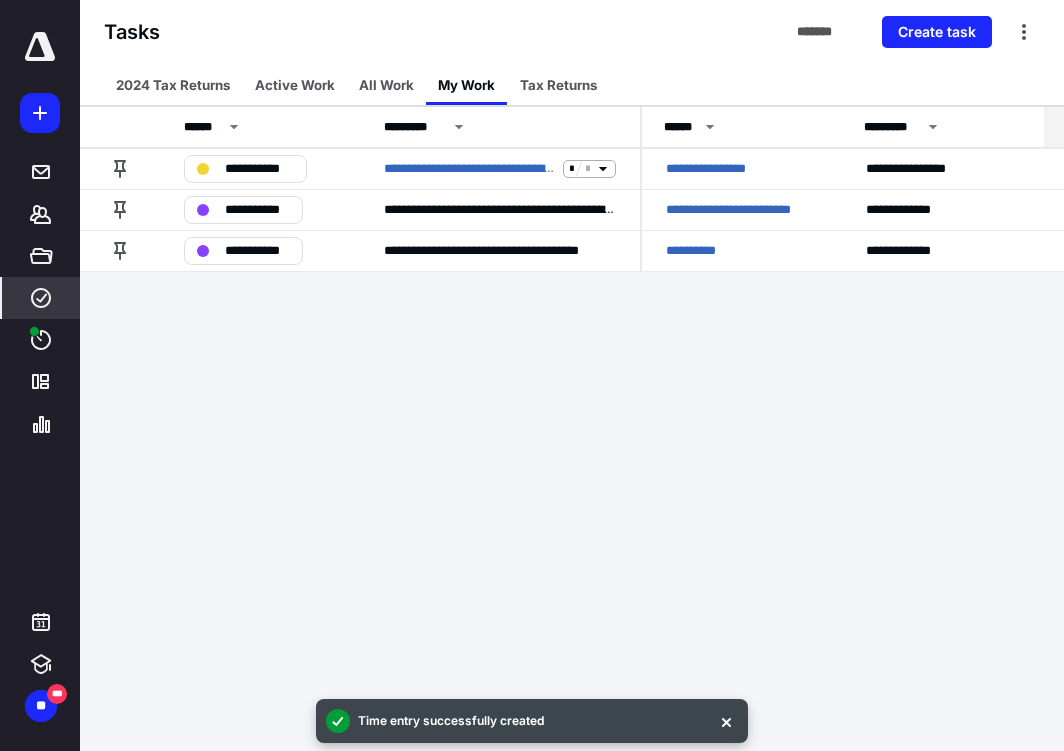 click at bounding box center [40, 47] 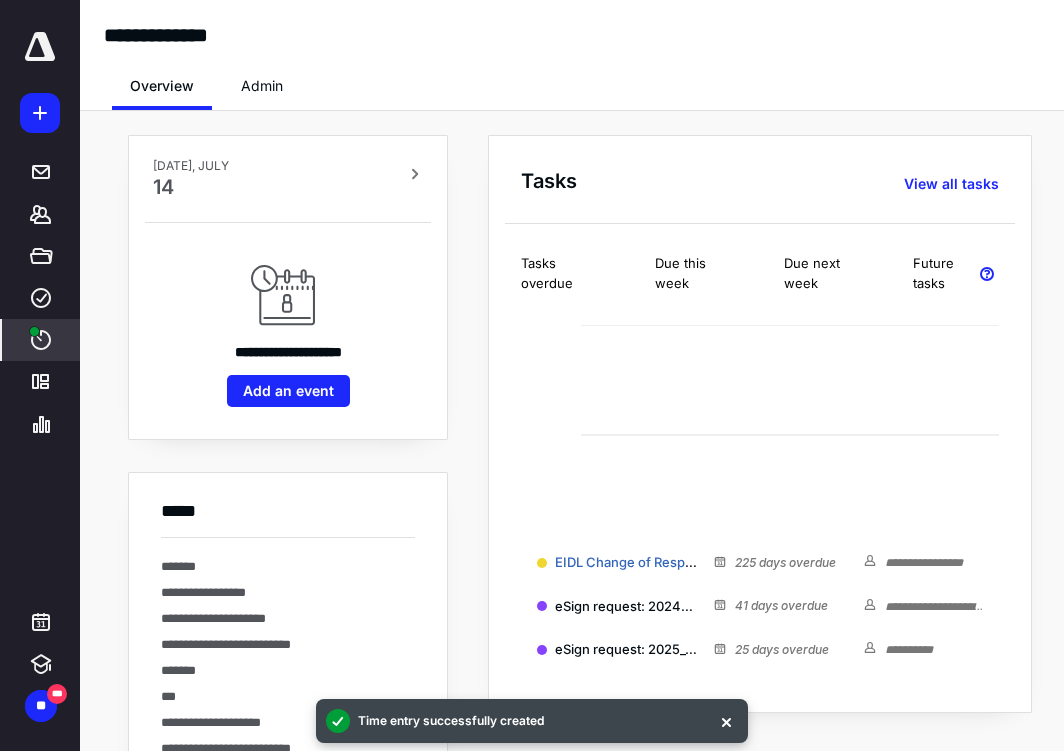 click on "****" at bounding box center [41, 340] 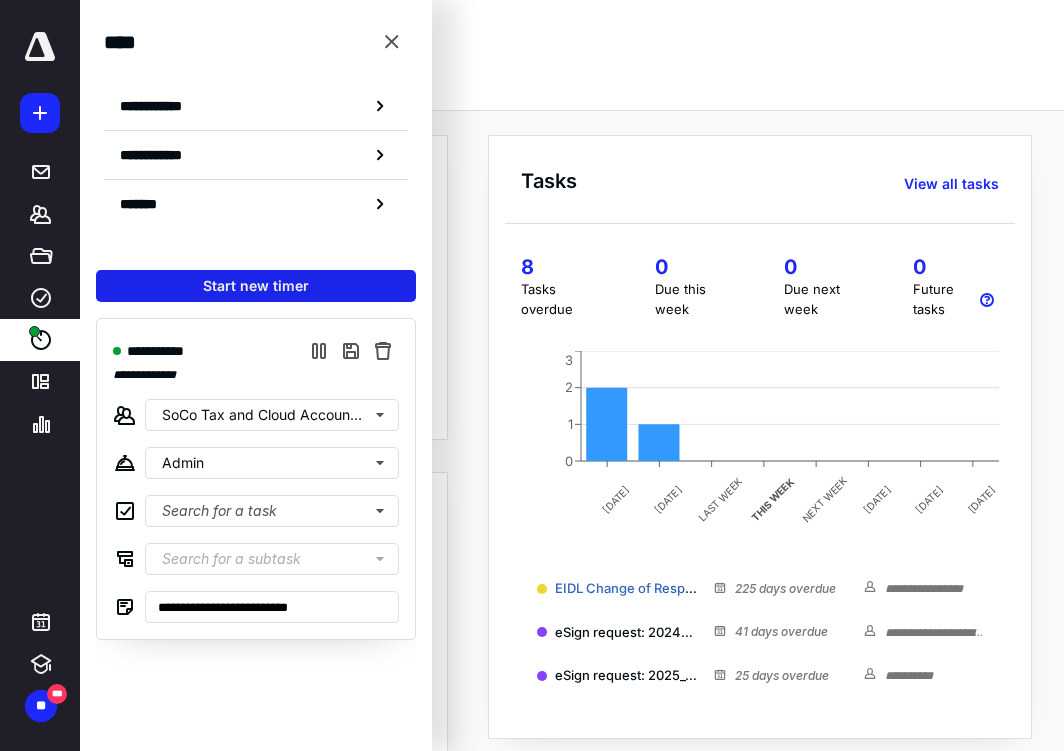 click on "Start new timer" at bounding box center (256, 286) 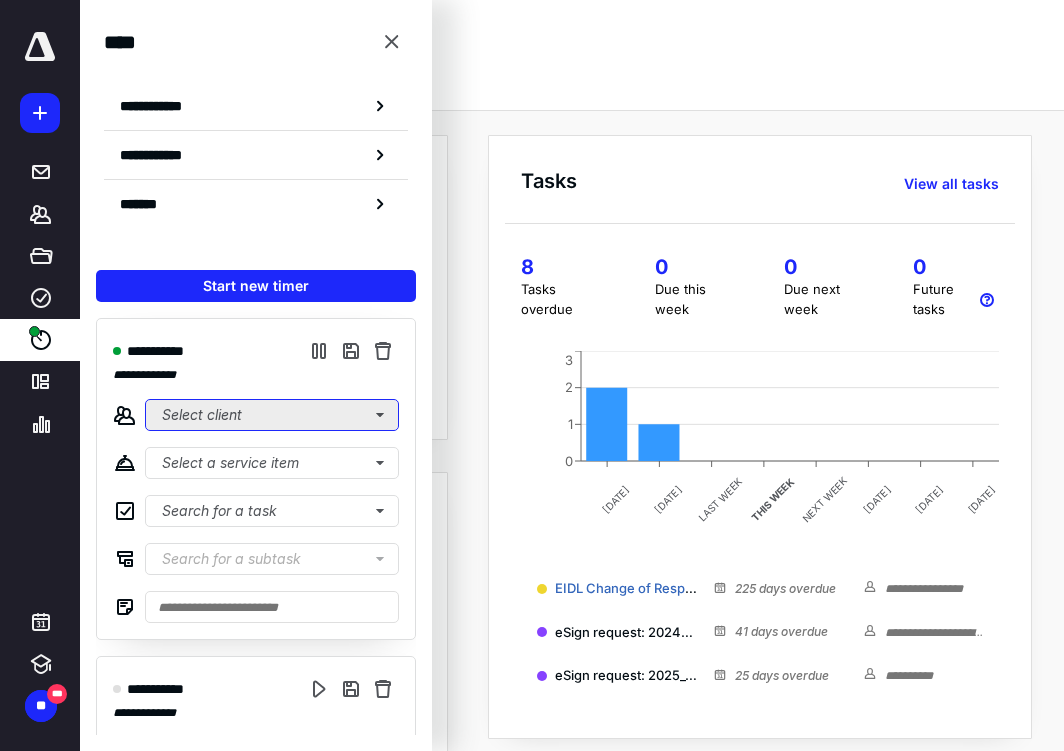 click on "Select client" at bounding box center (272, 415) 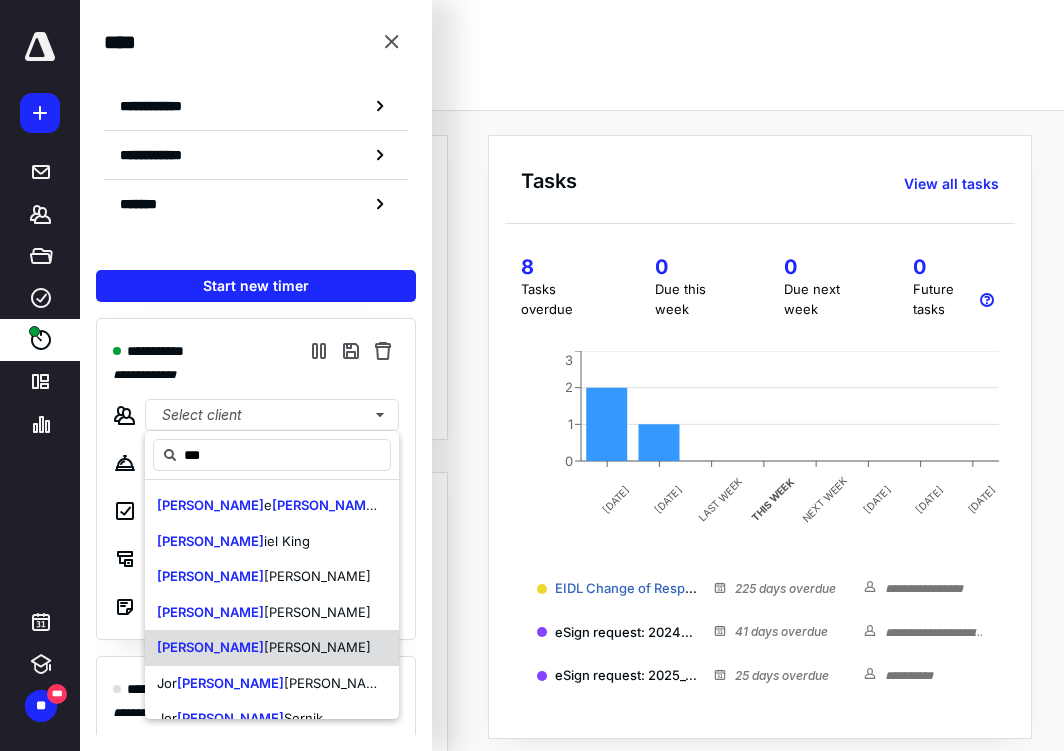 click on "[PERSON_NAME] iel [PERSON_NAME]" at bounding box center (272, 648) 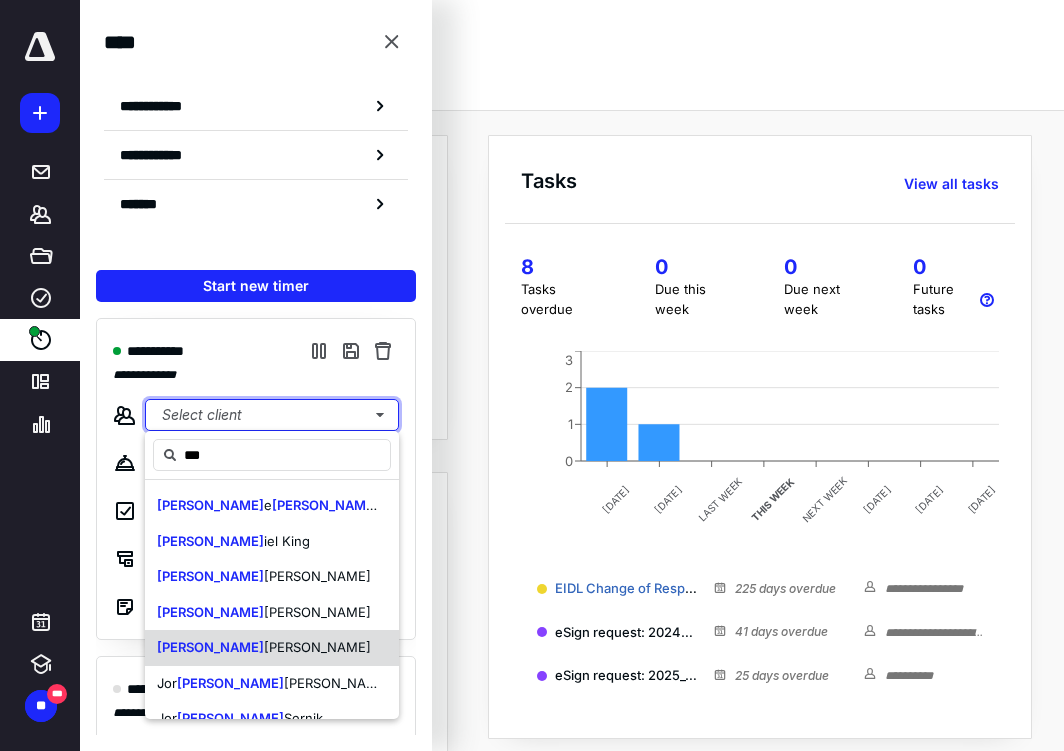 type 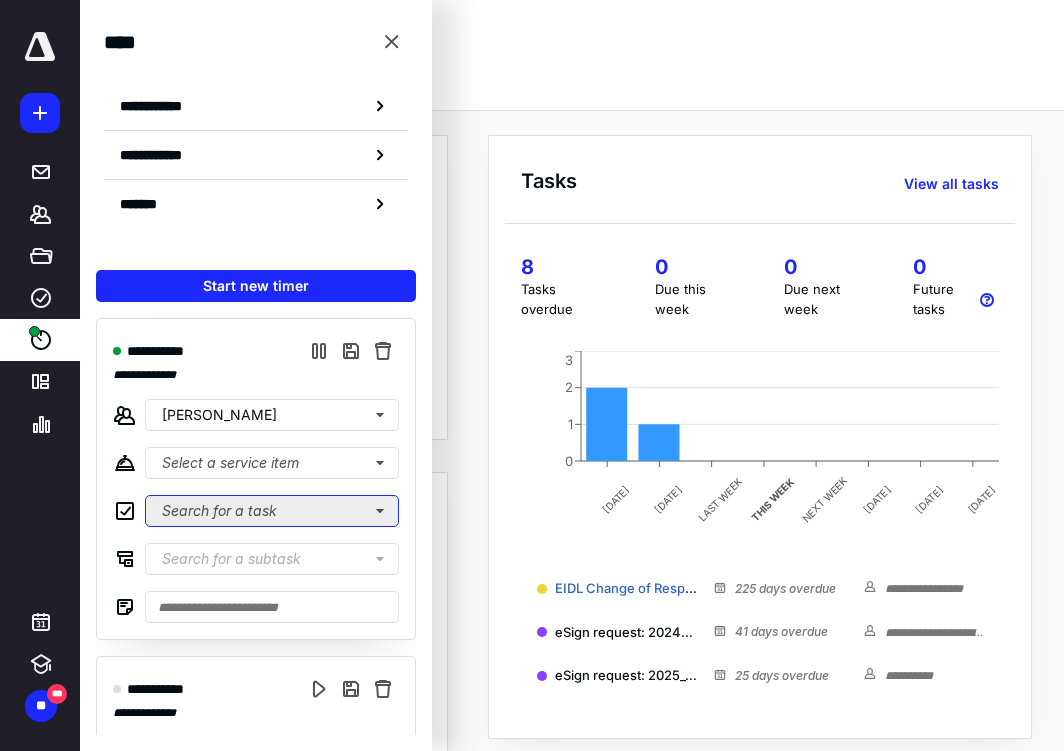 click on "Search for a task" at bounding box center (272, 511) 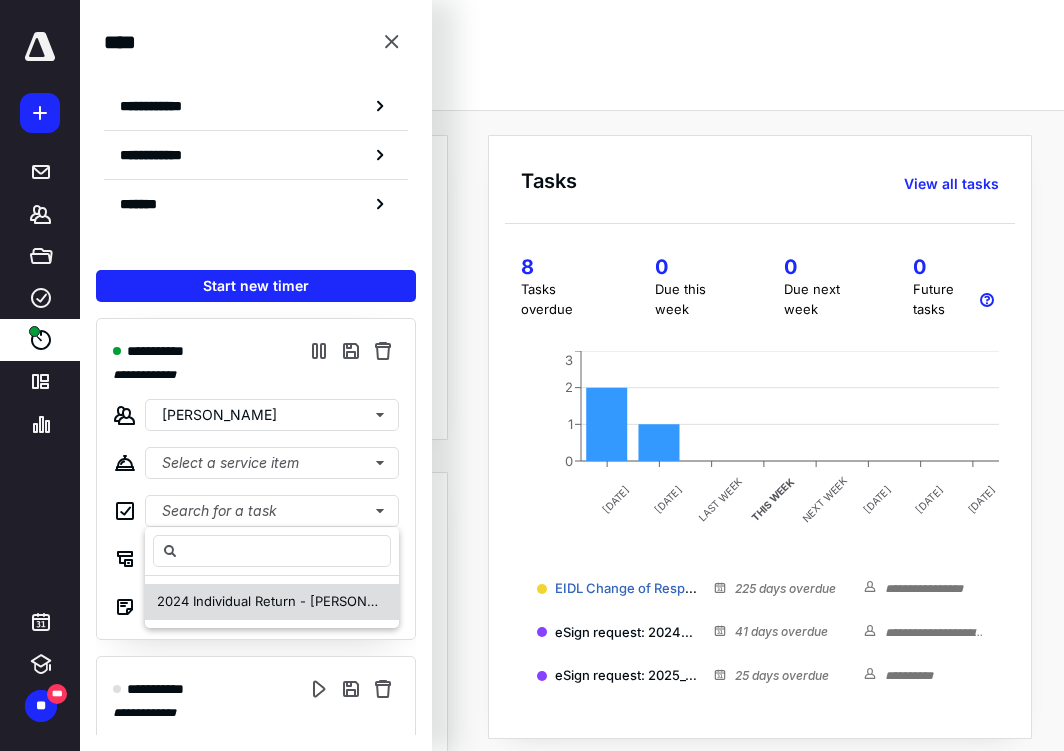 click on "2024 Individual Return - [PERSON_NAME]" at bounding box center [287, 601] 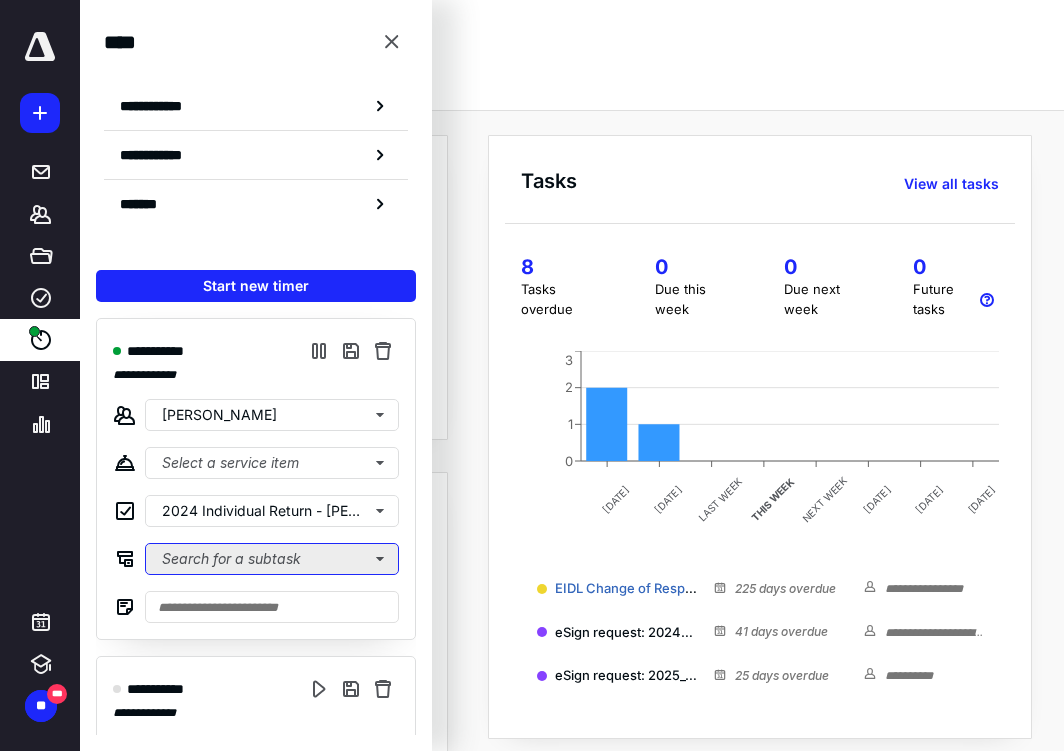 click on "Search for a subtask" at bounding box center [272, 559] 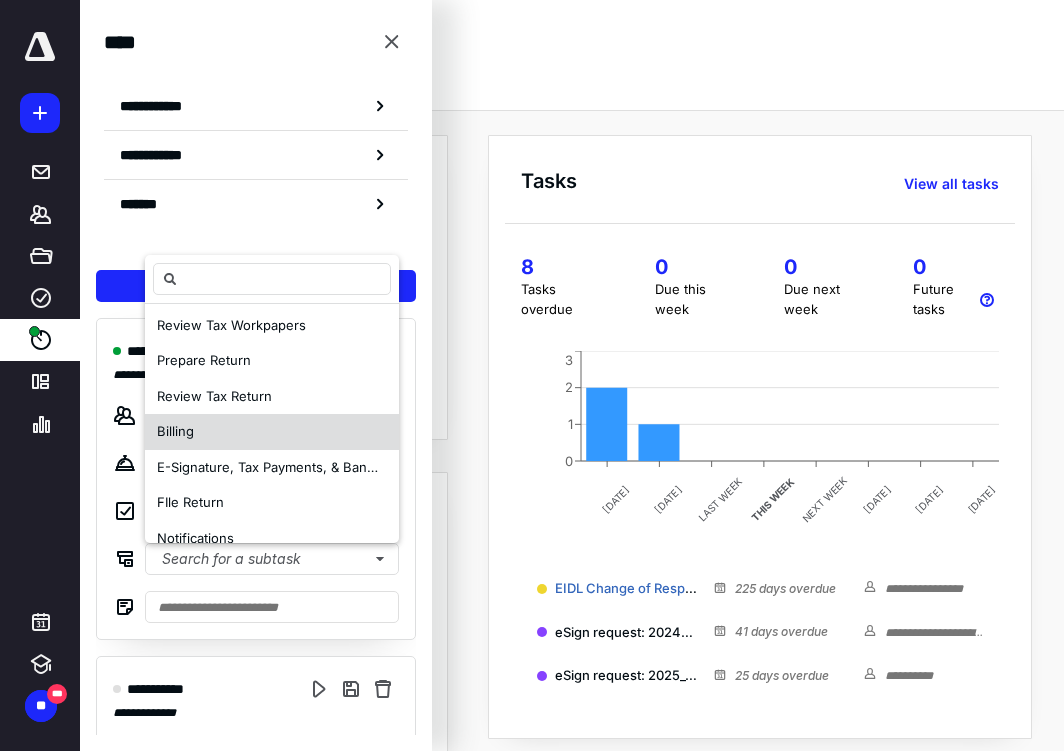 scroll, scrollTop: 96, scrollLeft: 0, axis: vertical 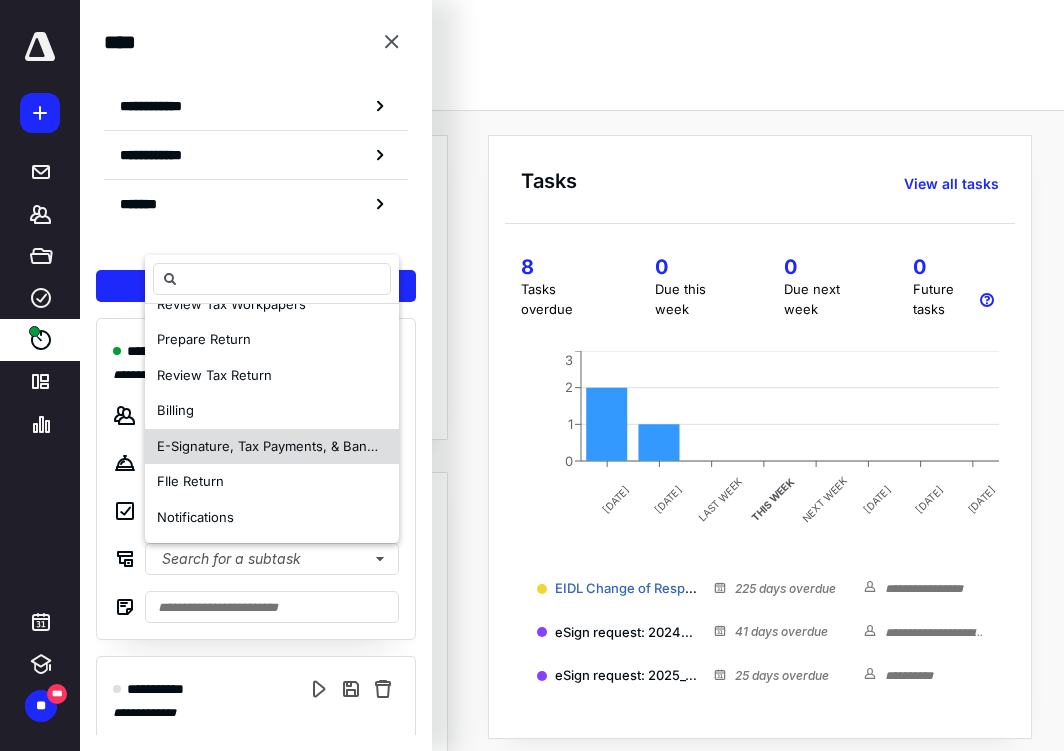 click on "E-Signature, Tax Payments, & Banking Confirmation" at bounding box center (317, 446) 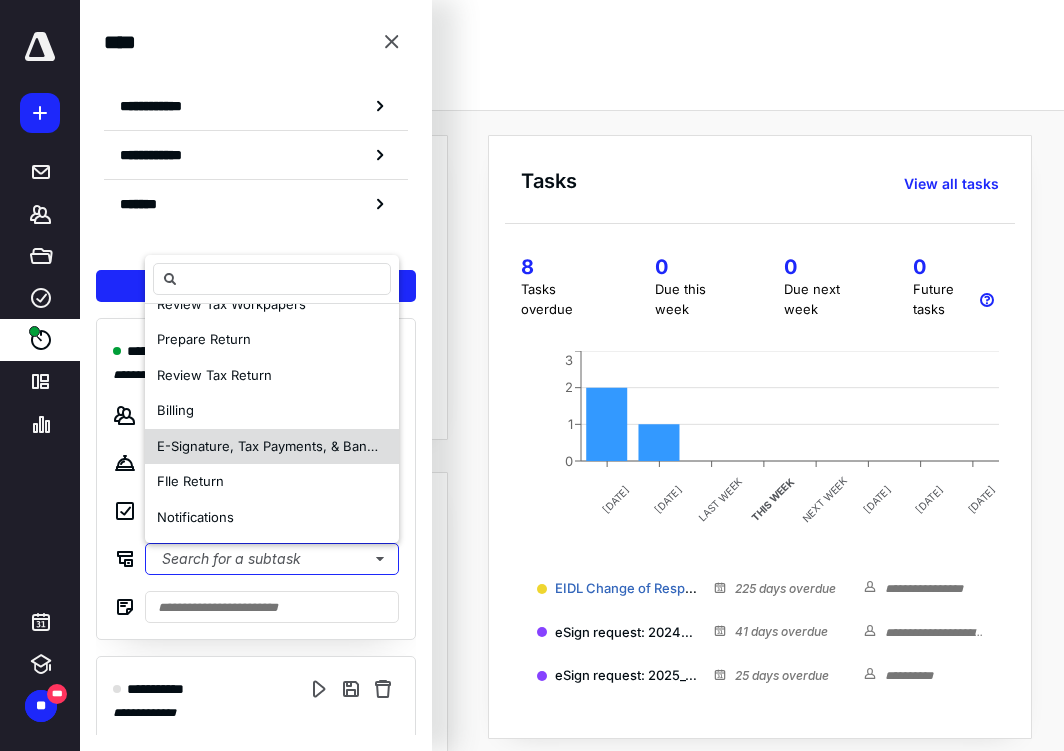 scroll, scrollTop: 0, scrollLeft: 0, axis: both 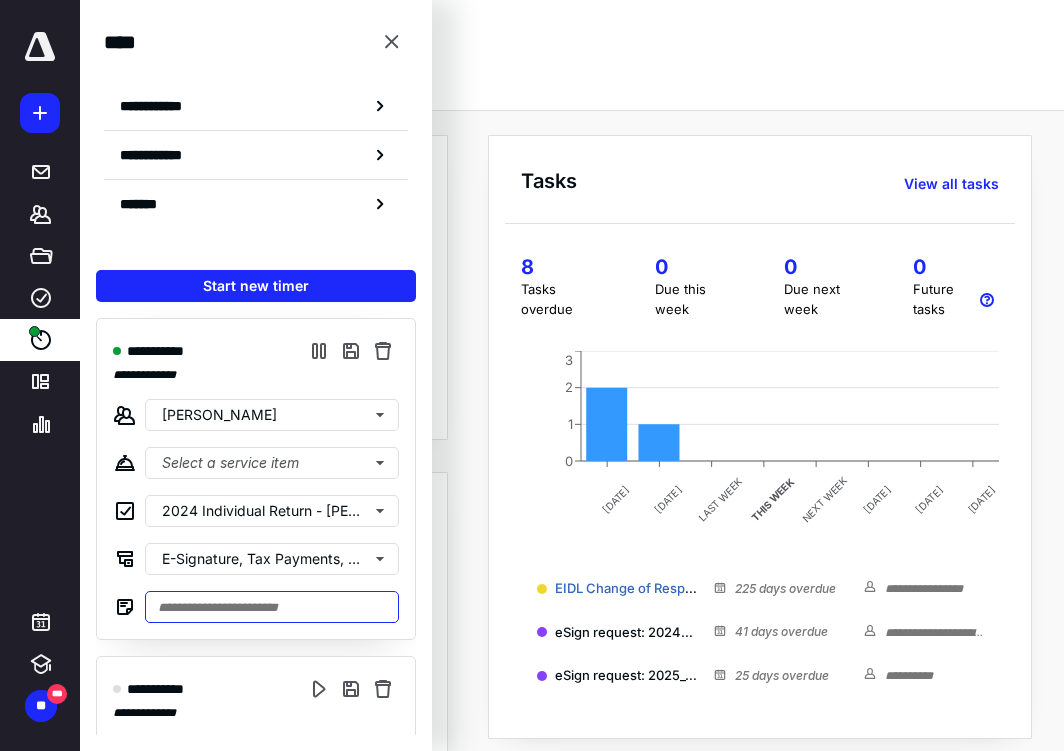 click at bounding box center (272, 607) 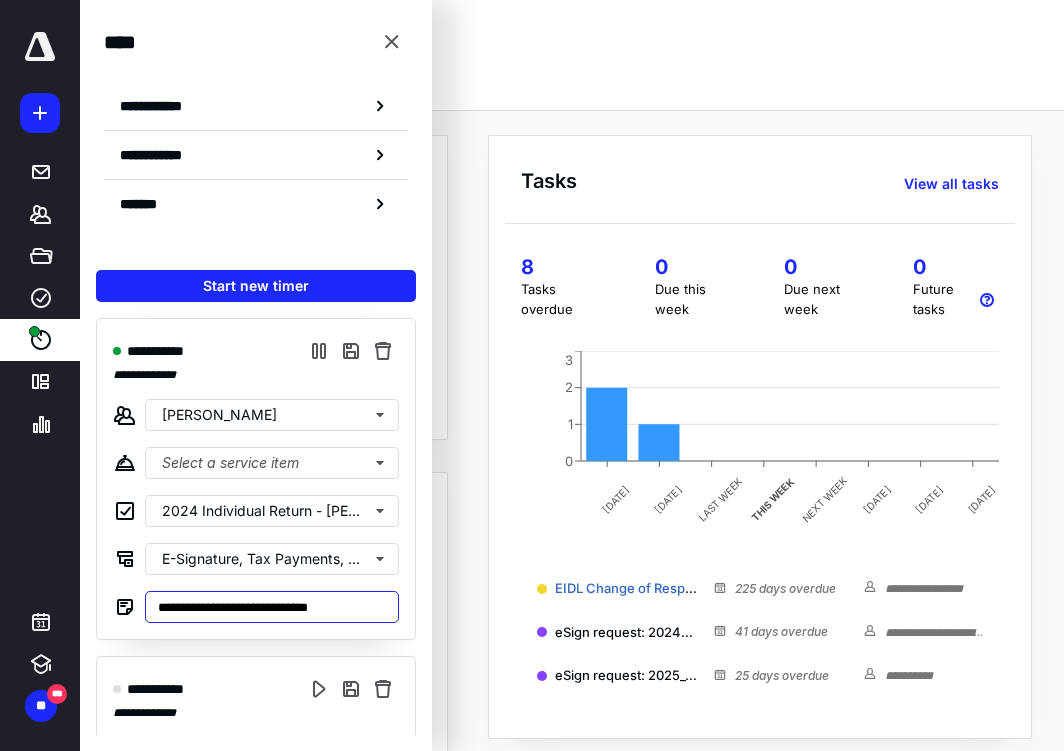 type on "**********" 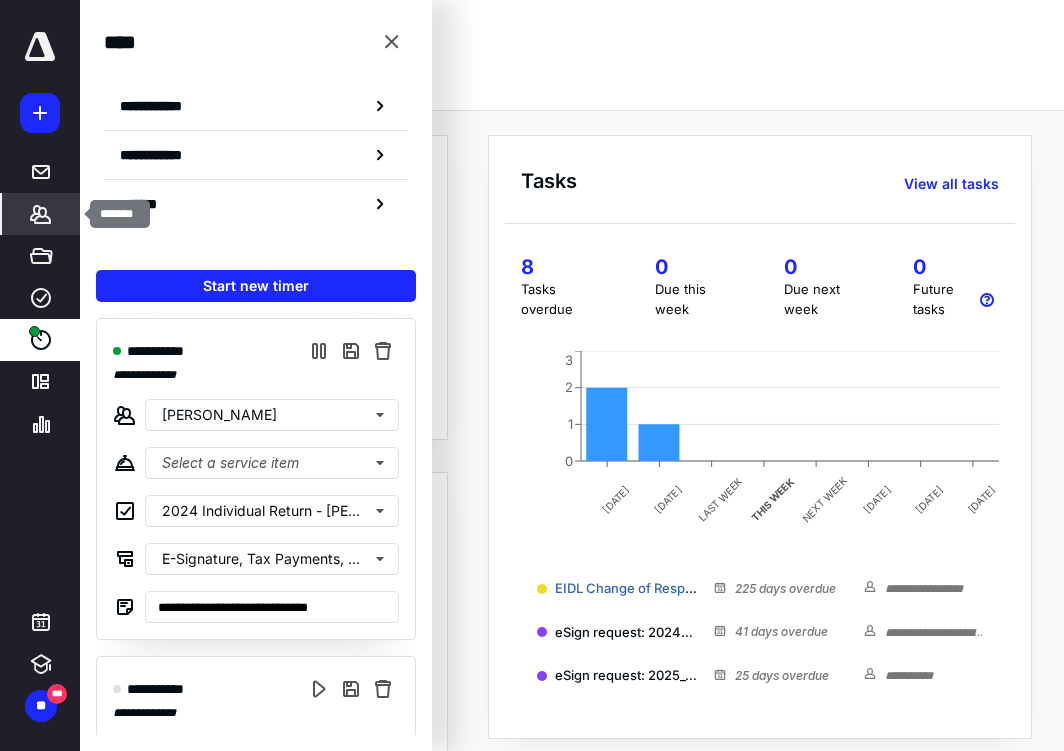 click 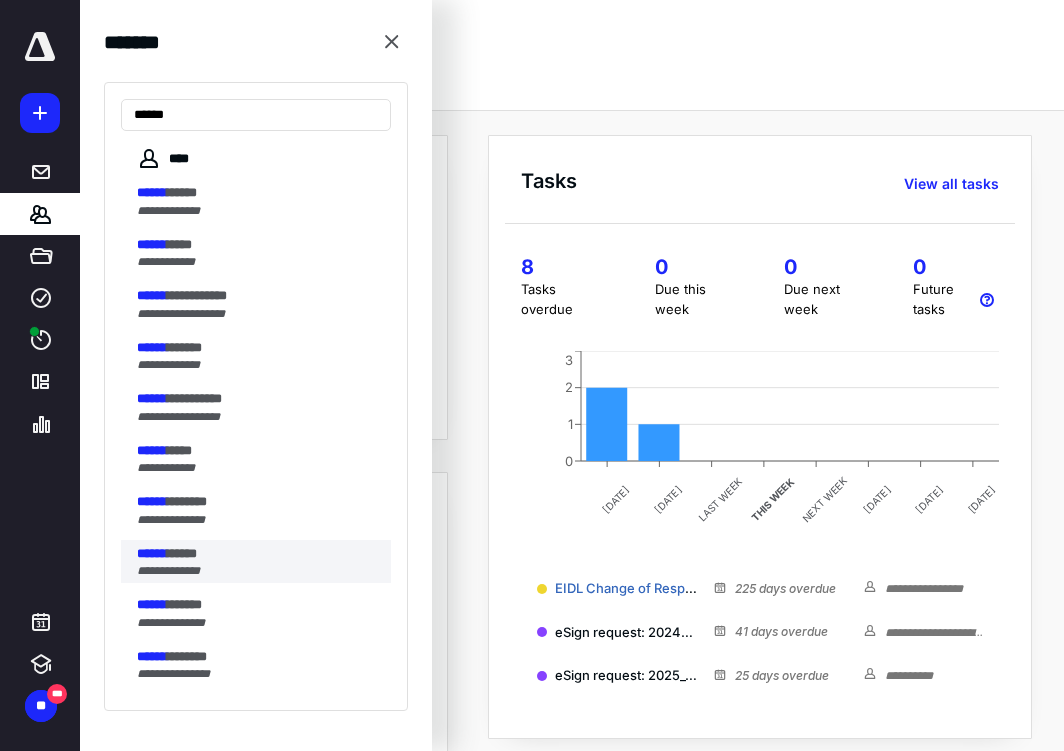 type on "******" 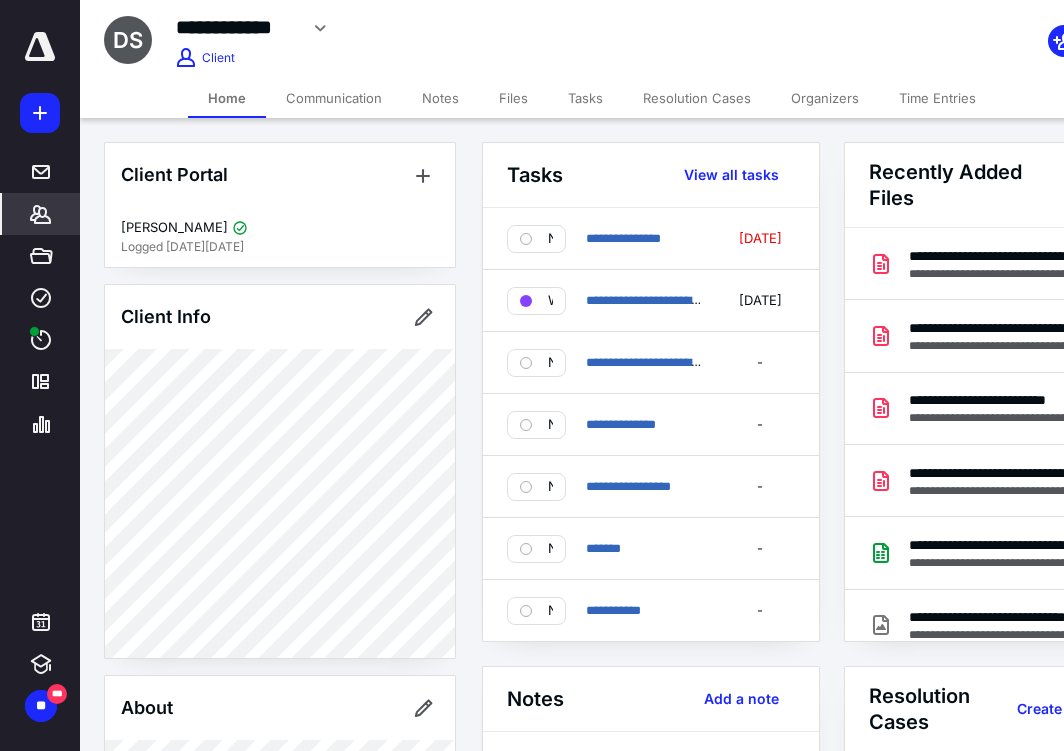 click on "**********" at bounding box center [592, 39] 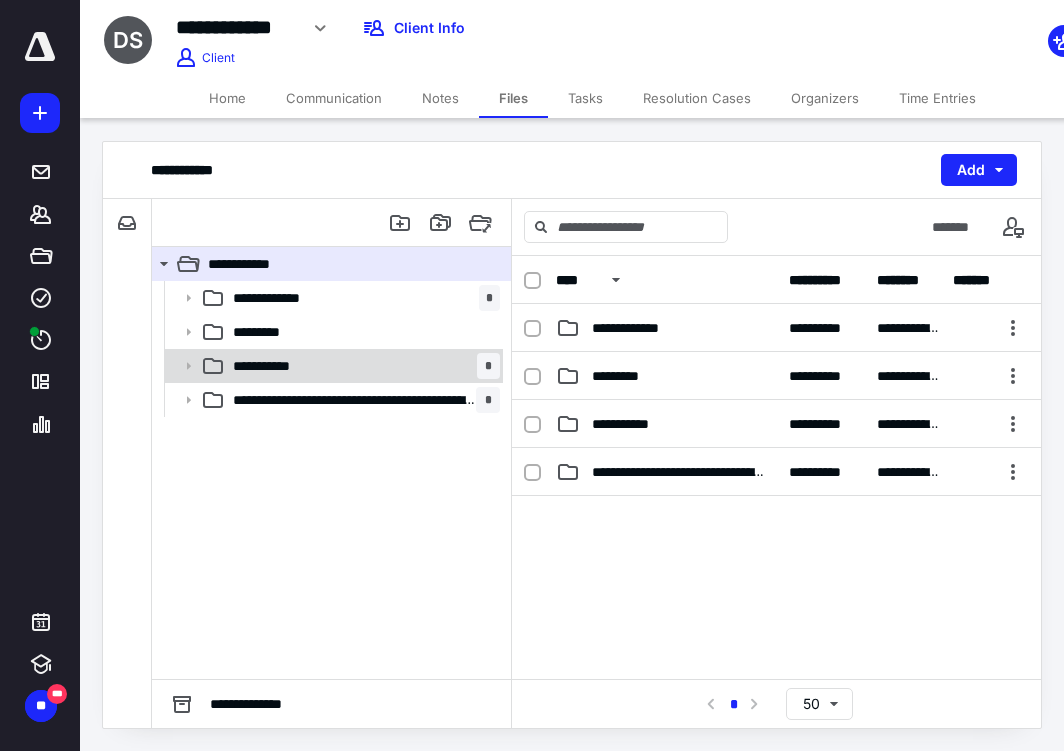click on "**********" at bounding box center [362, 366] 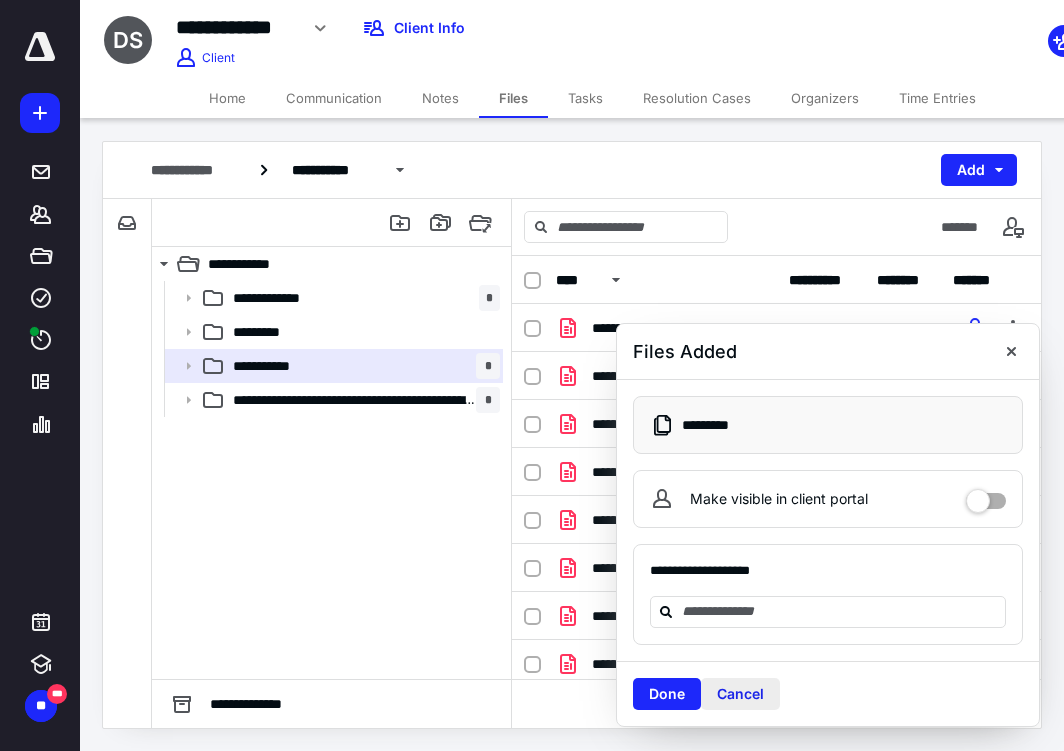 click on "Cancel" at bounding box center (740, 694) 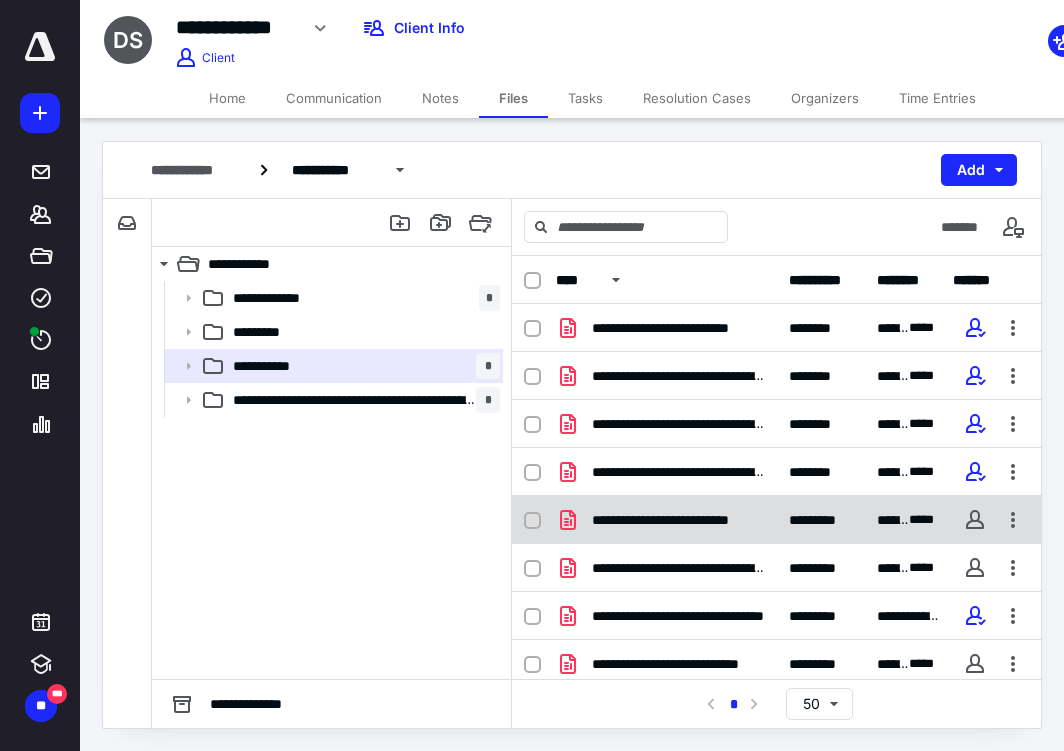 scroll, scrollTop: 9, scrollLeft: 0, axis: vertical 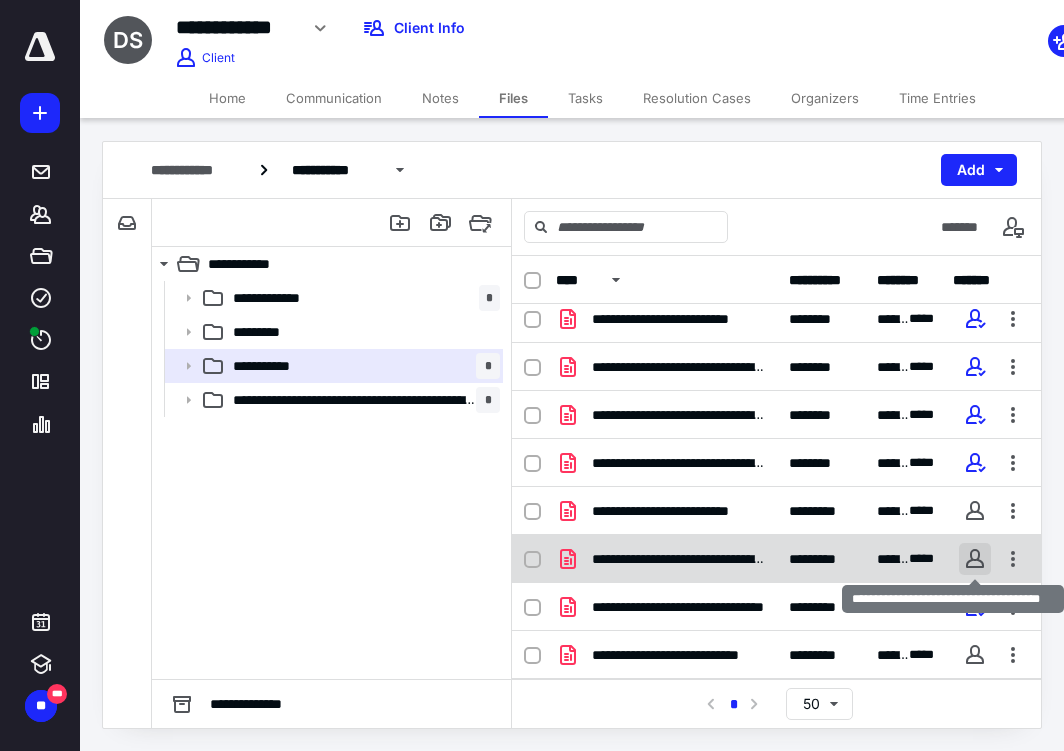 click at bounding box center [975, 559] 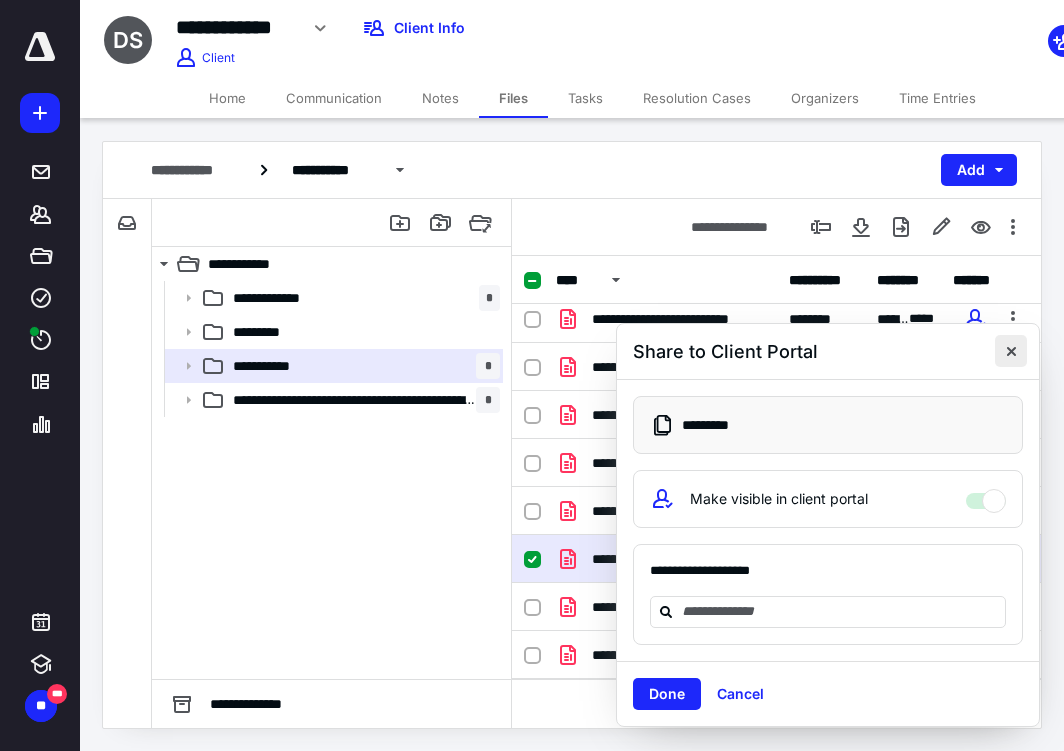 click at bounding box center [1011, 351] 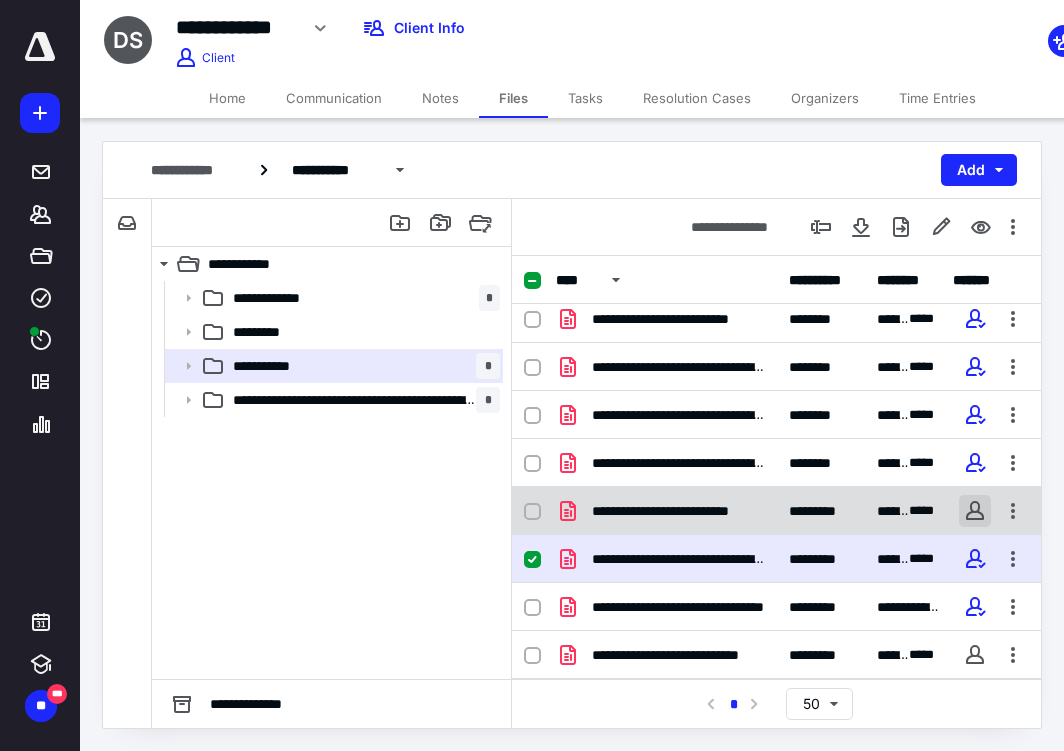 click at bounding box center [975, 511] 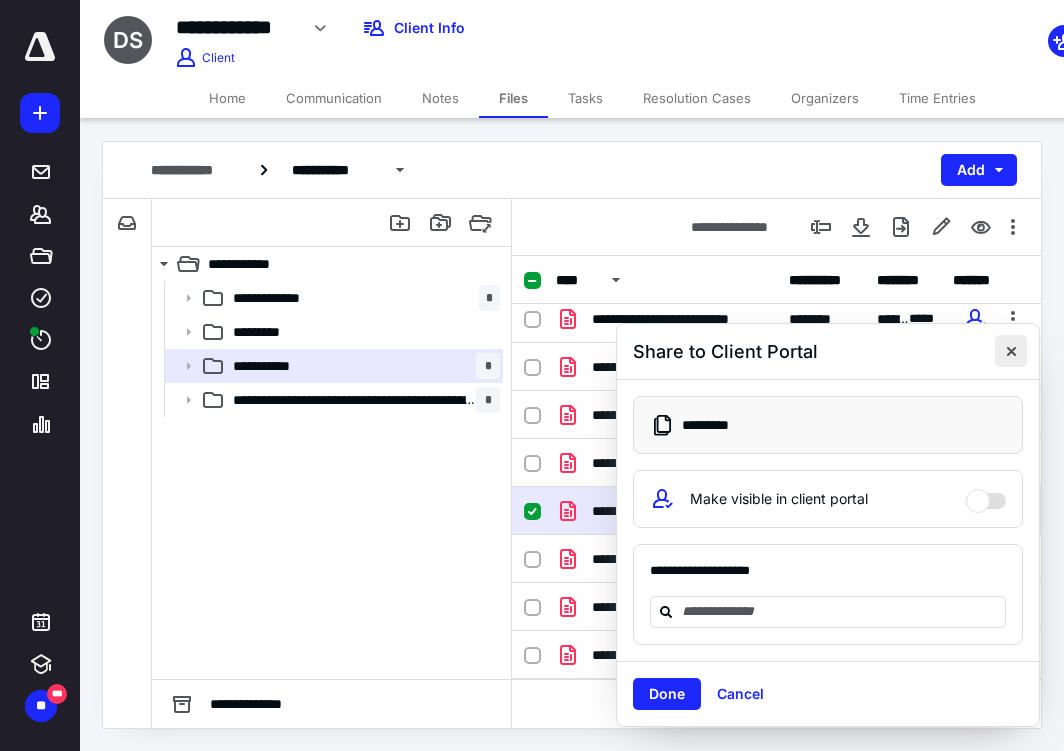 click at bounding box center (1011, 351) 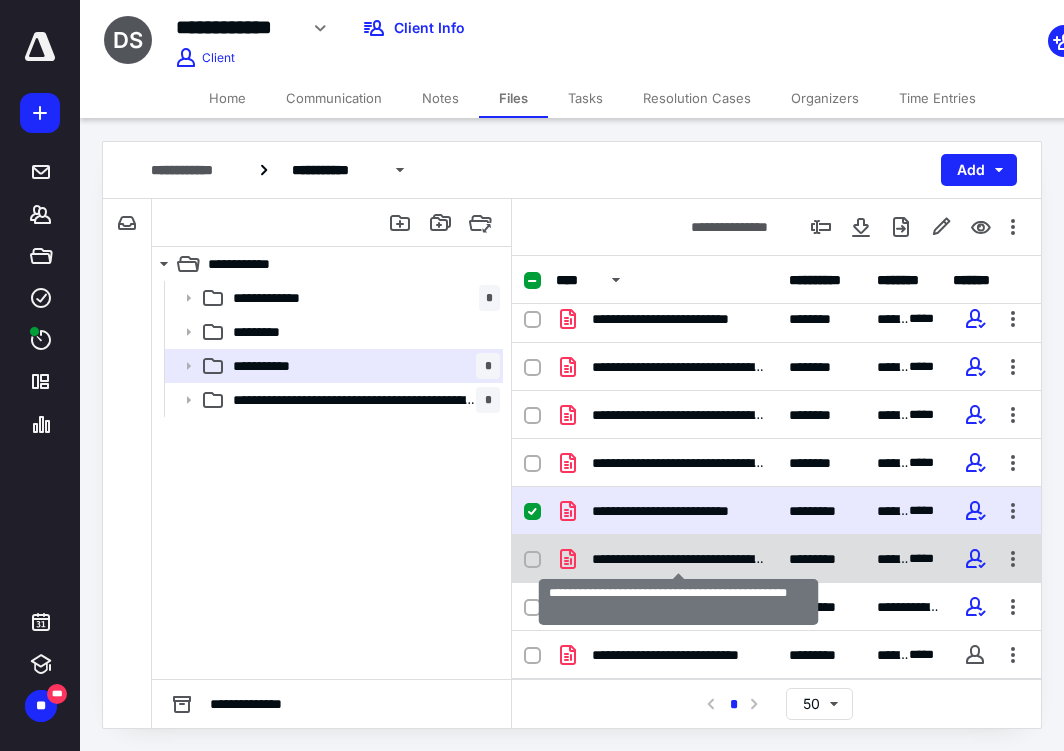 click on "**********" at bounding box center (678, 559) 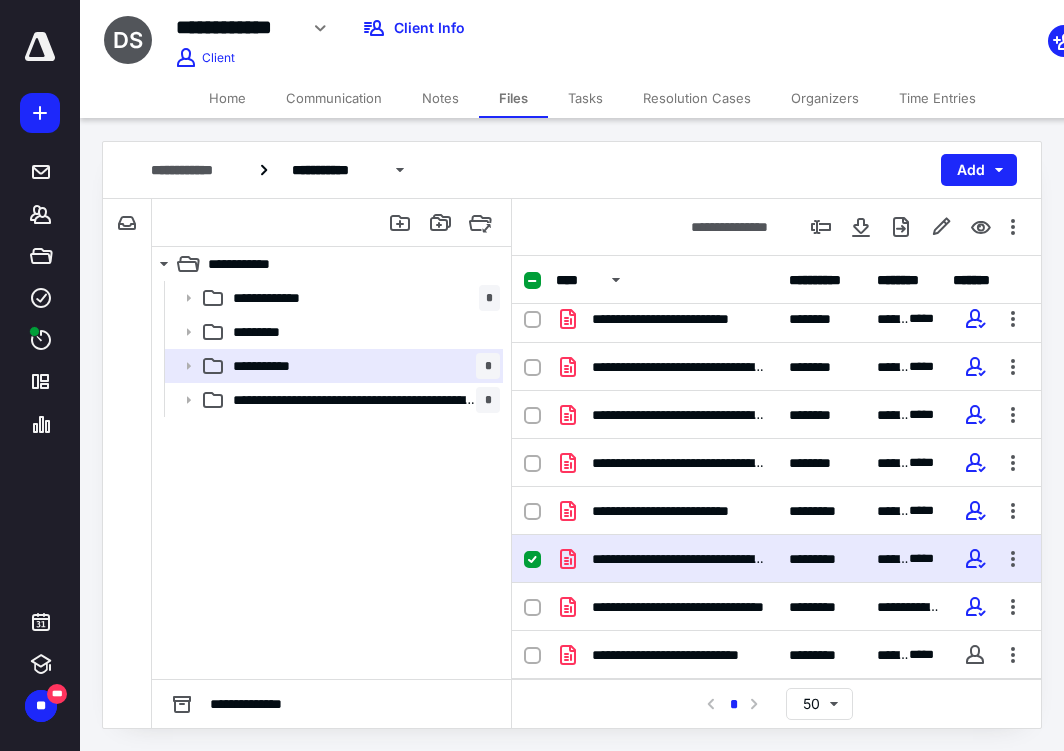 click on "Notes" at bounding box center (440, 98) 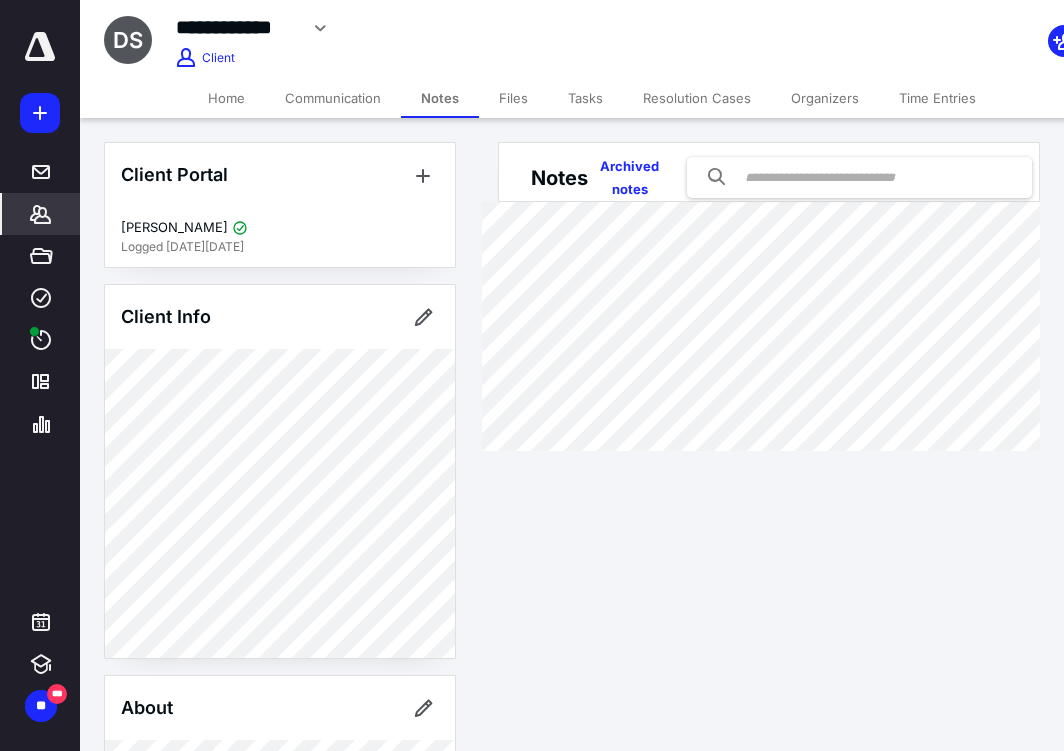 click on "Home" at bounding box center (226, 98) 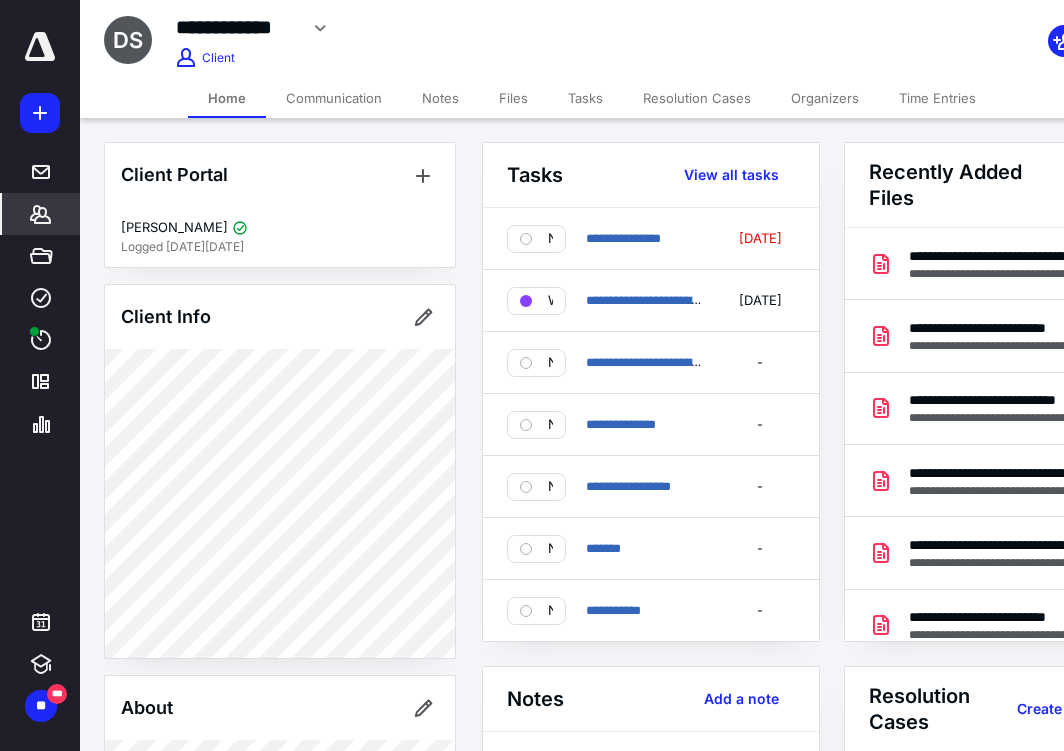 click on "Files" at bounding box center (513, 98) 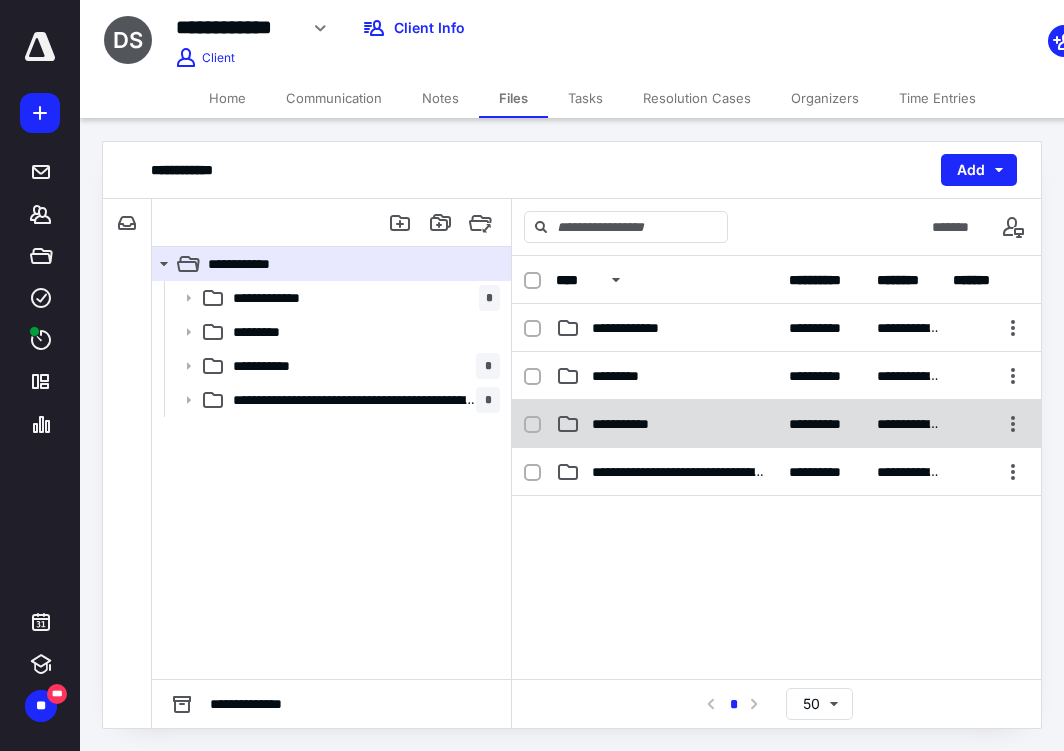 click on "**********" at bounding box center (631, 424) 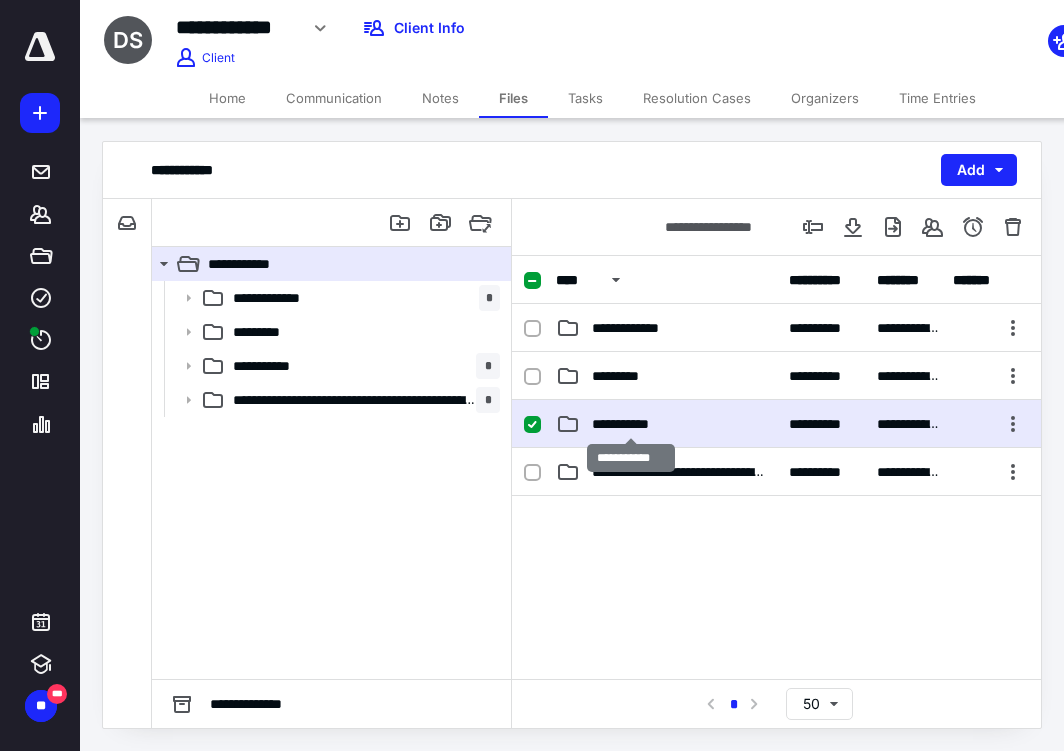 click on "**********" at bounding box center [631, 424] 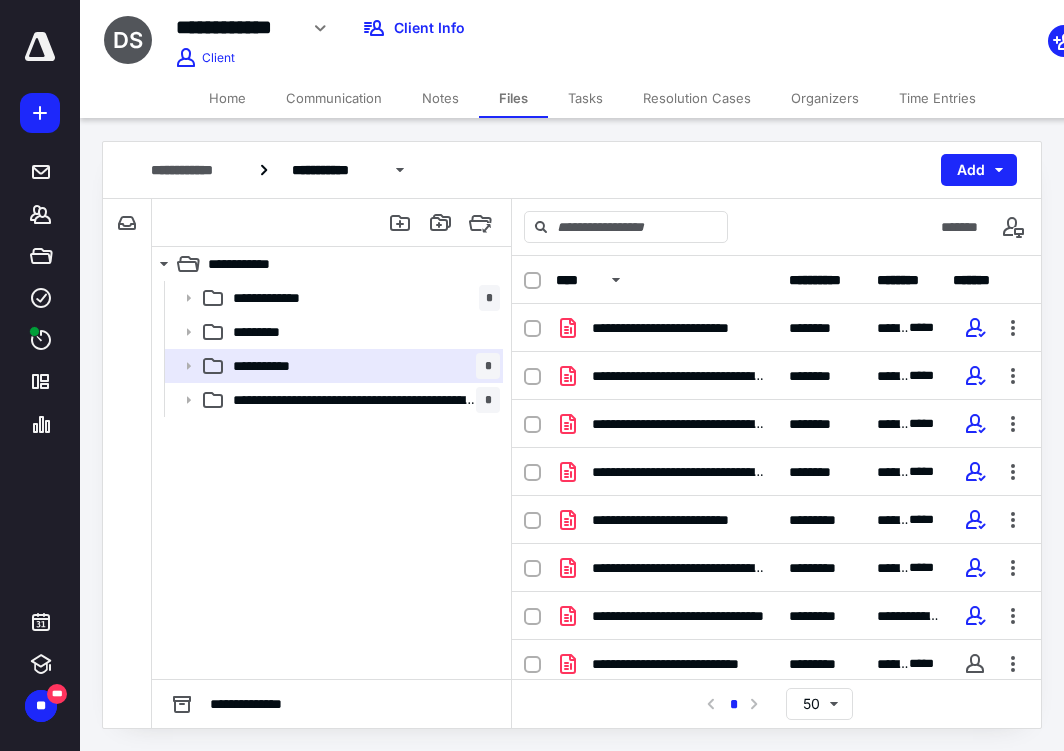 scroll, scrollTop: 9, scrollLeft: 0, axis: vertical 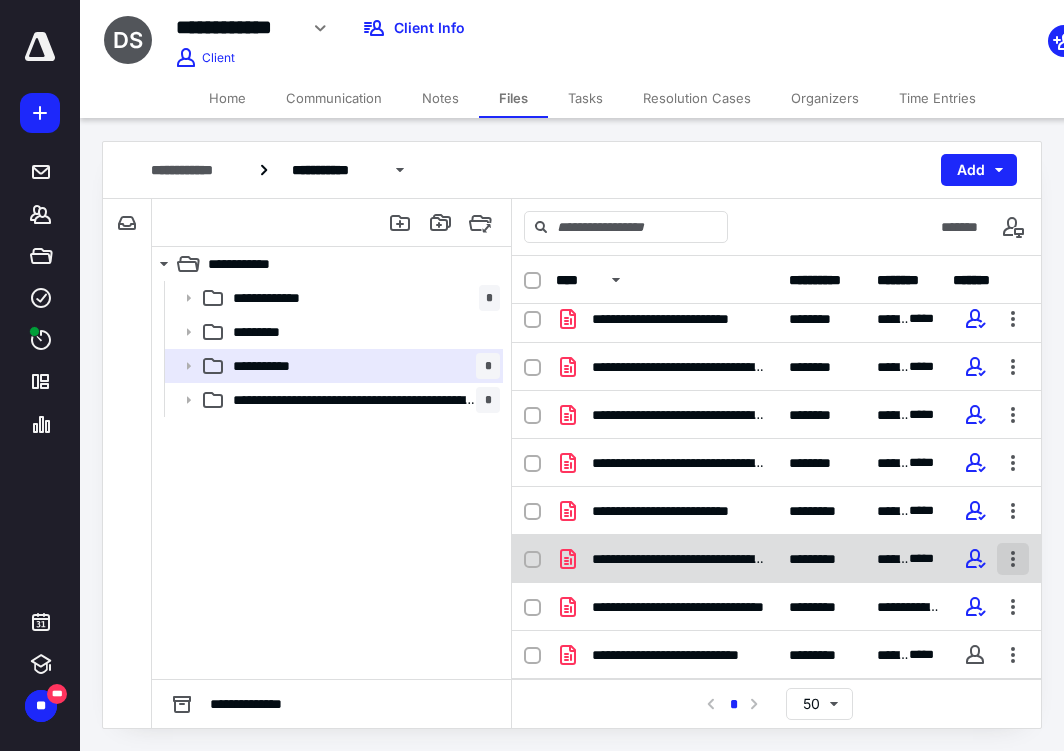 click at bounding box center (1013, 559) 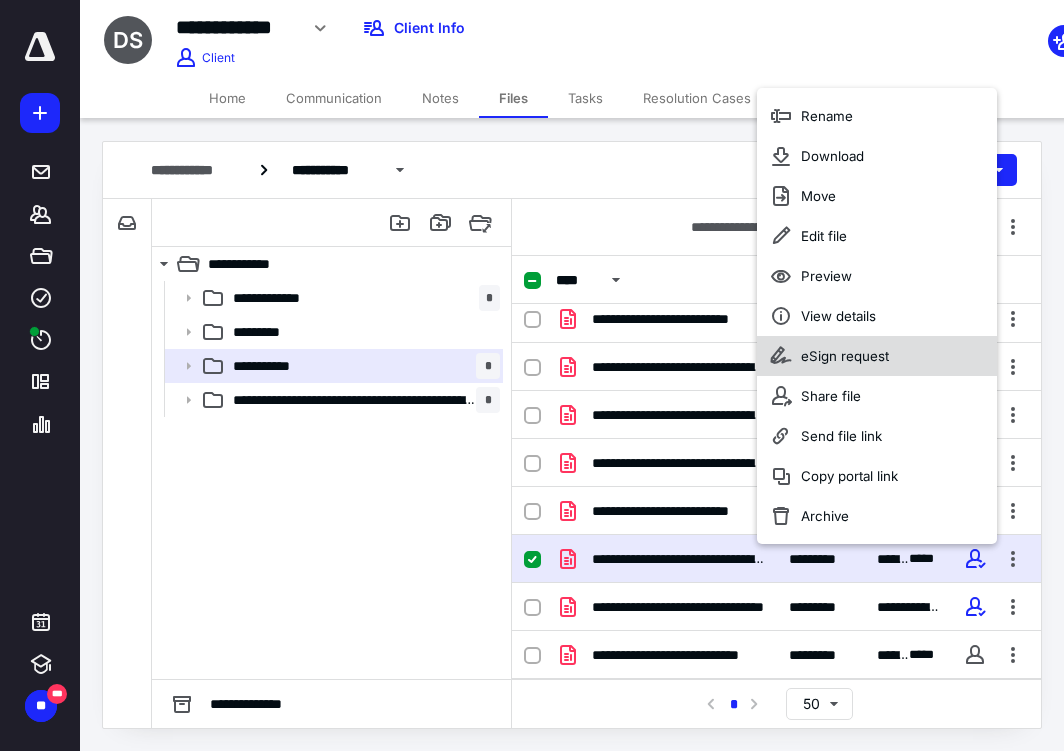 click on "eSign request" at bounding box center [877, 356] 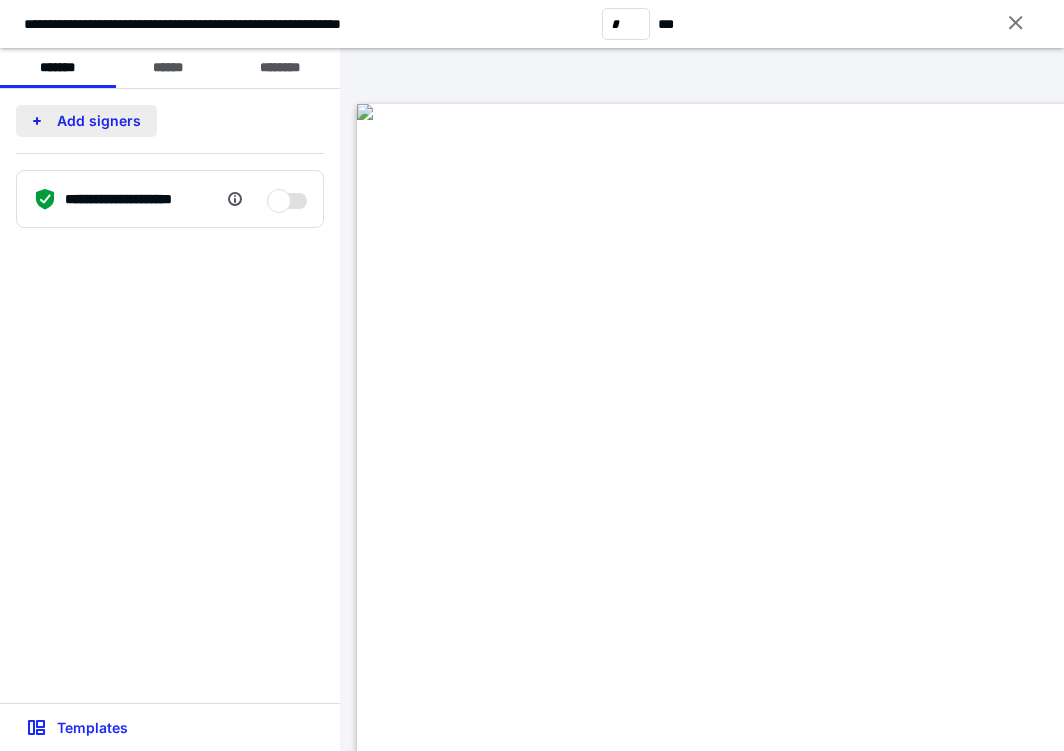 click on "Add signers" at bounding box center [86, 121] 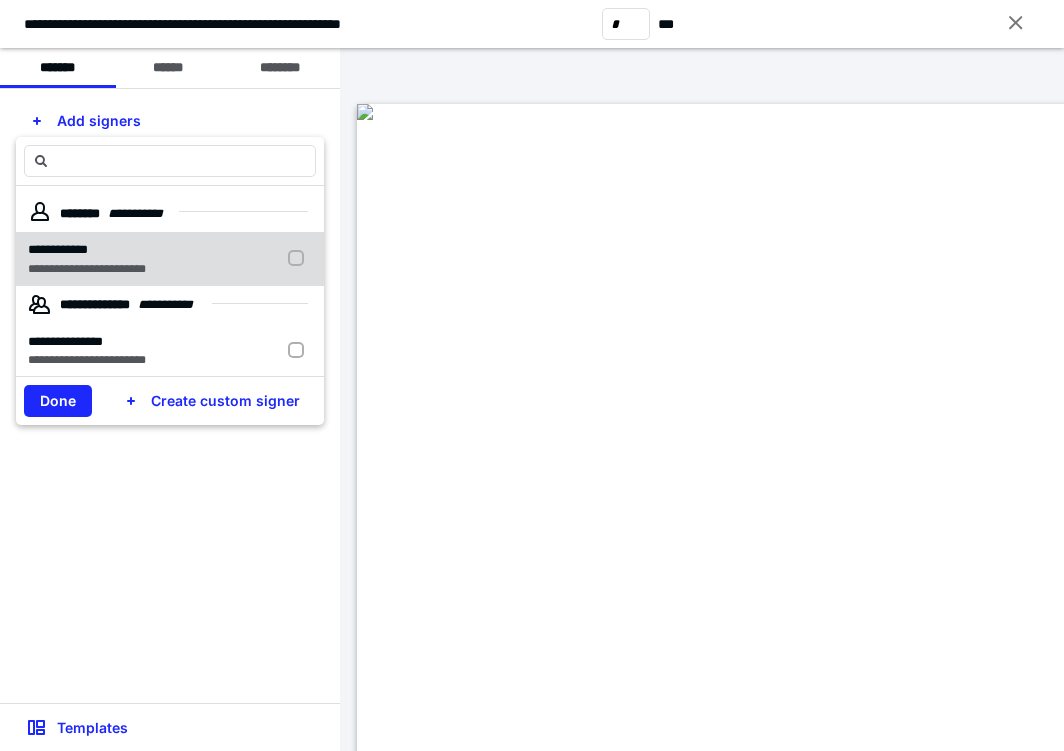 click on "**********" at bounding box center (87, 250) 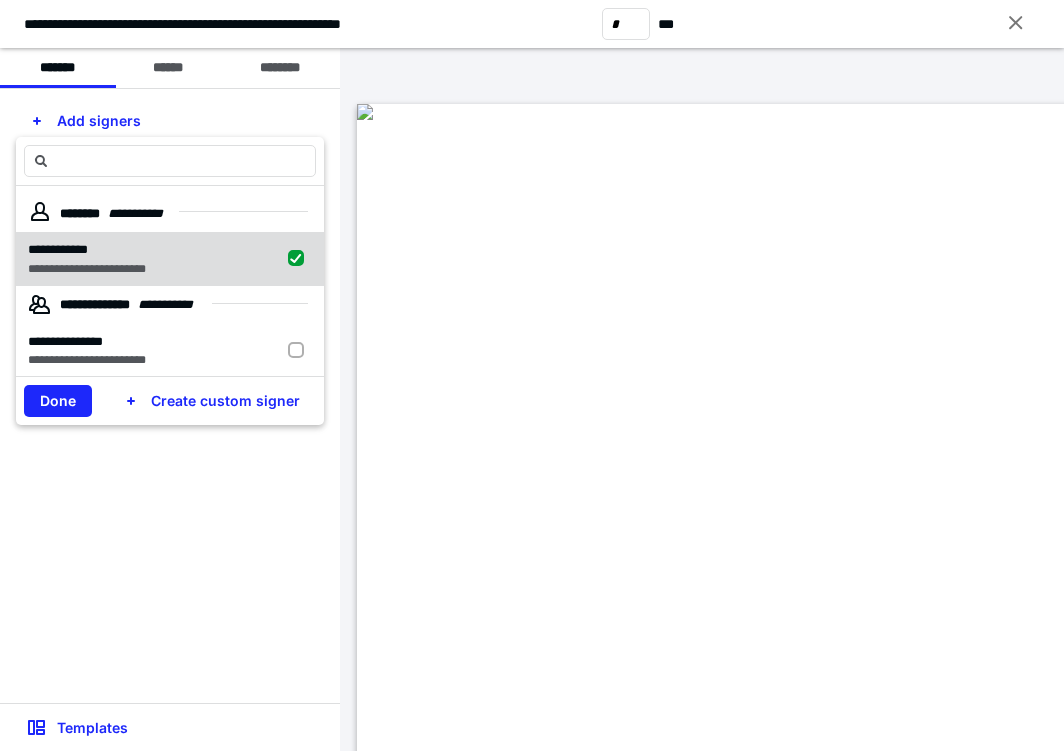 checkbox on "true" 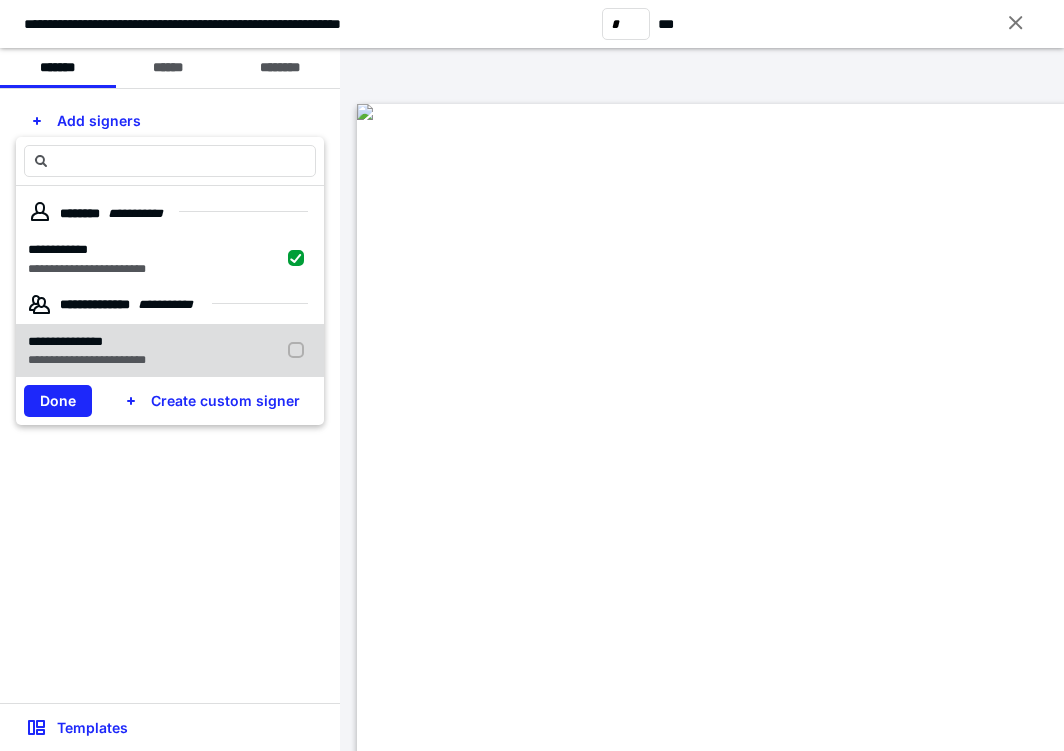 click on "**********" at bounding box center (87, 342) 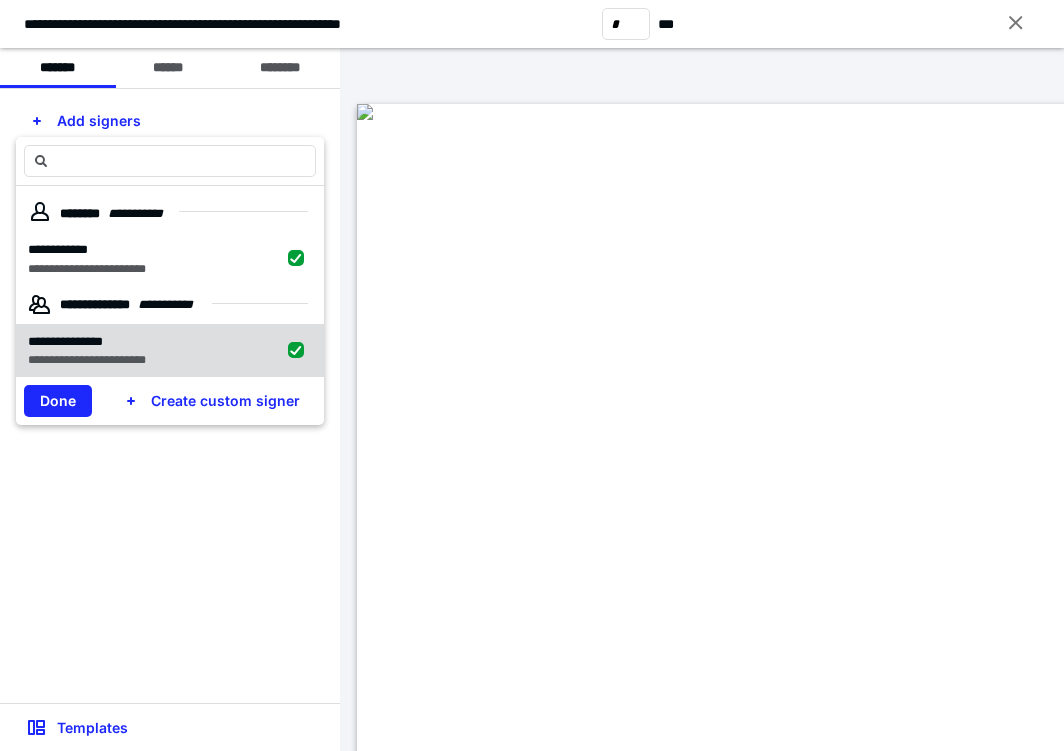 checkbox on "true" 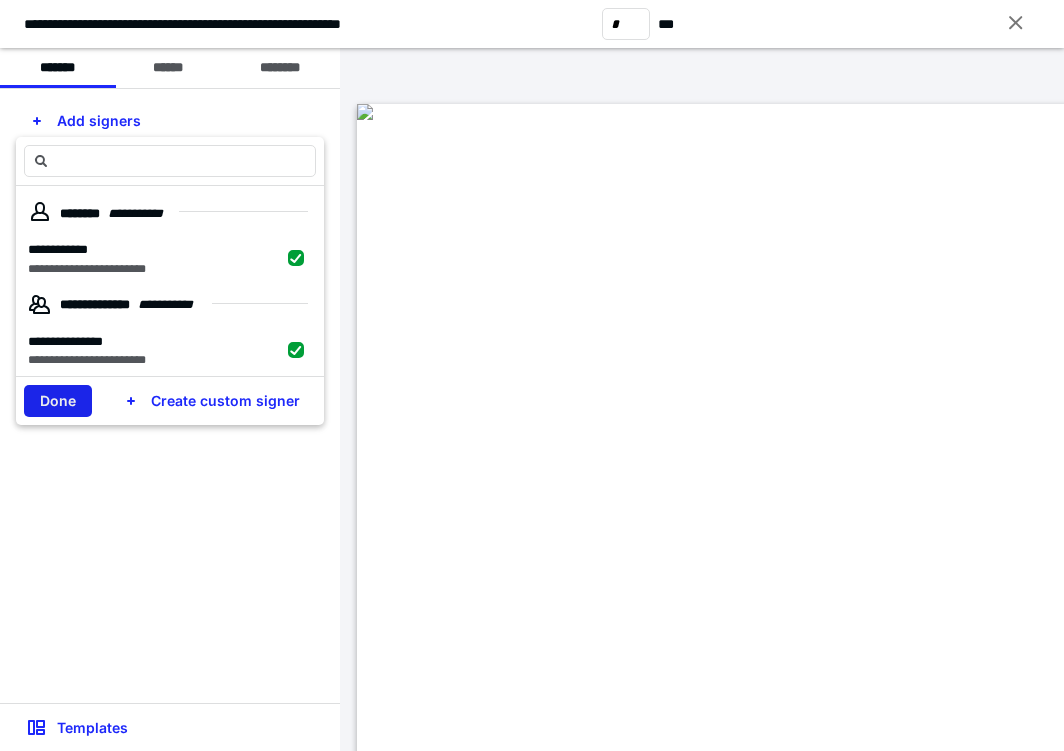 click on "Done" at bounding box center [58, 401] 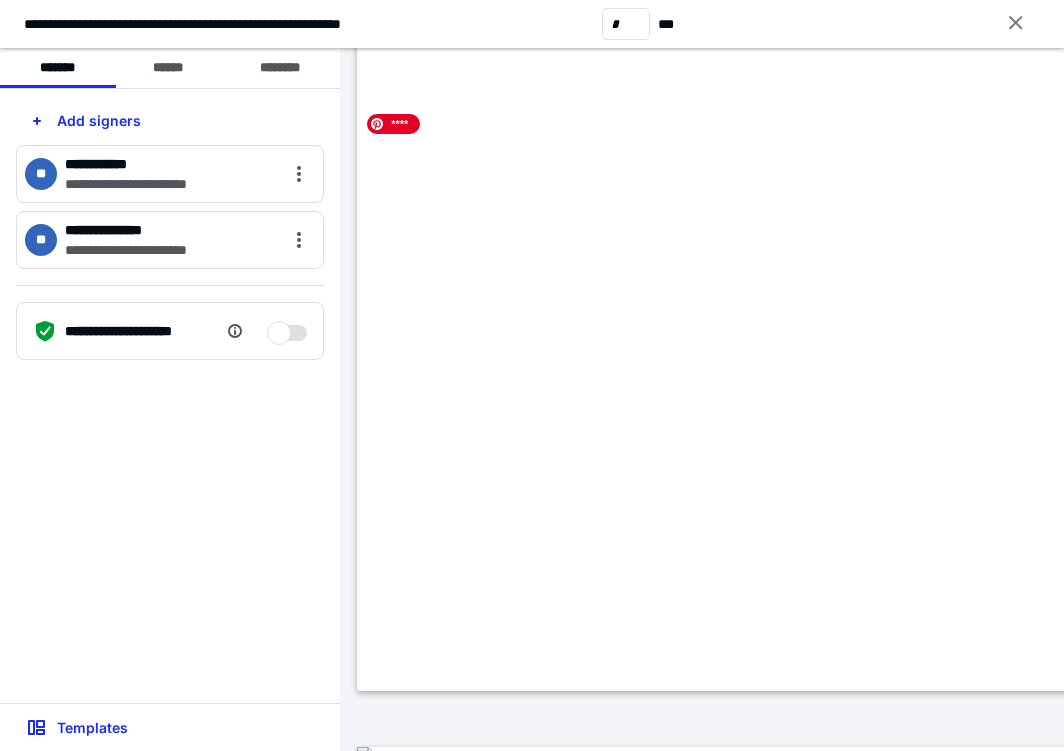 scroll, scrollTop: 471, scrollLeft: 0, axis: vertical 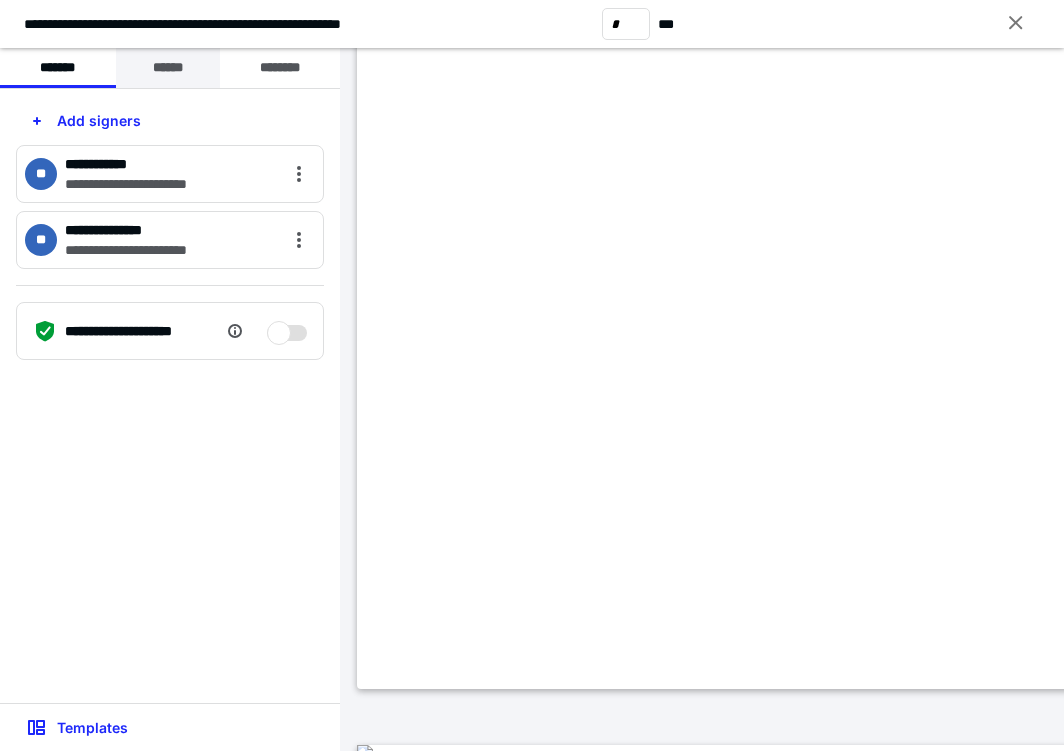 click on "******" at bounding box center (168, 68) 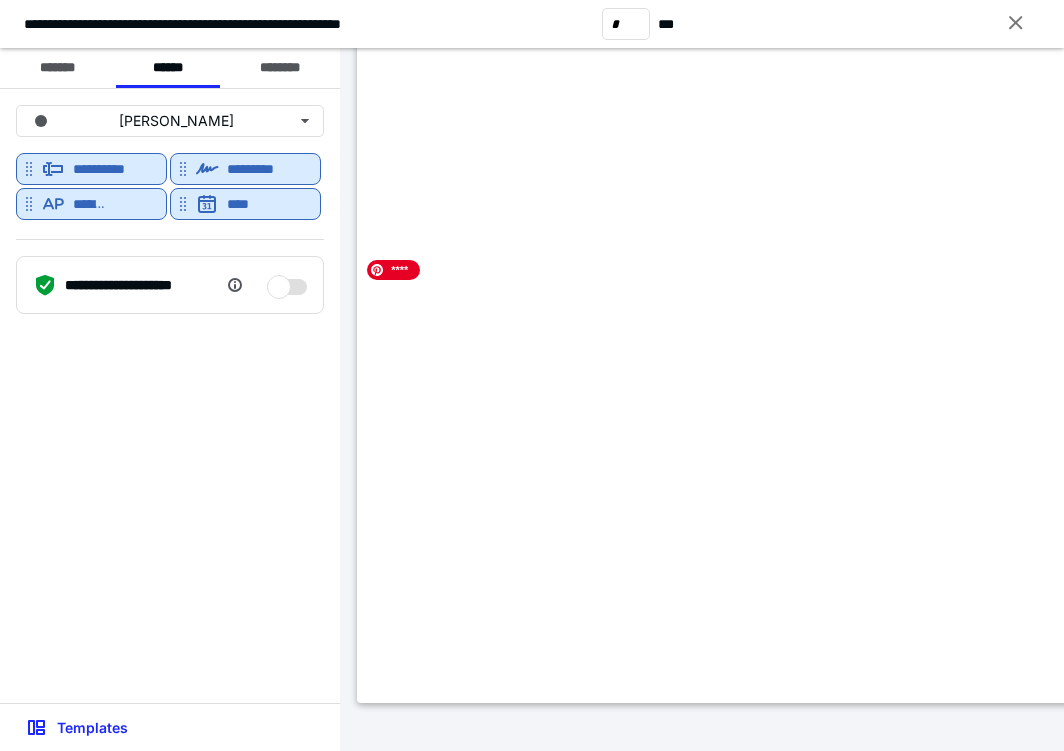 scroll, scrollTop: 1624, scrollLeft: 0, axis: vertical 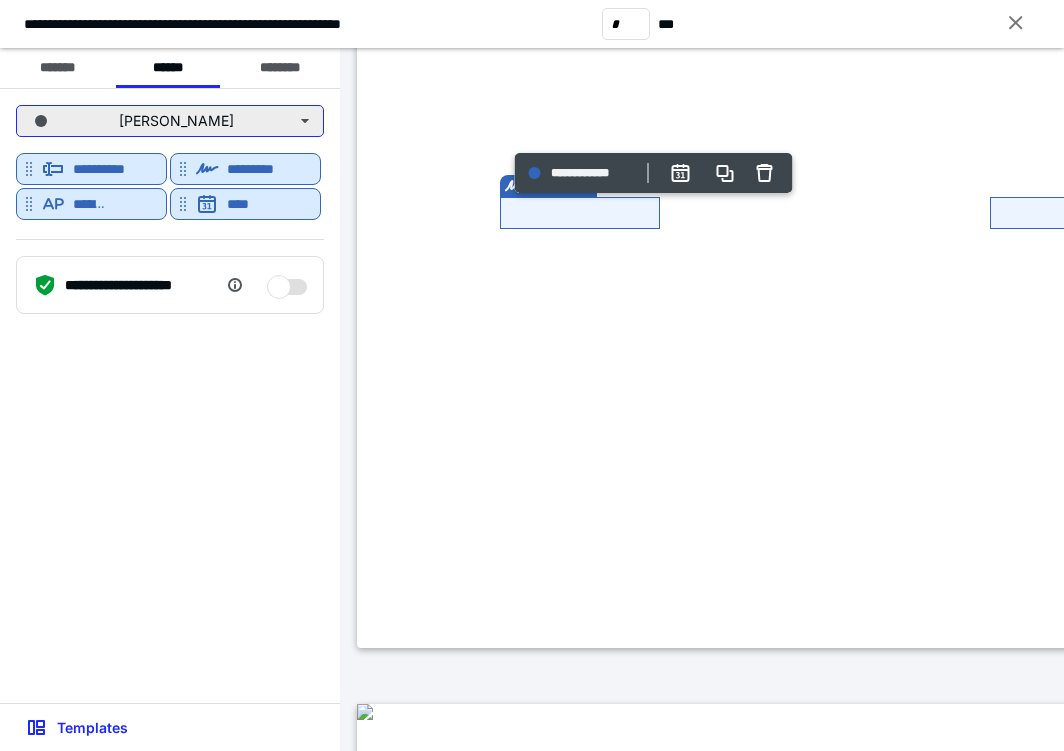 click on "[PERSON_NAME]" at bounding box center [170, 121] 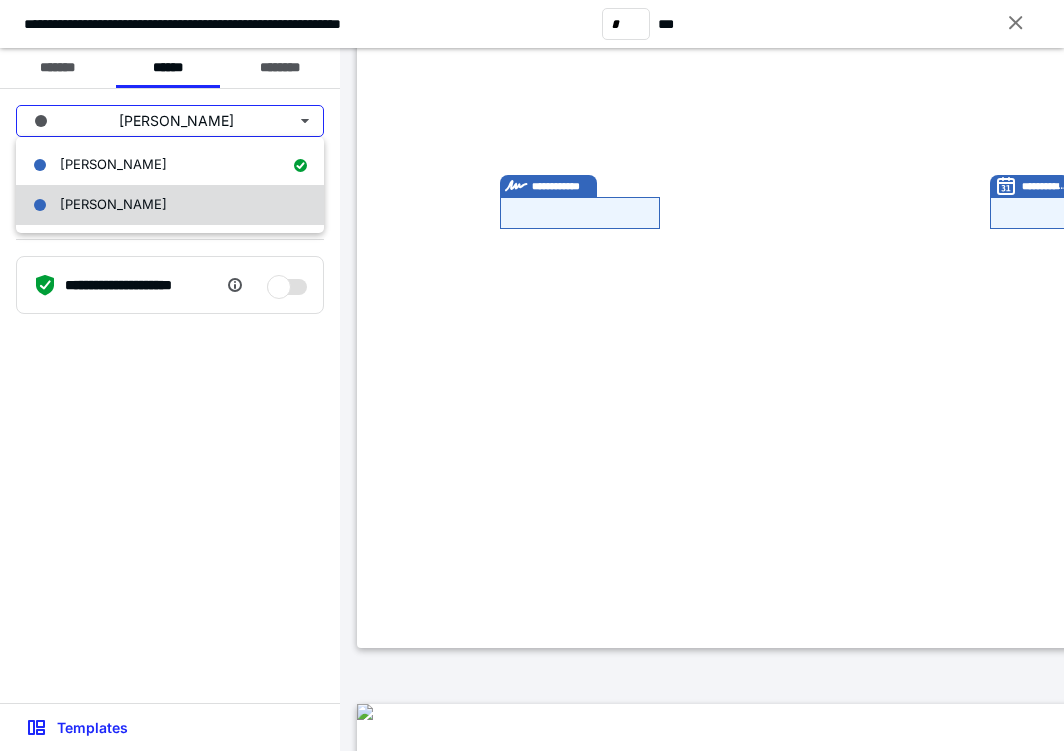 click on "[PERSON_NAME]" at bounding box center [170, 205] 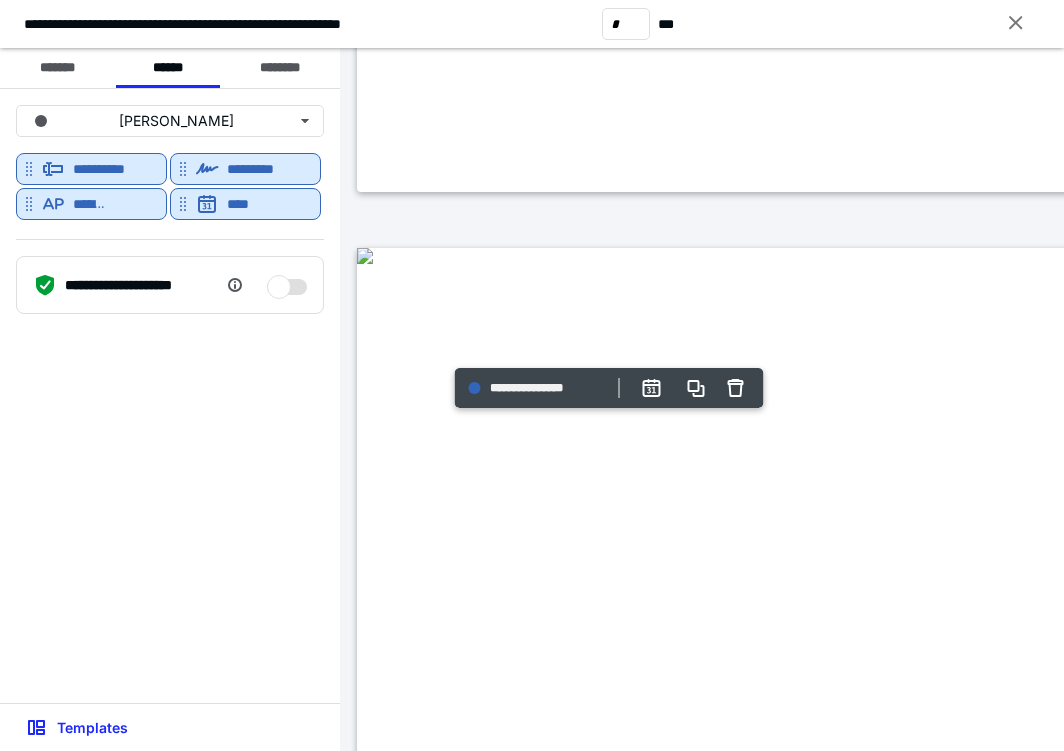 type on "*" 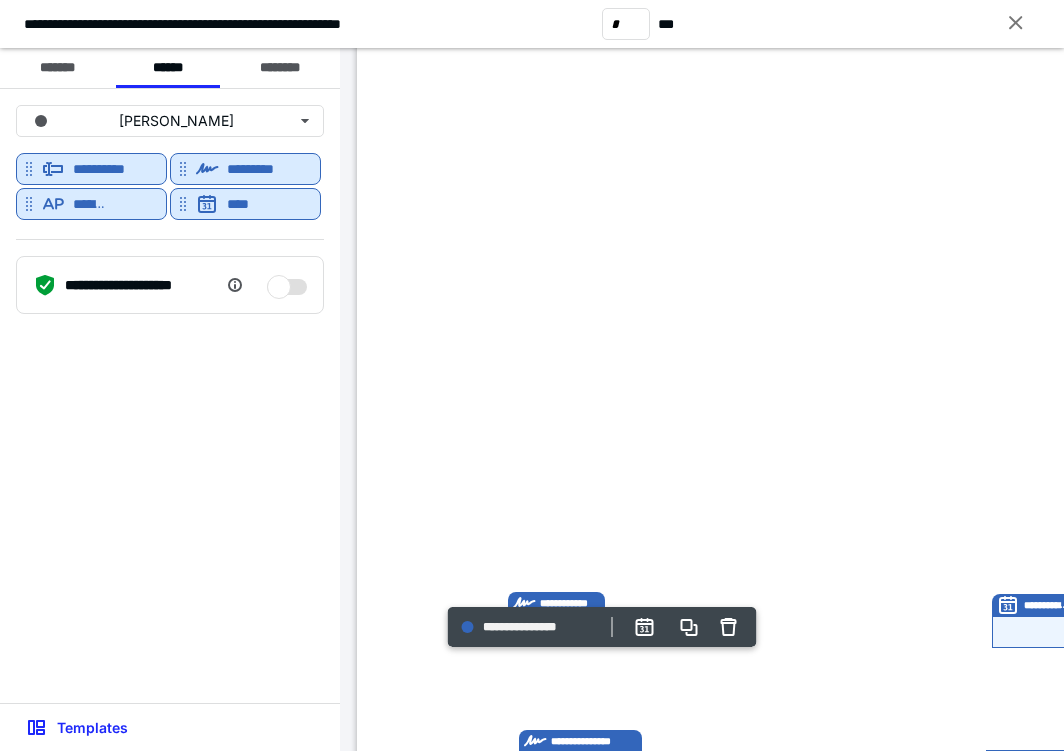 scroll, scrollTop: 0, scrollLeft: 0, axis: both 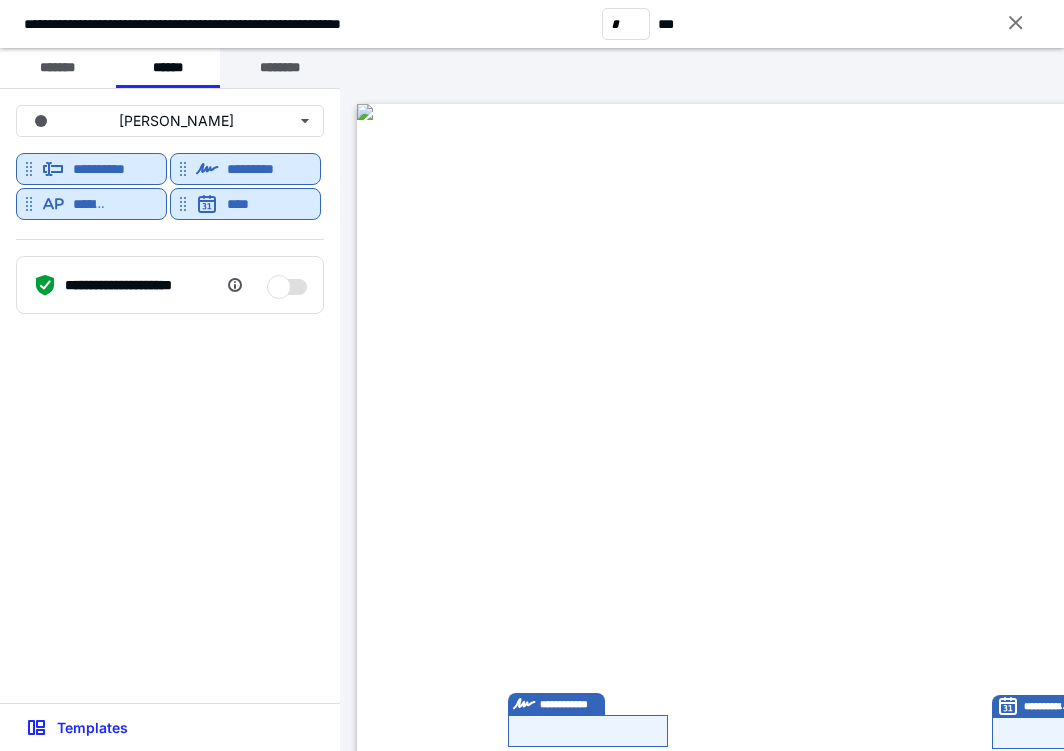 click on "********" at bounding box center (280, 68) 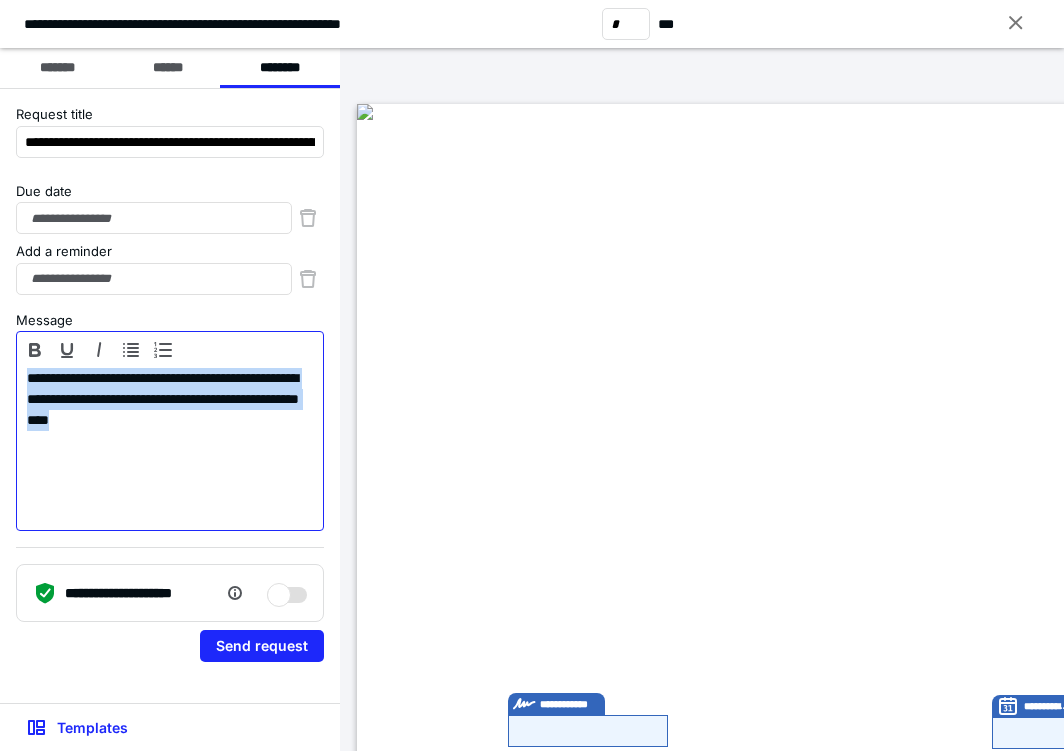 drag, startPoint x: 268, startPoint y: 416, endPoint x: 23, endPoint y: 371, distance: 249.09837 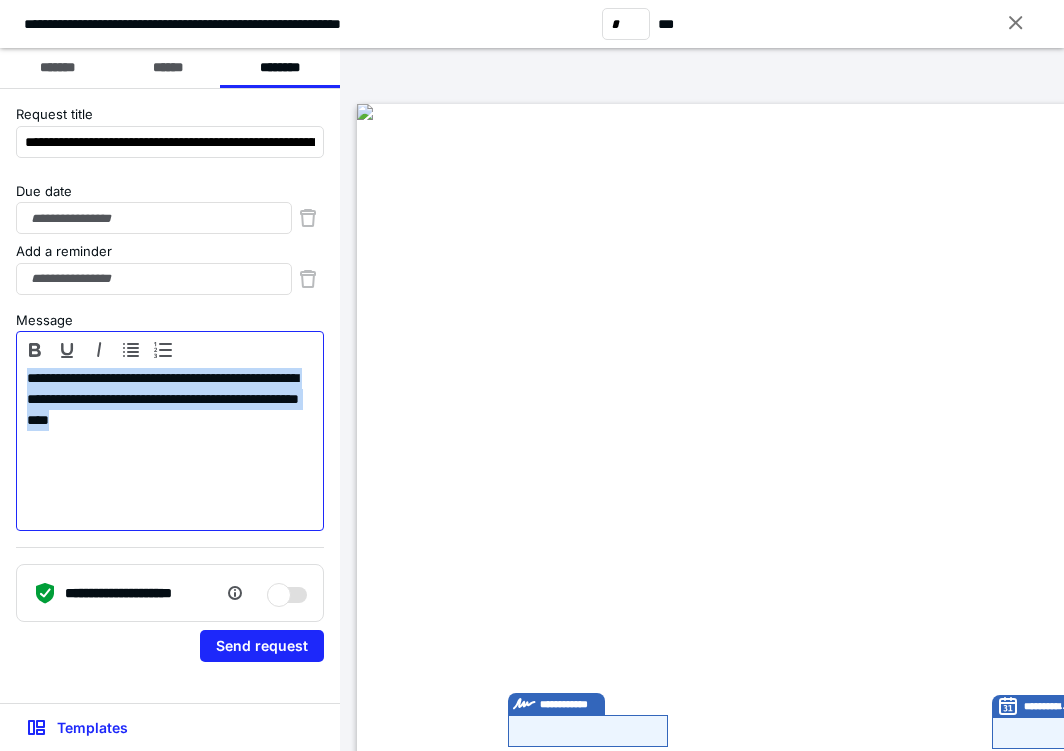 type 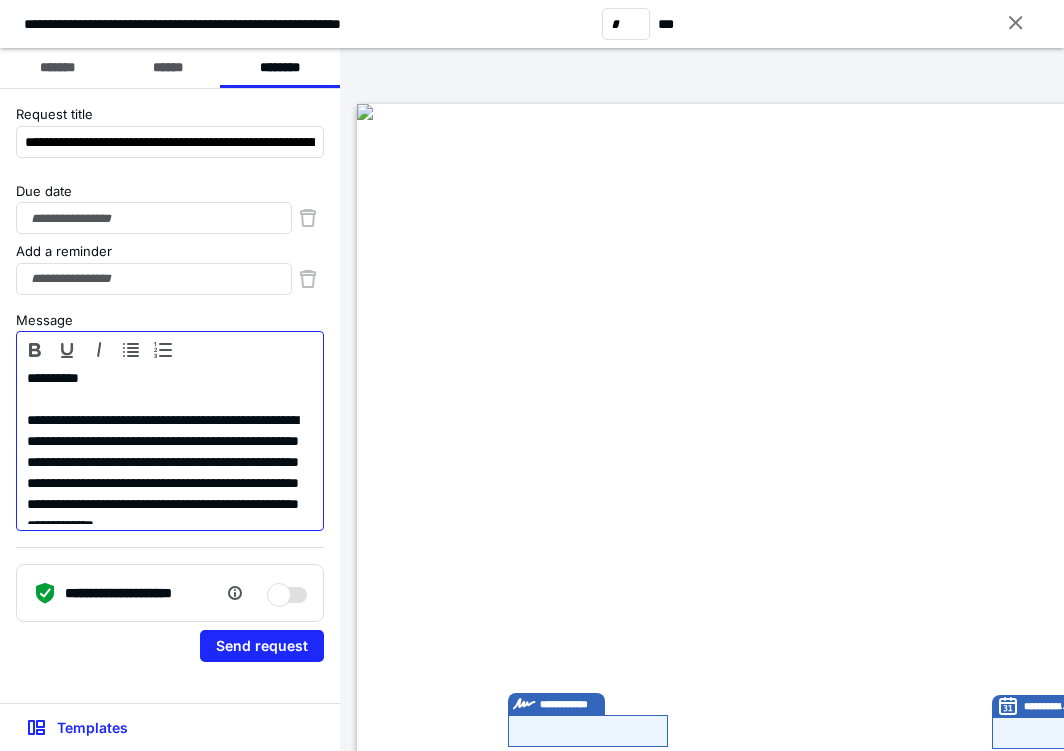 scroll, scrollTop: 33, scrollLeft: 0, axis: vertical 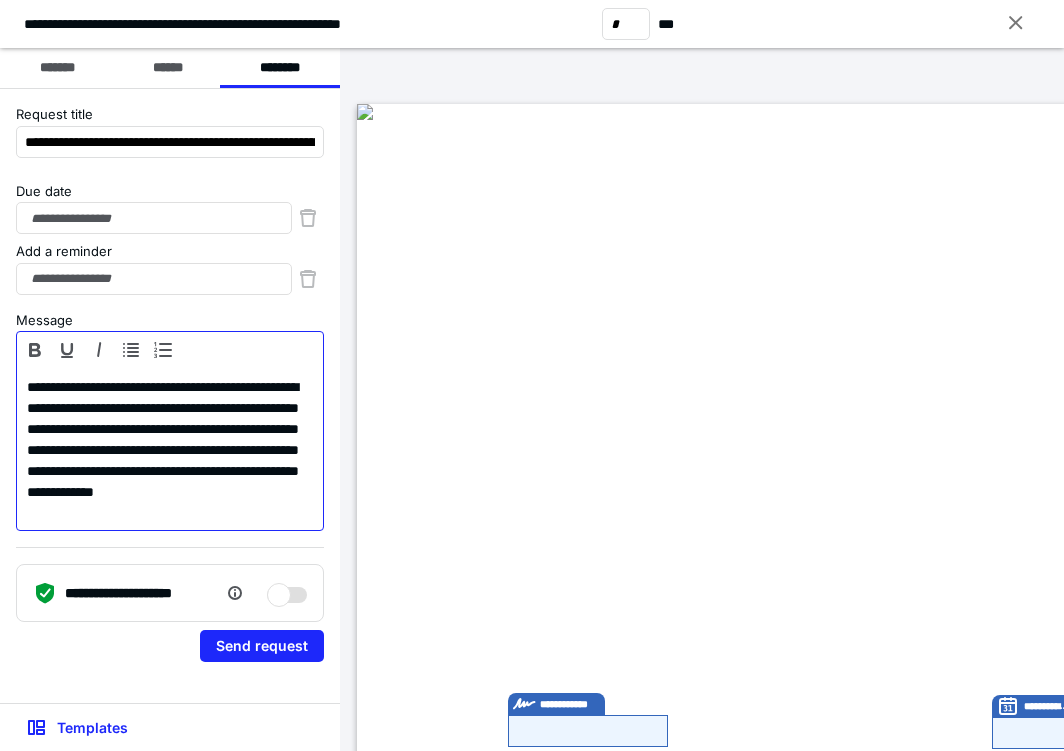click on "**********" at bounding box center [170, 440] 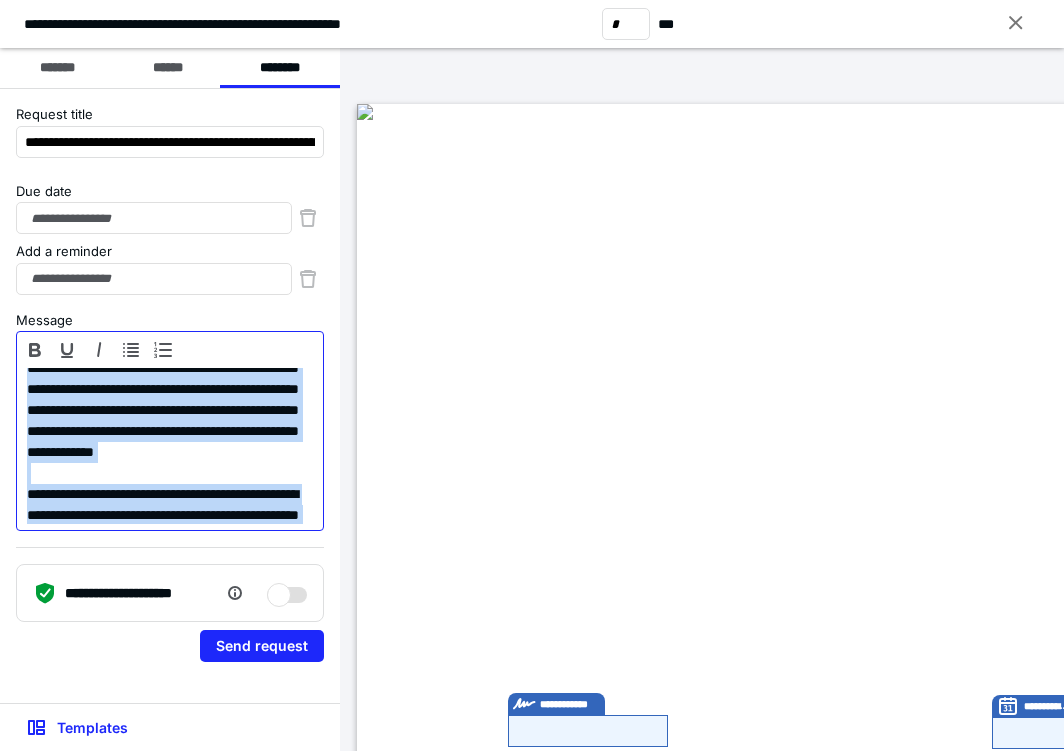 scroll, scrollTop: 222, scrollLeft: 0, axis: vertical 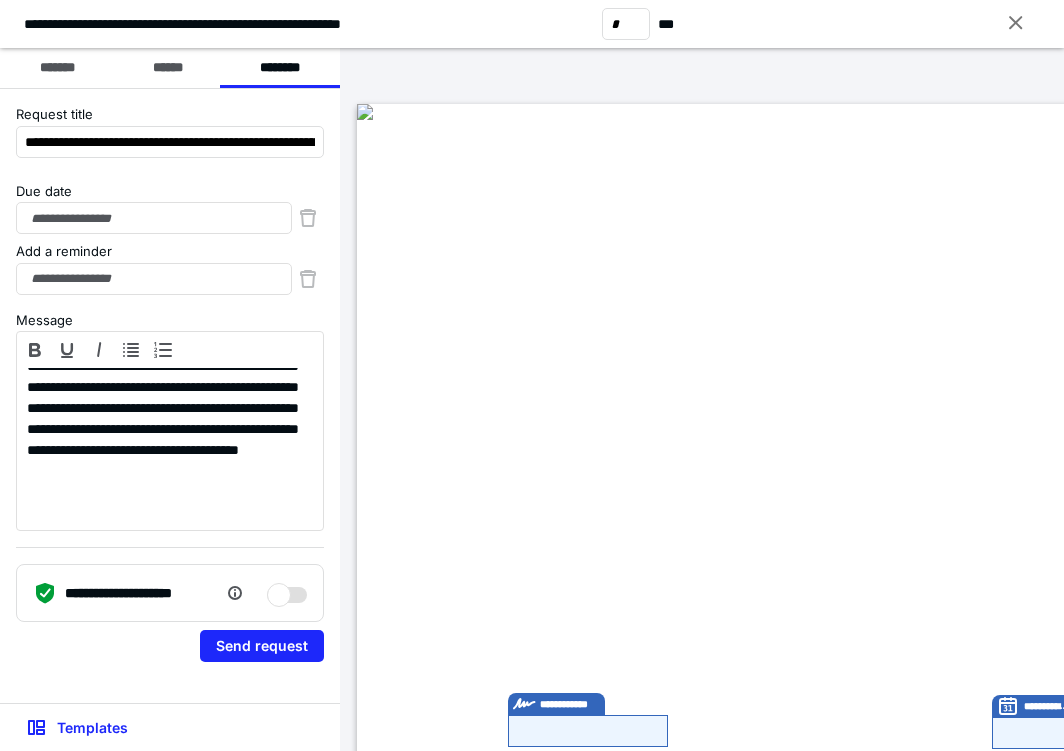 click on "**********" at bounding box center (170, 431) 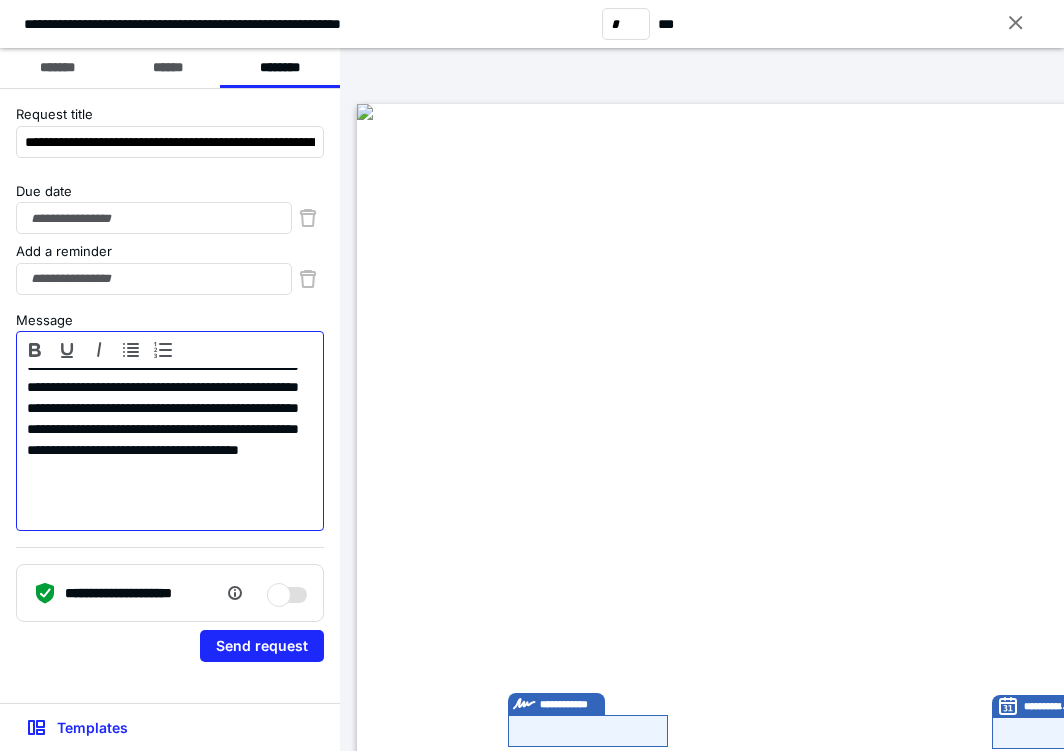 click on "**********" at bounding box center [170, 398] 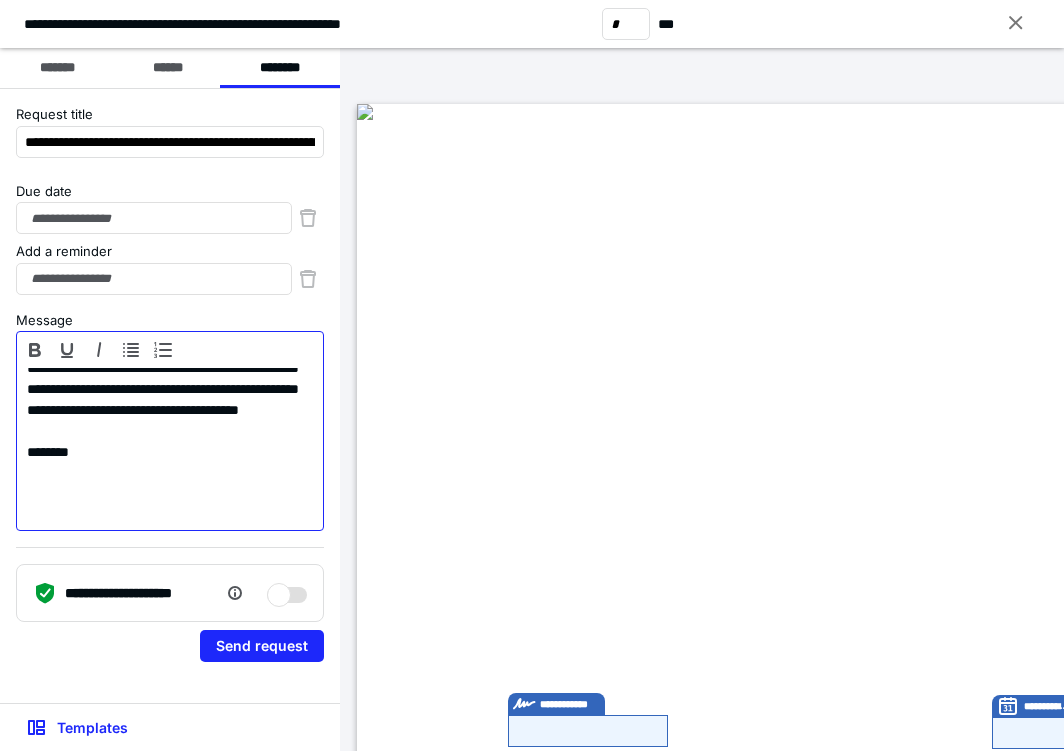 scroll, scrollTop: 283, scrollLeft: 0, axis: vertical 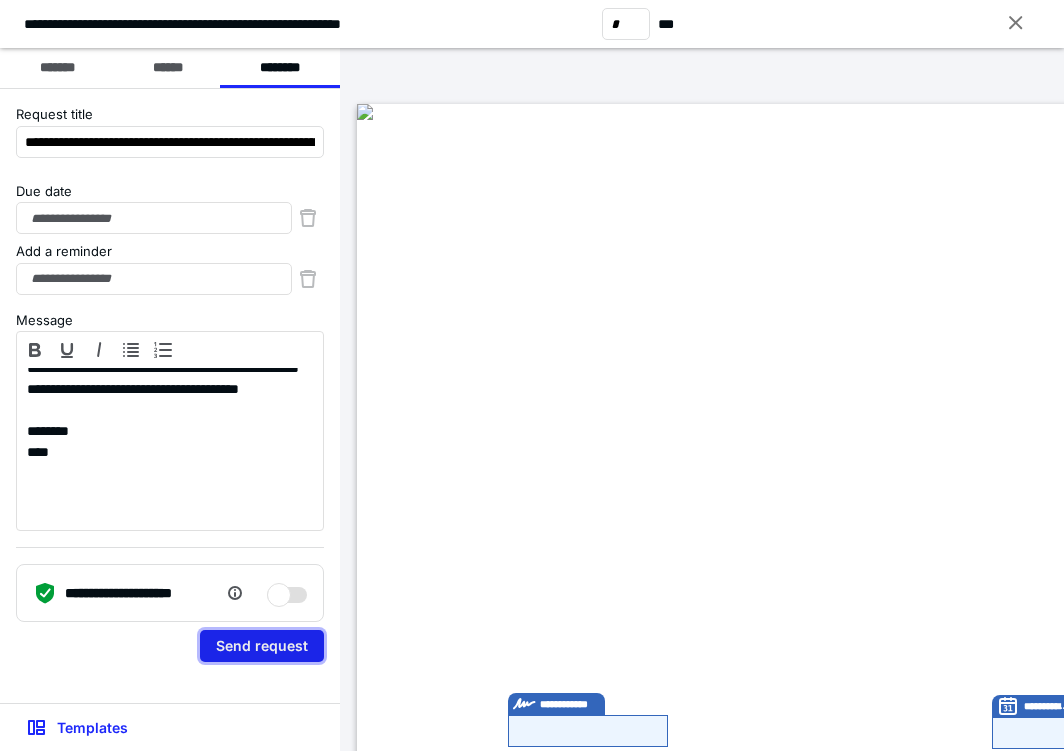 click on "Send request" at bounding box center (262, 646) 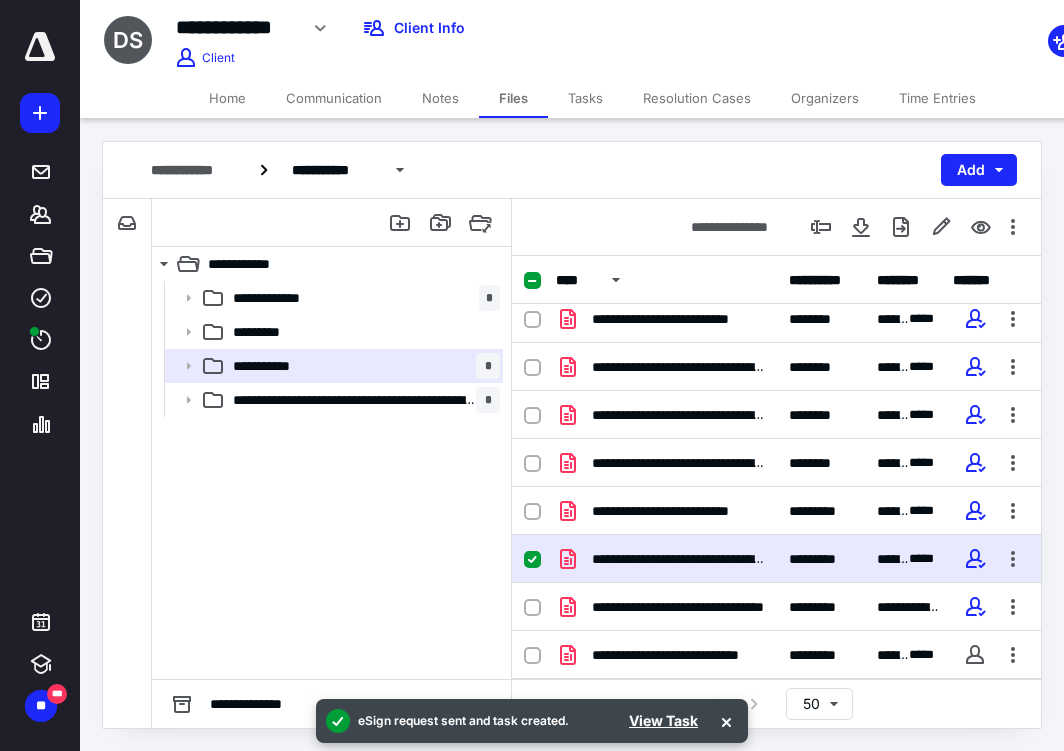 click at bounding box center (40, 113) 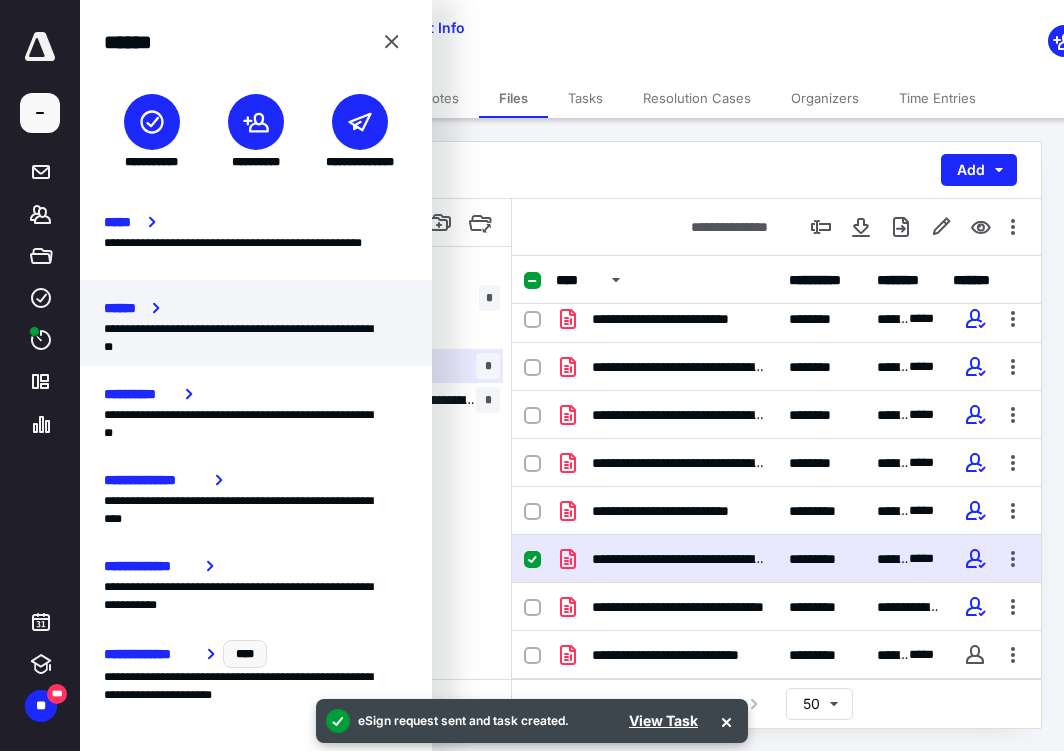 click on "**********" at bounding box center [256, 338] 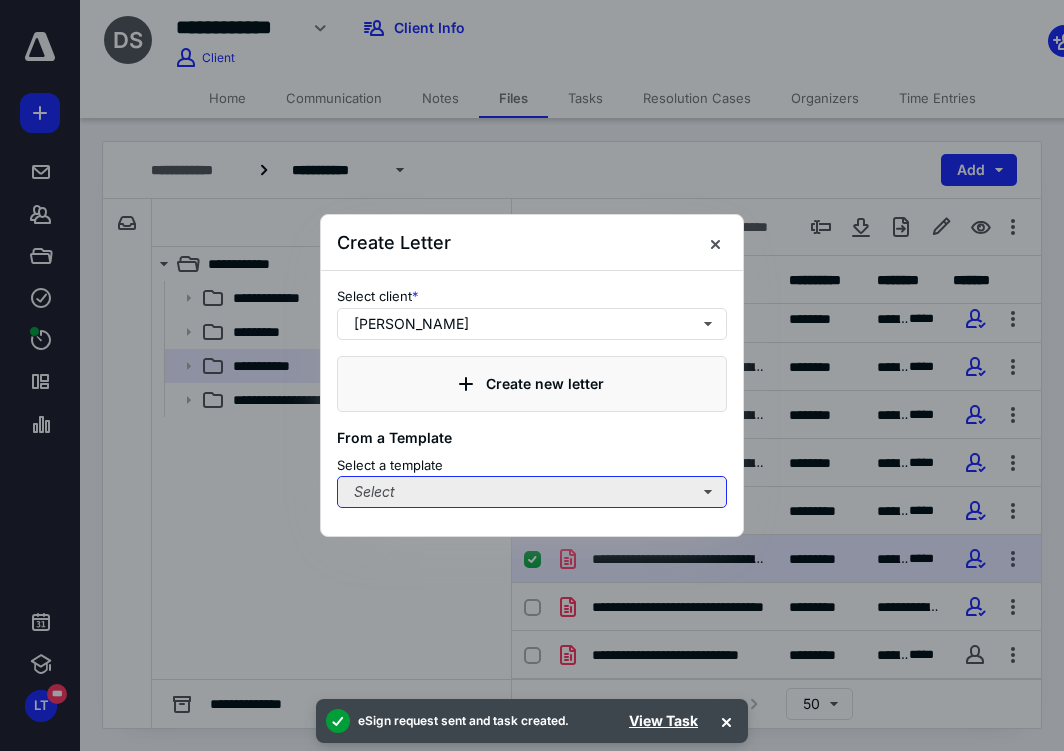 click on "Select" at bounding box center (532, 492) 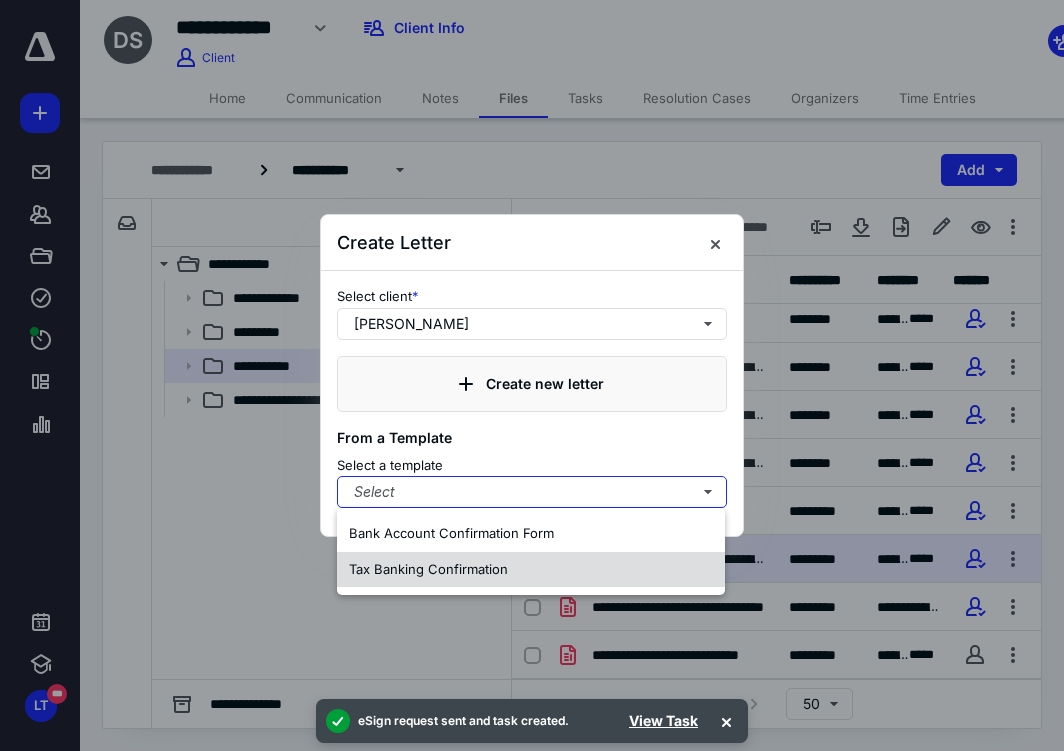 click on "Tax Banking Confirmation" at bounding box center [428, 569] 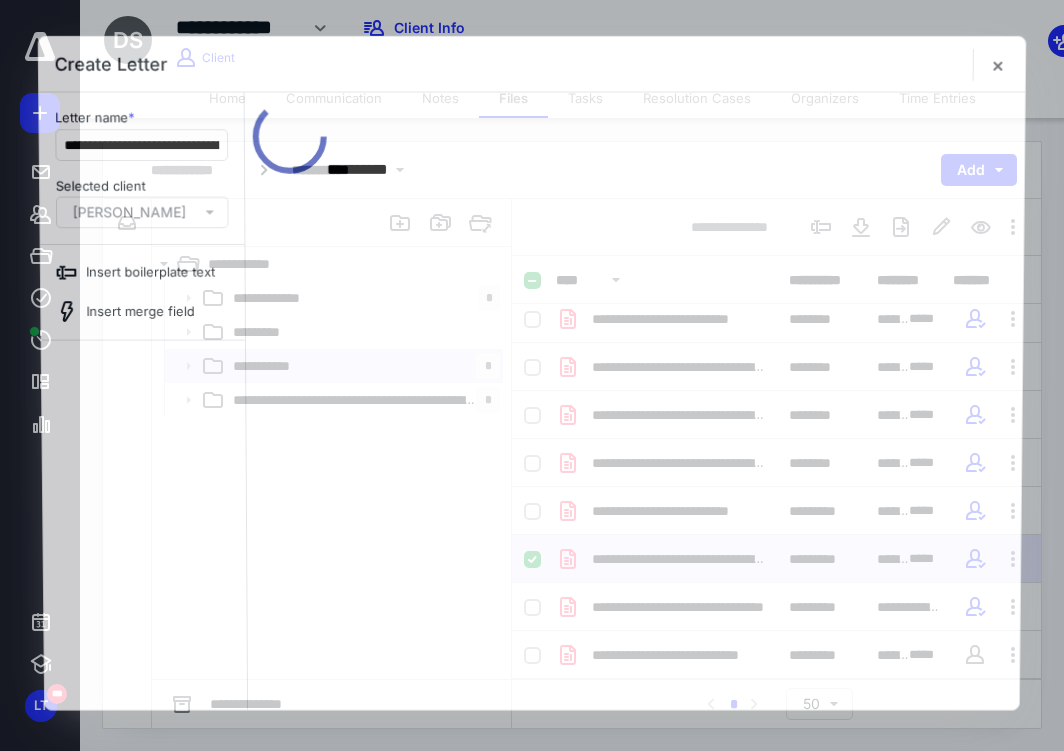 scroll, scrollTop: 0, scrollLeft: 0, axis: both 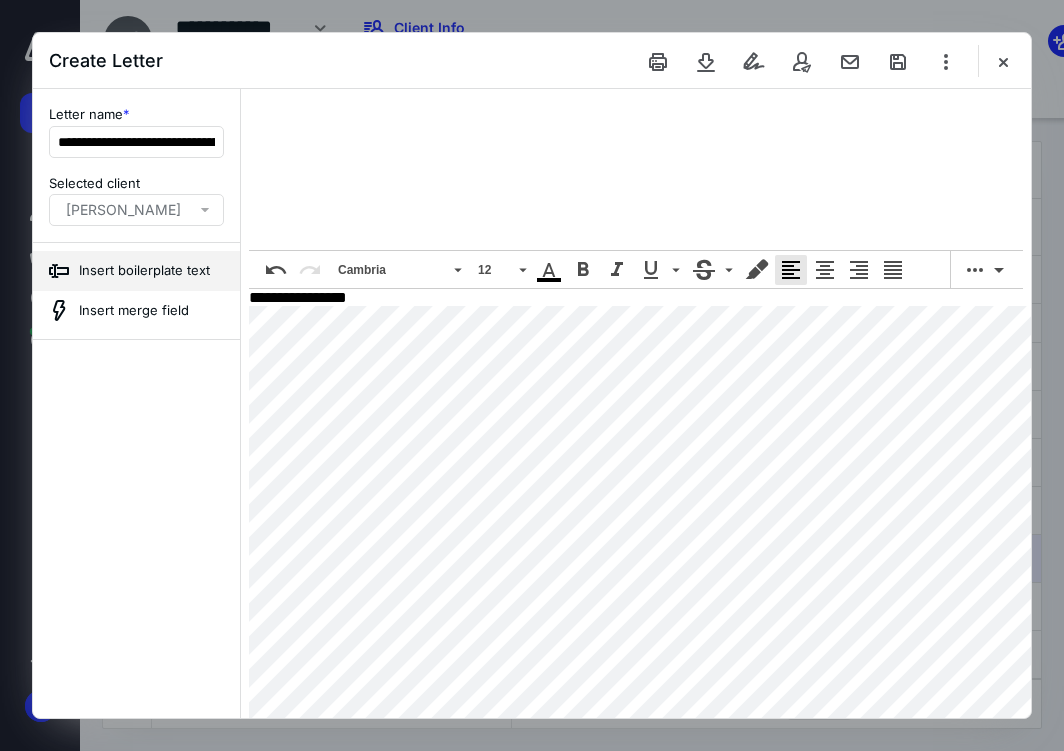 click on "Insert boilerplate text" at bounding box center (136, 271) 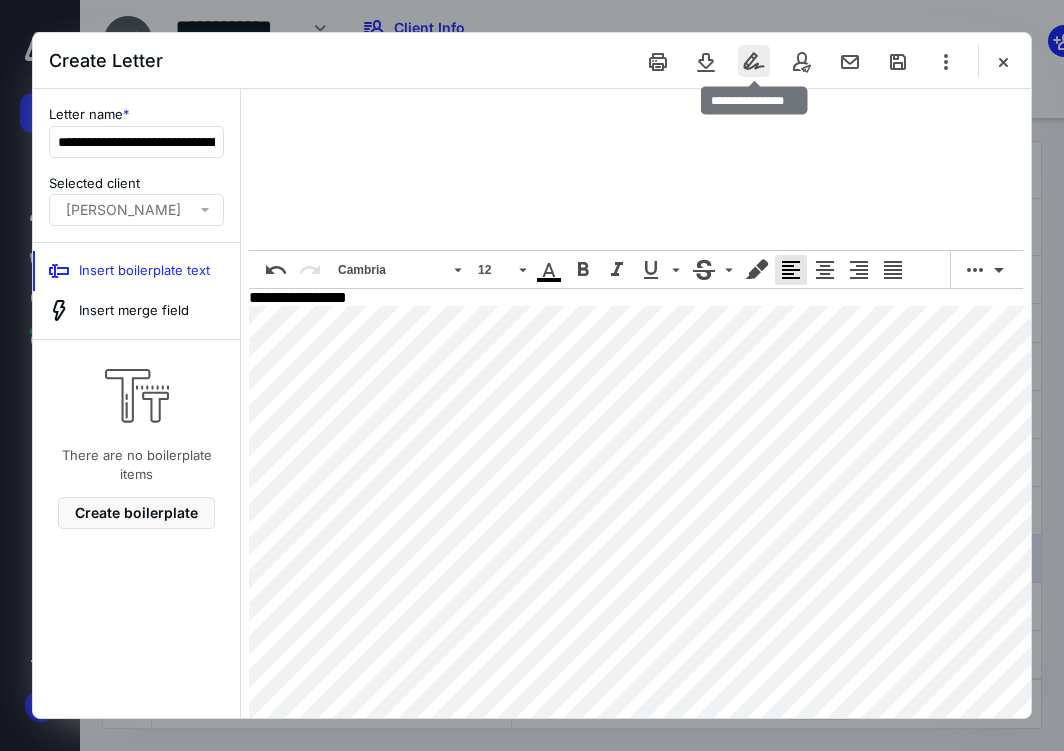 click at bounding box center [754, 61] 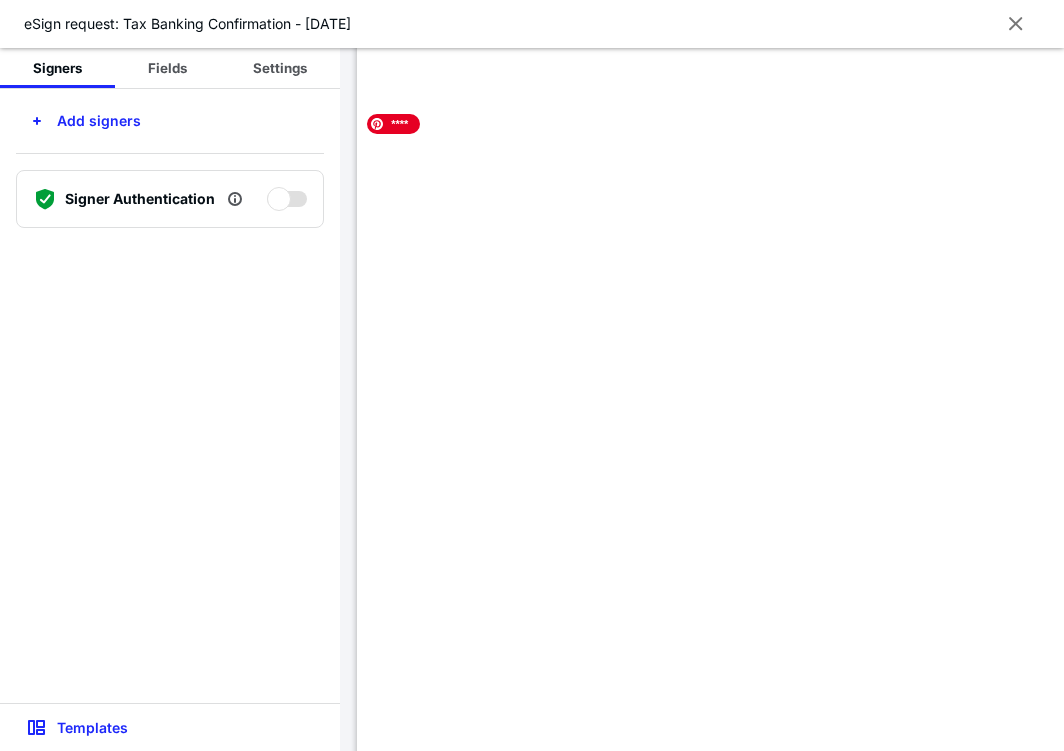 scroll, scrollTop: 0, scrollLeft: 0, axis: both 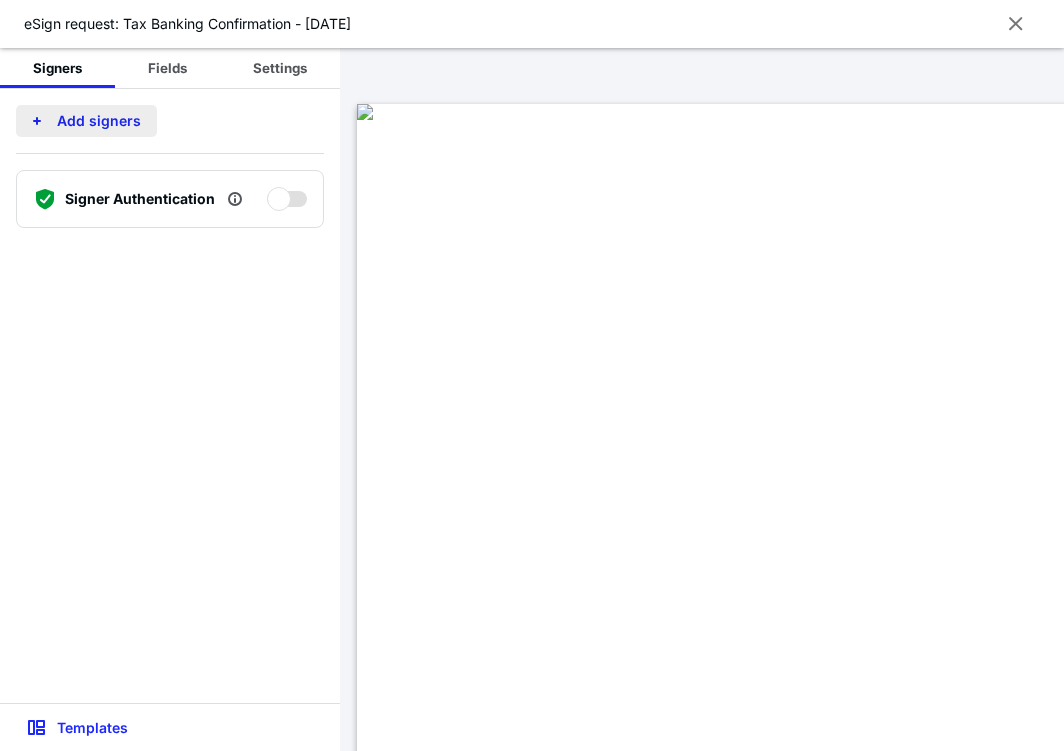 click on "Add signers" at bounding box center (86, 121) 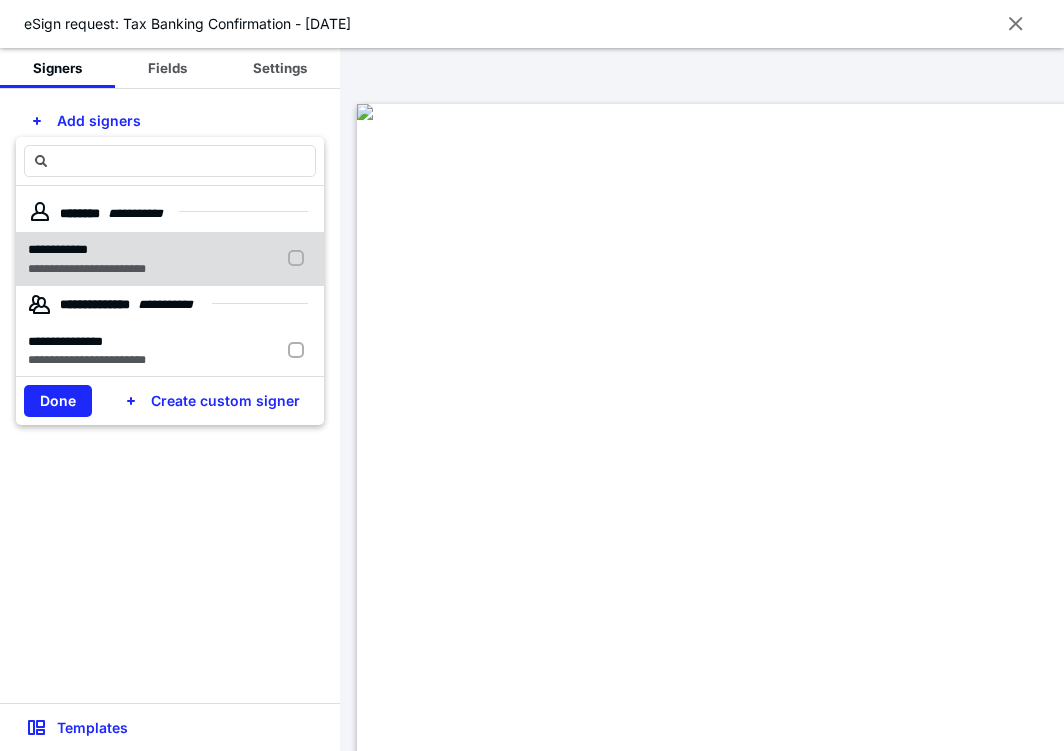 click on "**********" at bounding box center (87, 250) 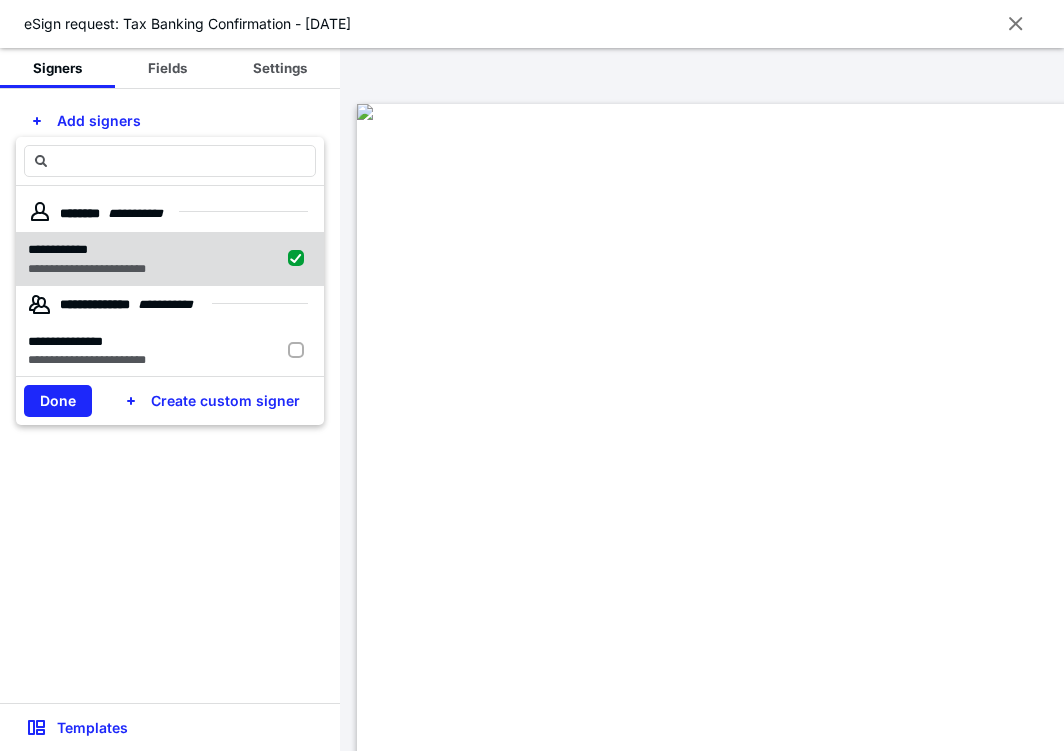 checkbox on "true" 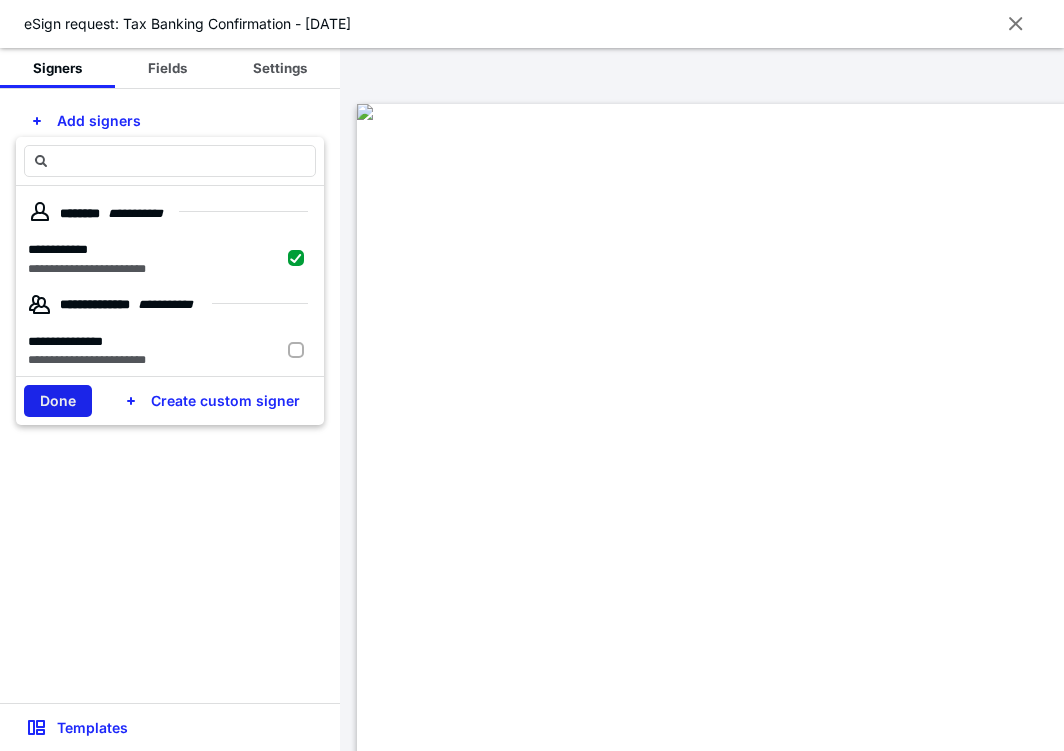 click on "Done" at bounding box center (58, 401) 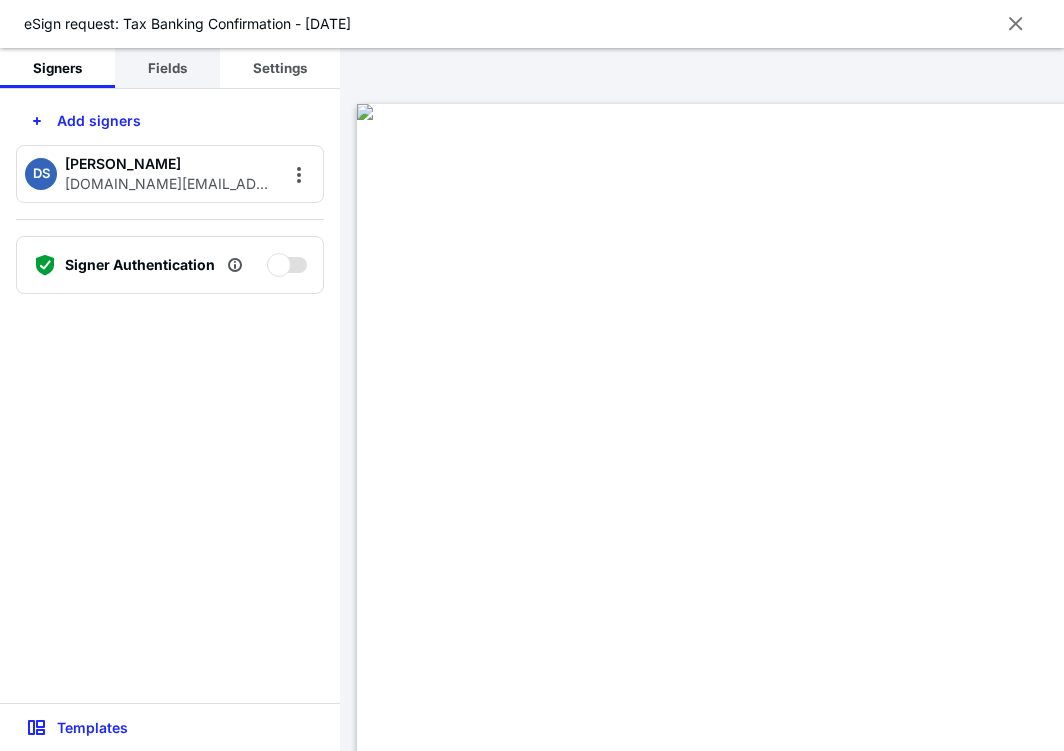 click on "Fields" at bounding box center [167, 68] 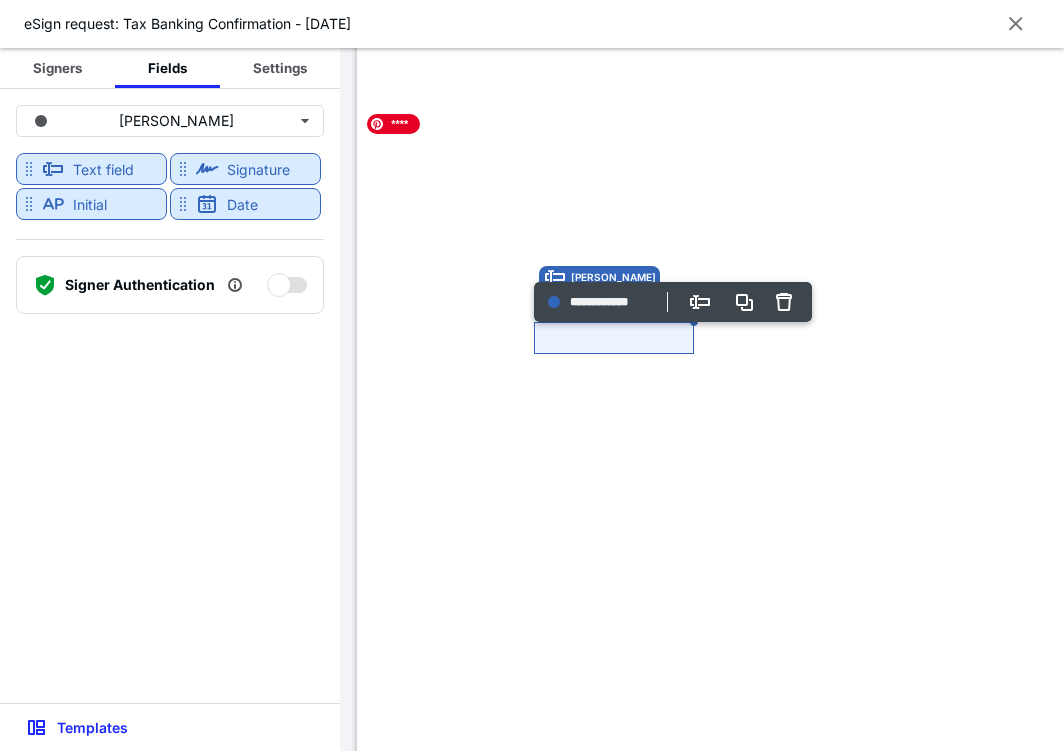 scroll, scrollTop: 156, scrollLeft: 0, axis: vertical 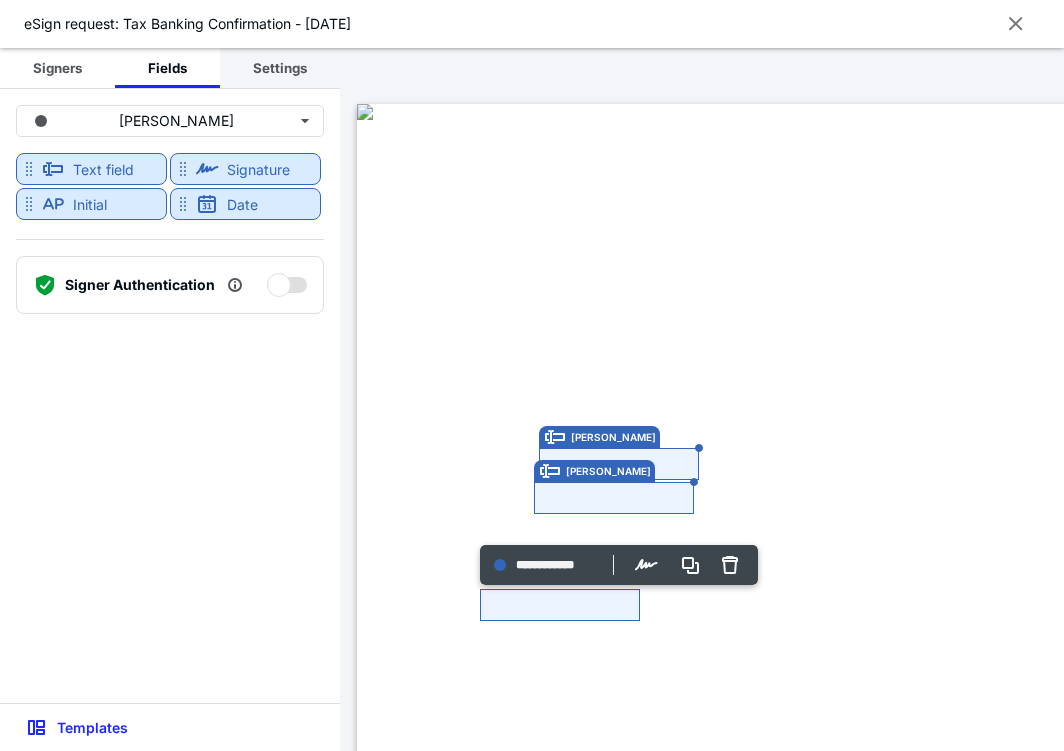 click on "Settings" at bounding box center [280, 68] 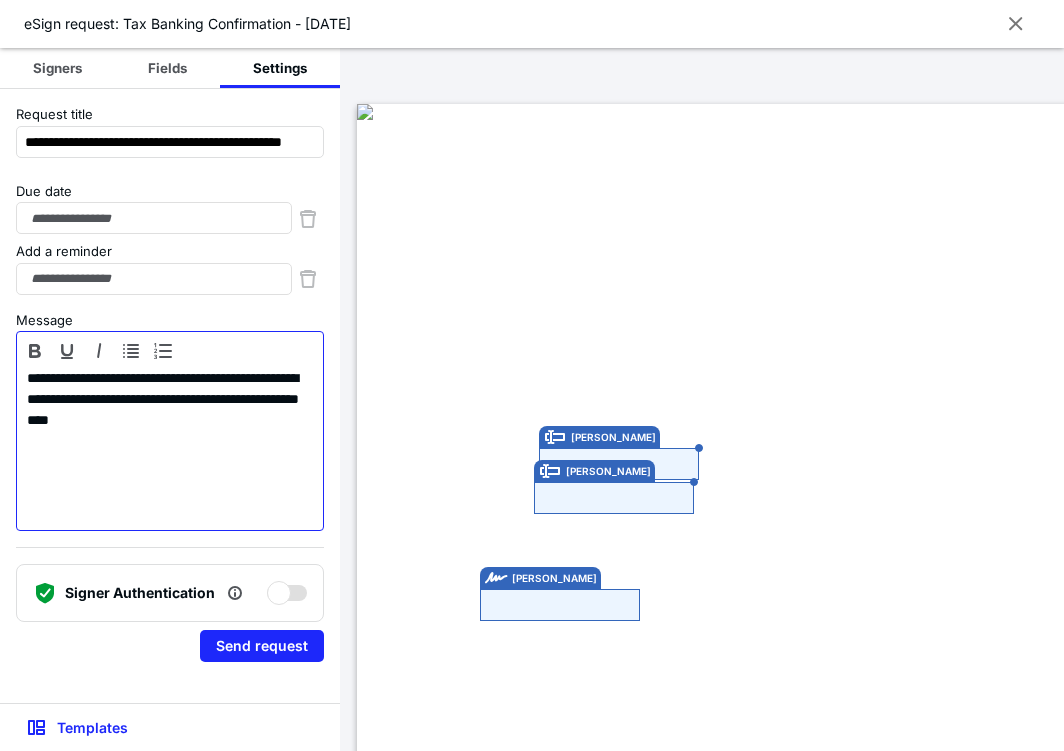 click on "**********" at bounding box center [170, 446] 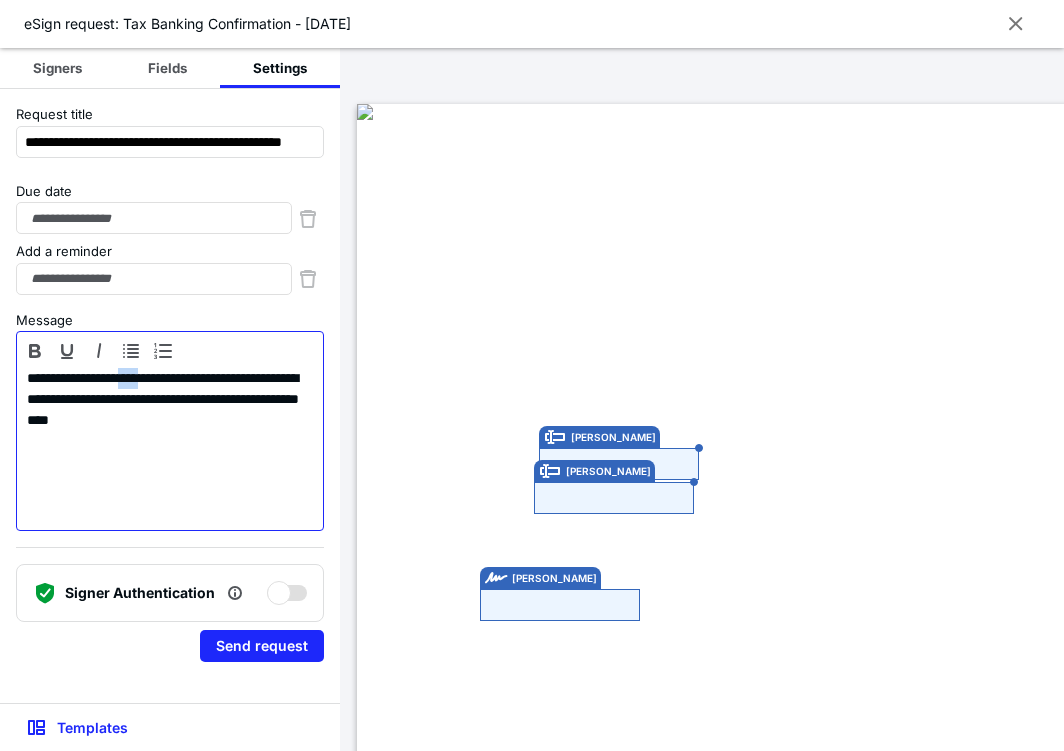 click on "**********" at bounding box center [170, 446] 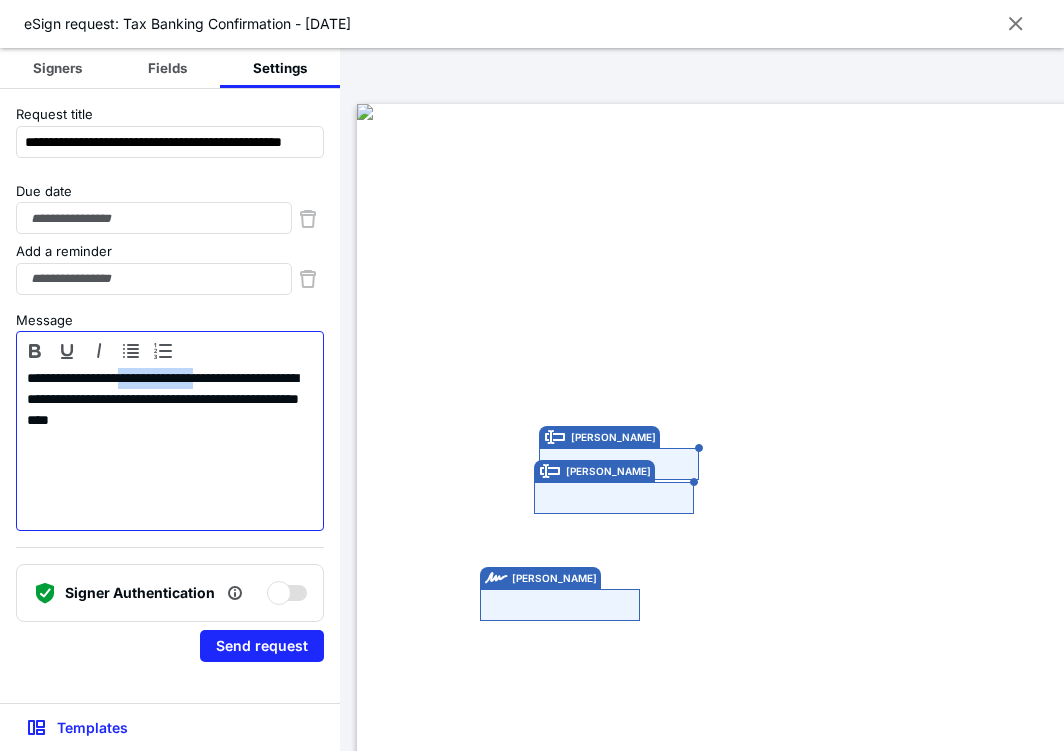 drag, startPoint x: 242, startPoint y: 380, endPoint x: 152, endPoint y: 379, distance: 90.005554 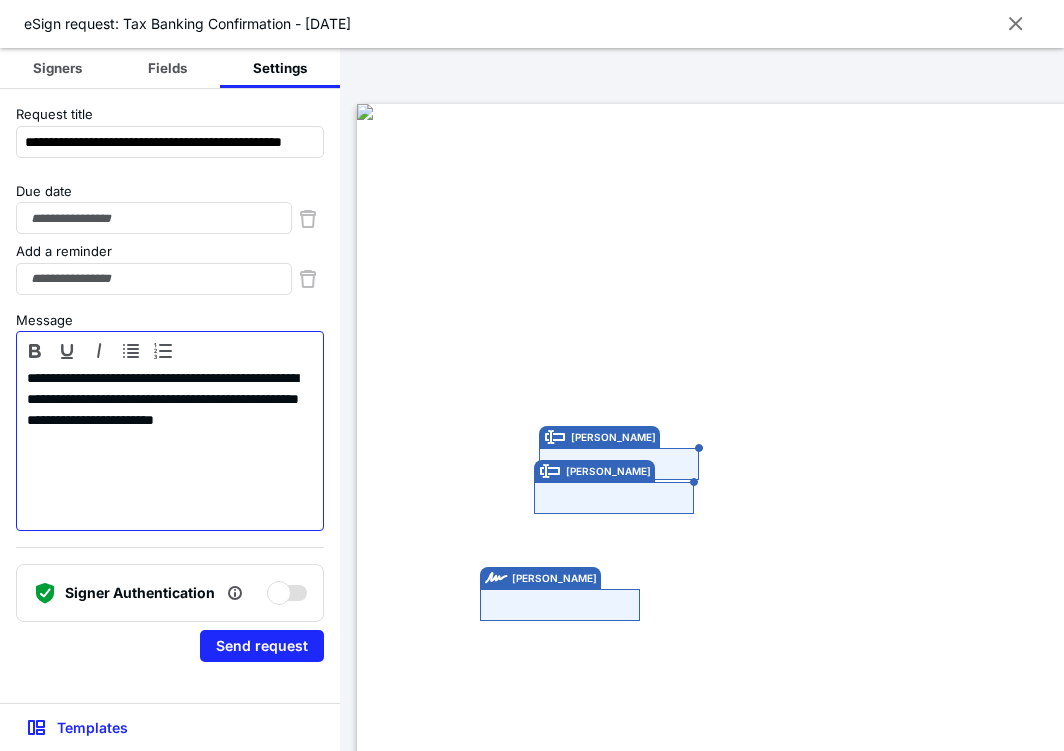 click on "**********" at bounding box center [170, 446] 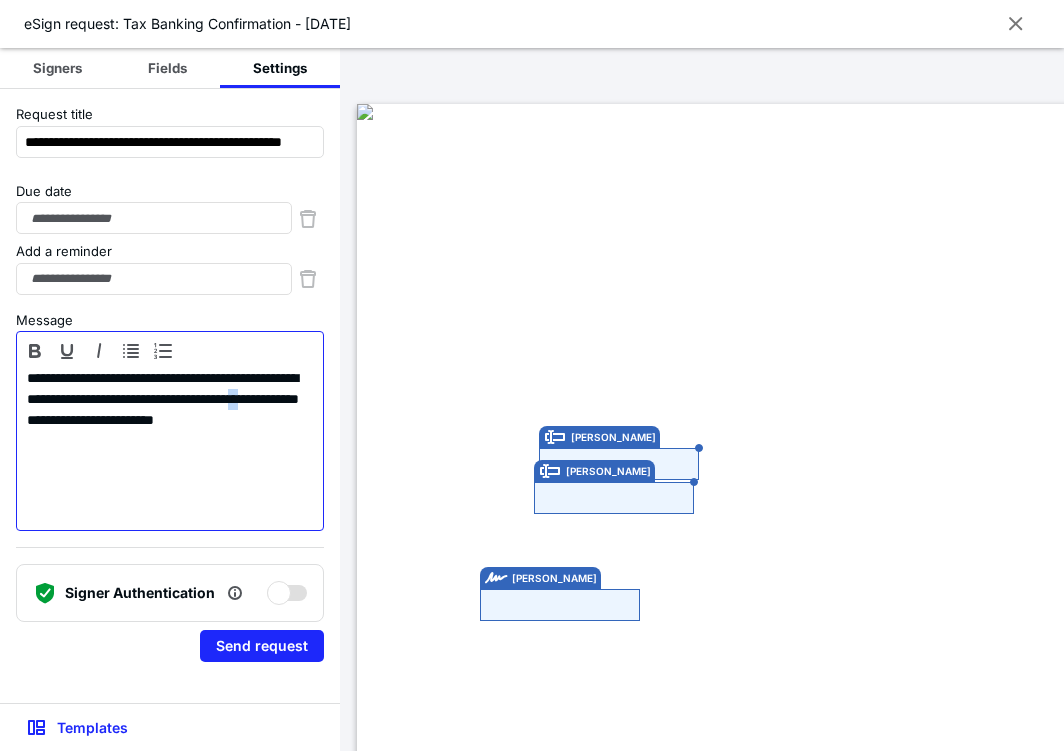 click on "**********" at bounding box center [170, 446] 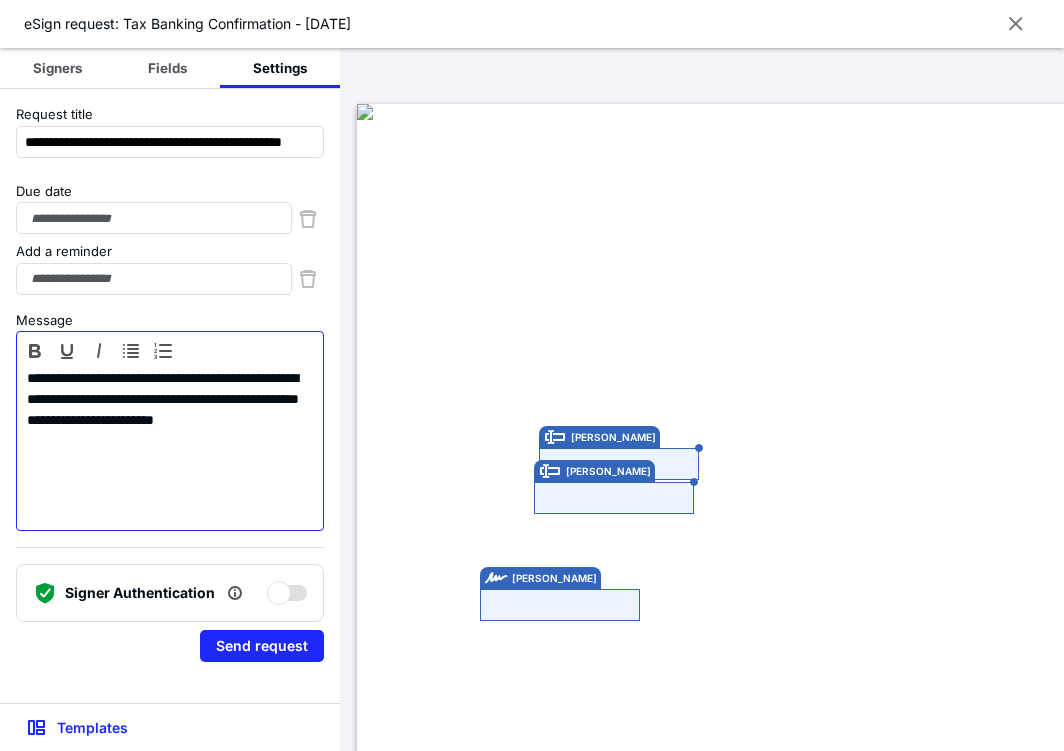 click on "**********" at bounding box center [170, 446] 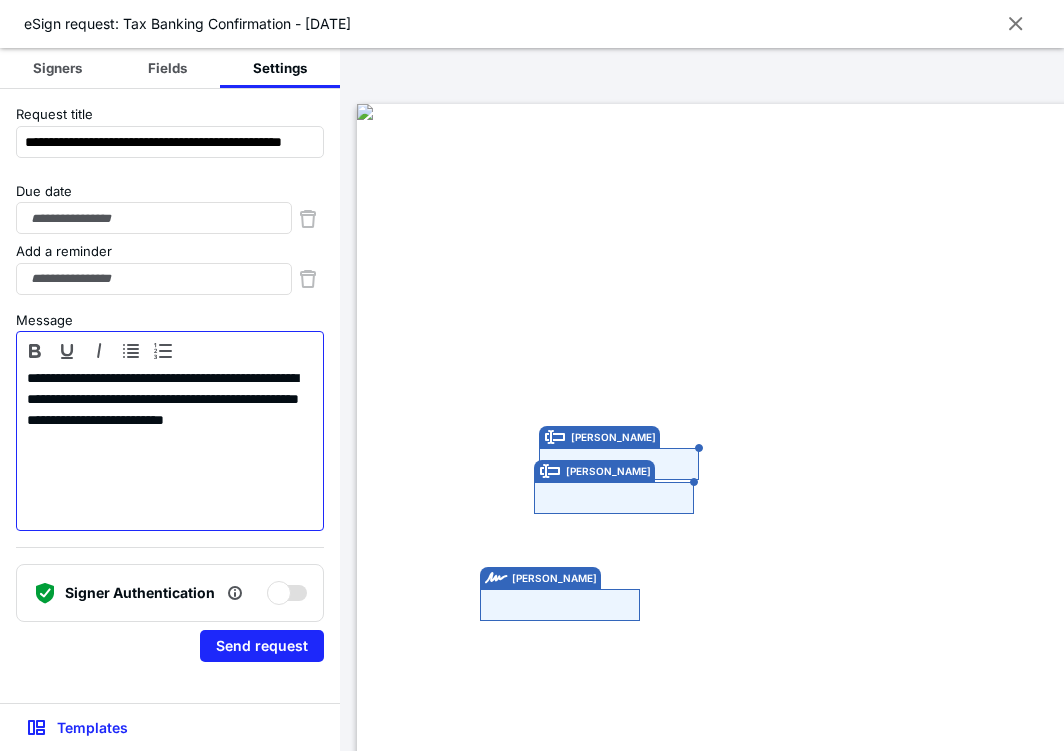 click on "**********" at bounding box center [170, 446] 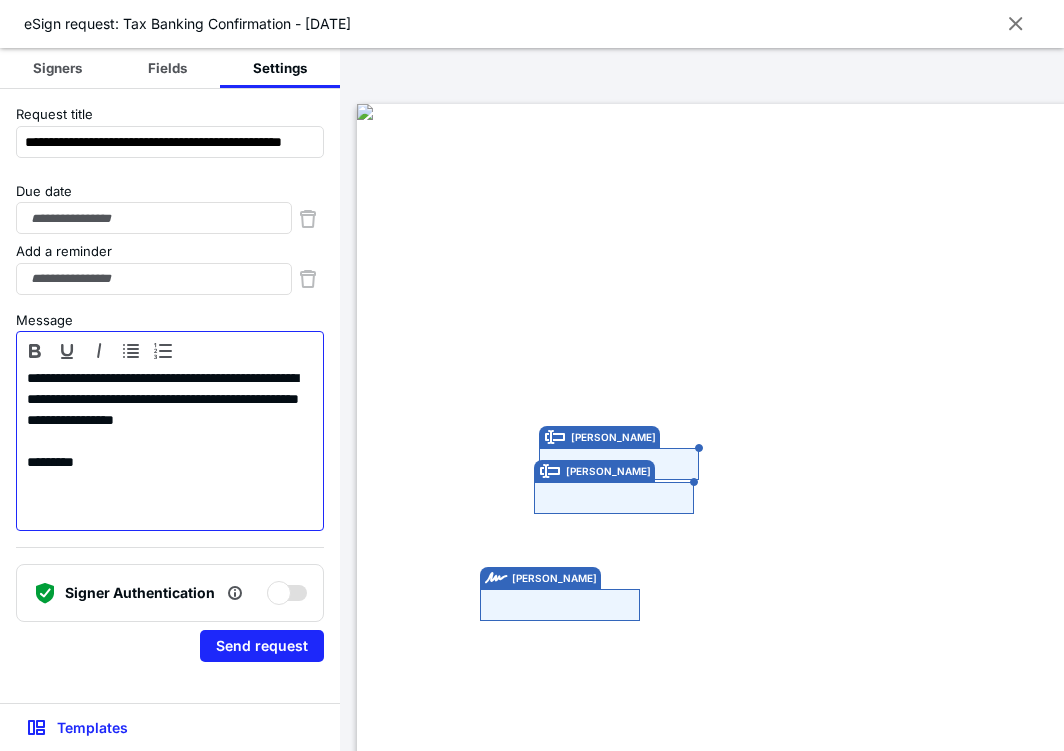 click on "*********" at bounding box center [170, 462] 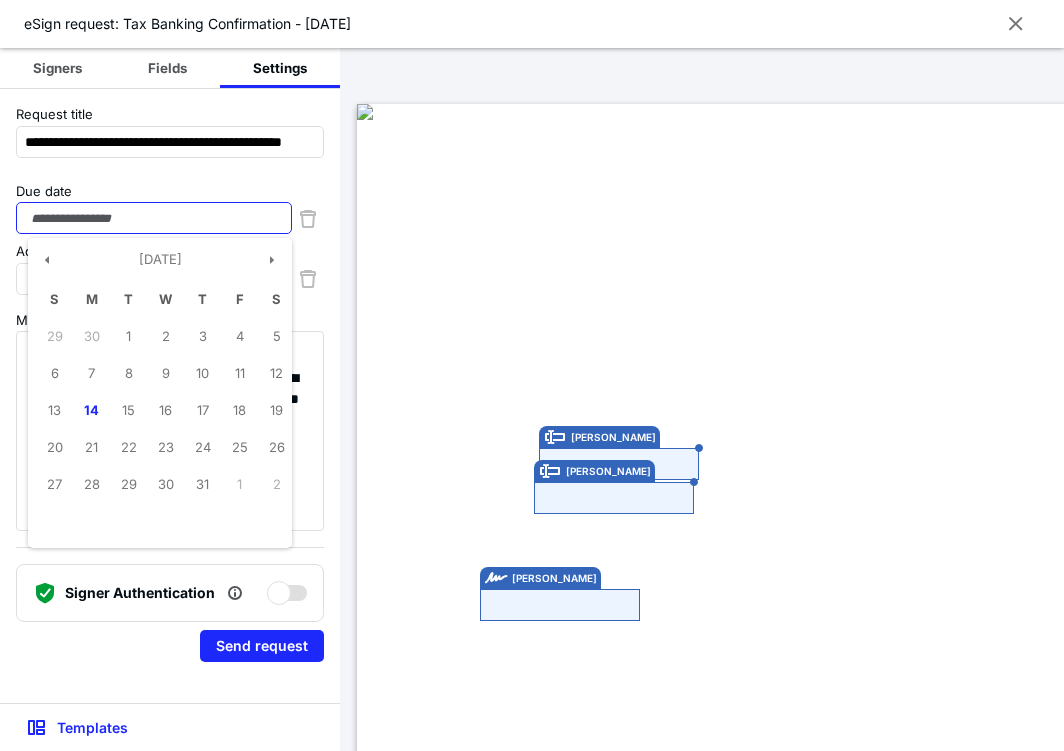 click on "Due date" at bounding box center (154, 218) 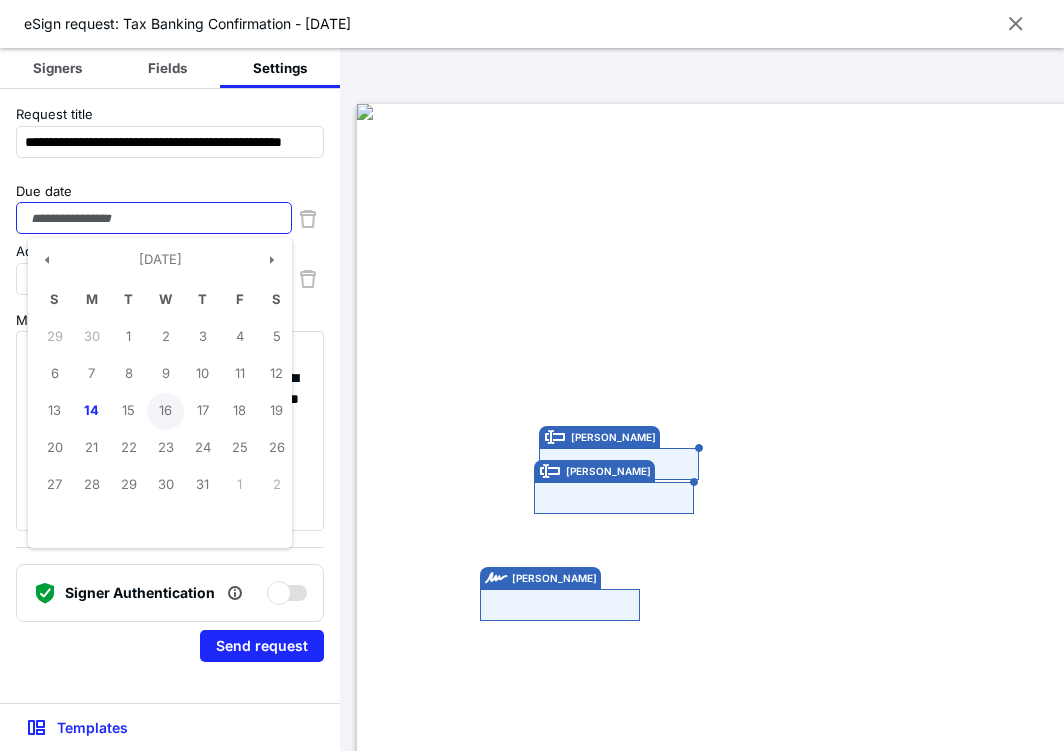 click on "16" at bounding box center [165, 411] 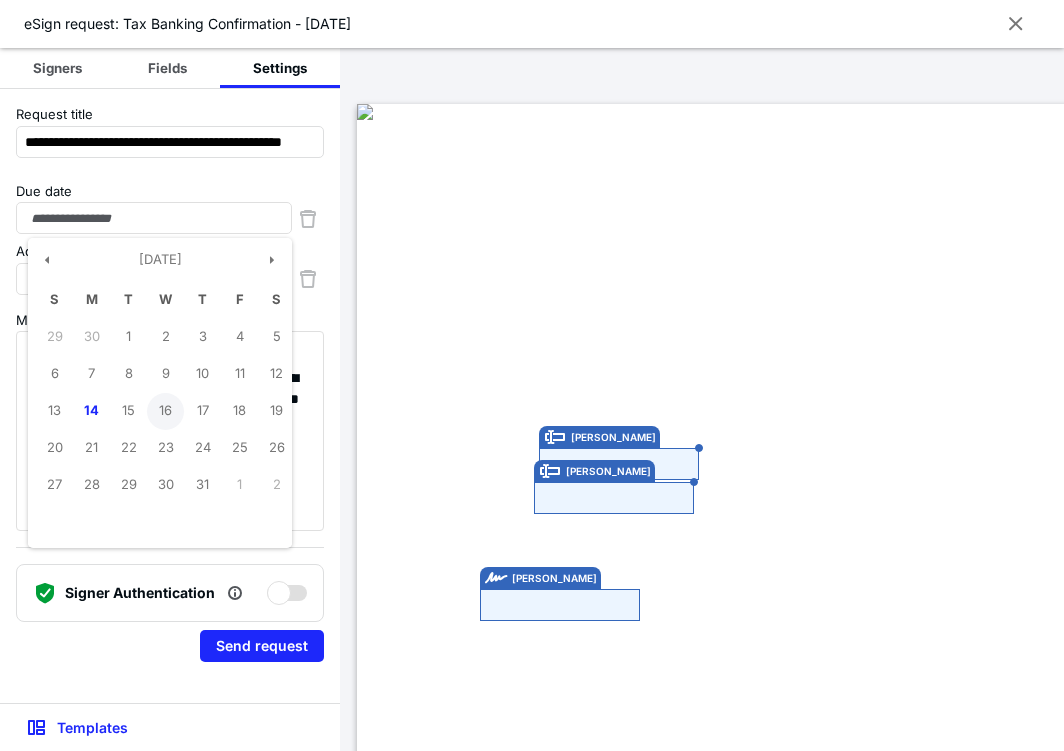 type on "**********" 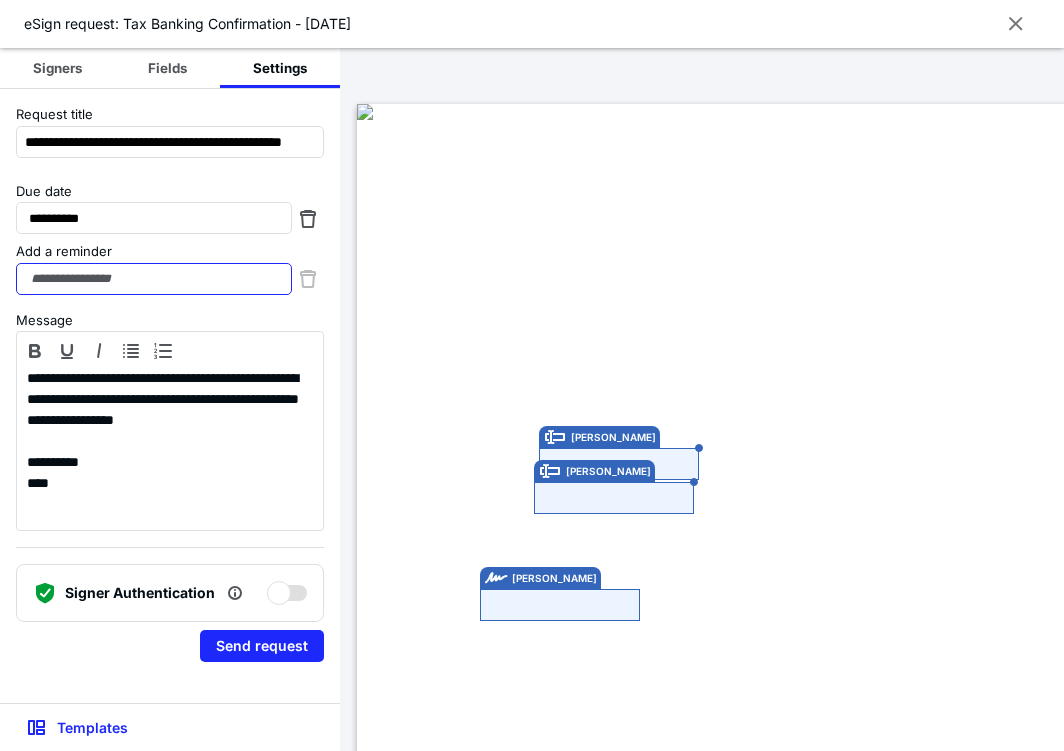 click on "Add a reminder" at bounding box center [154, 279] 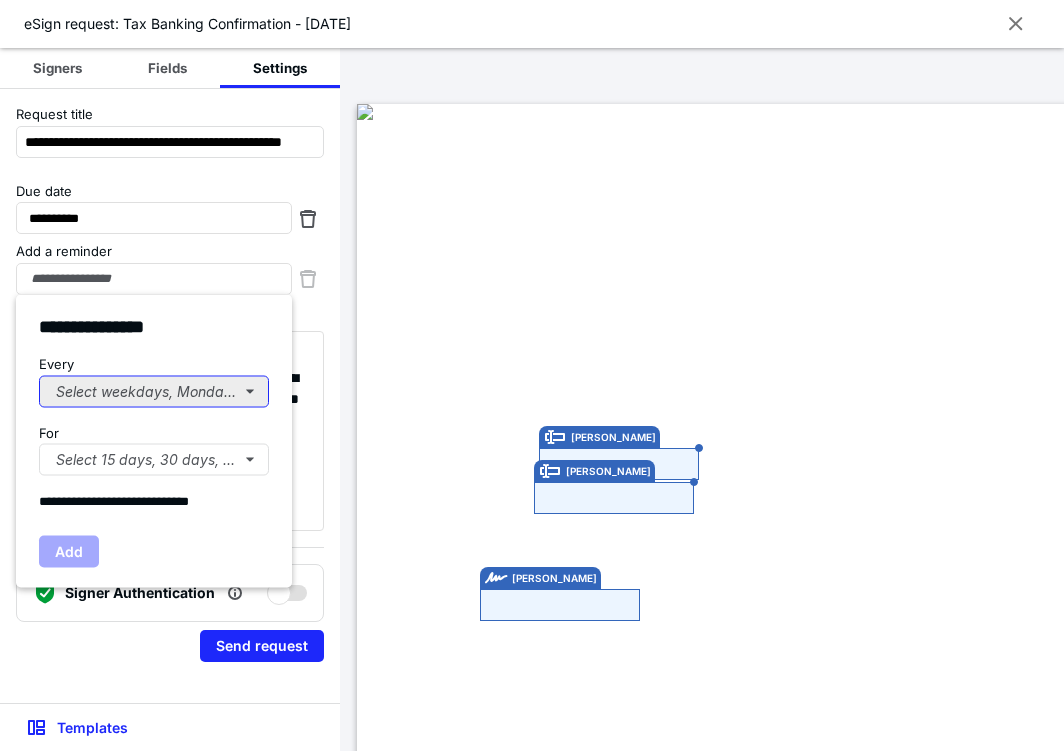 click on "Select weekdays, Mondays, or Tues..." at bounding box center [154, 391] 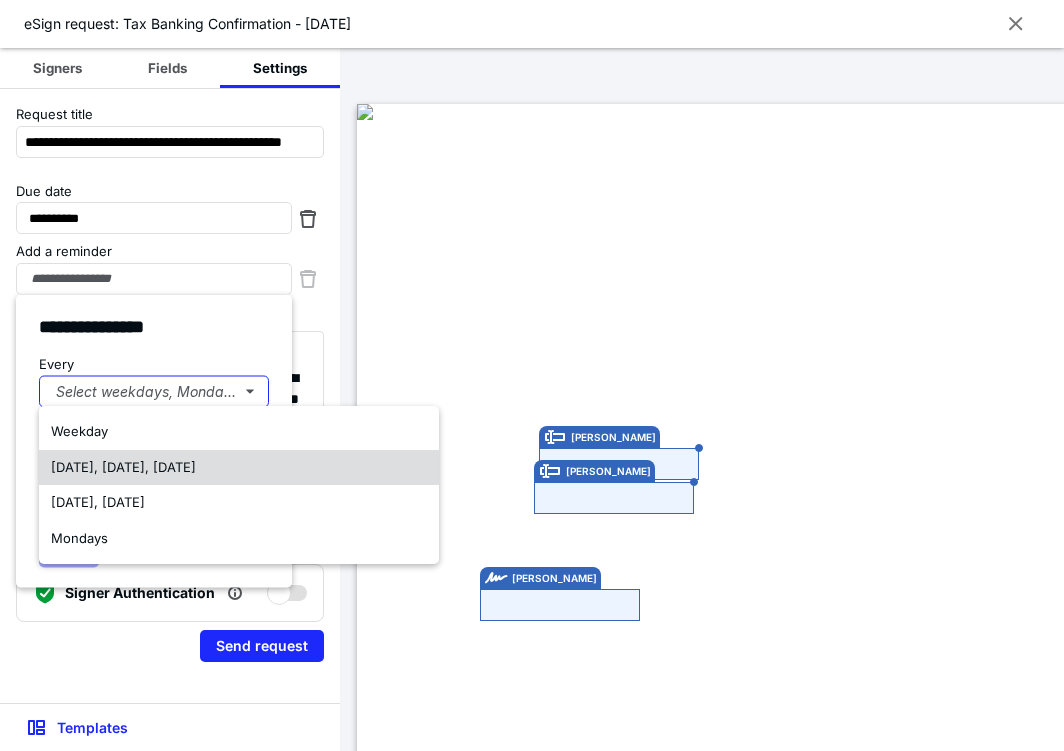 click on "[DATE], [DATE], [DATE]" at bounding box center (239, 468) 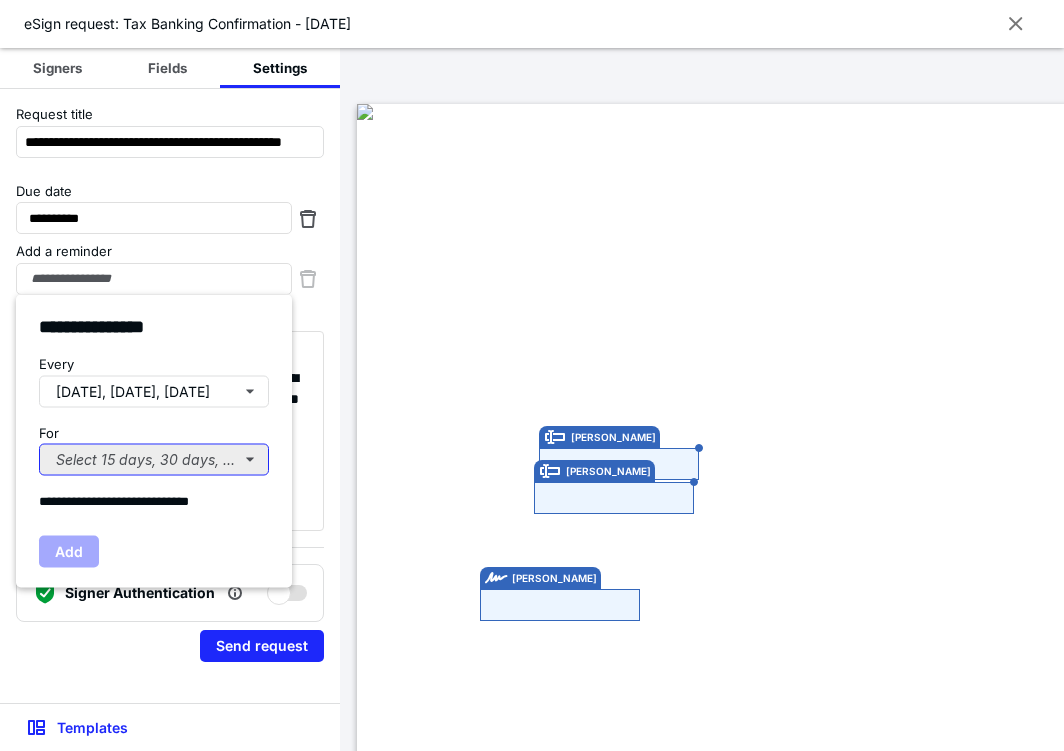 click on "Select 15 days, 30 days, or 45 days..." at bounding box center [154, 460] 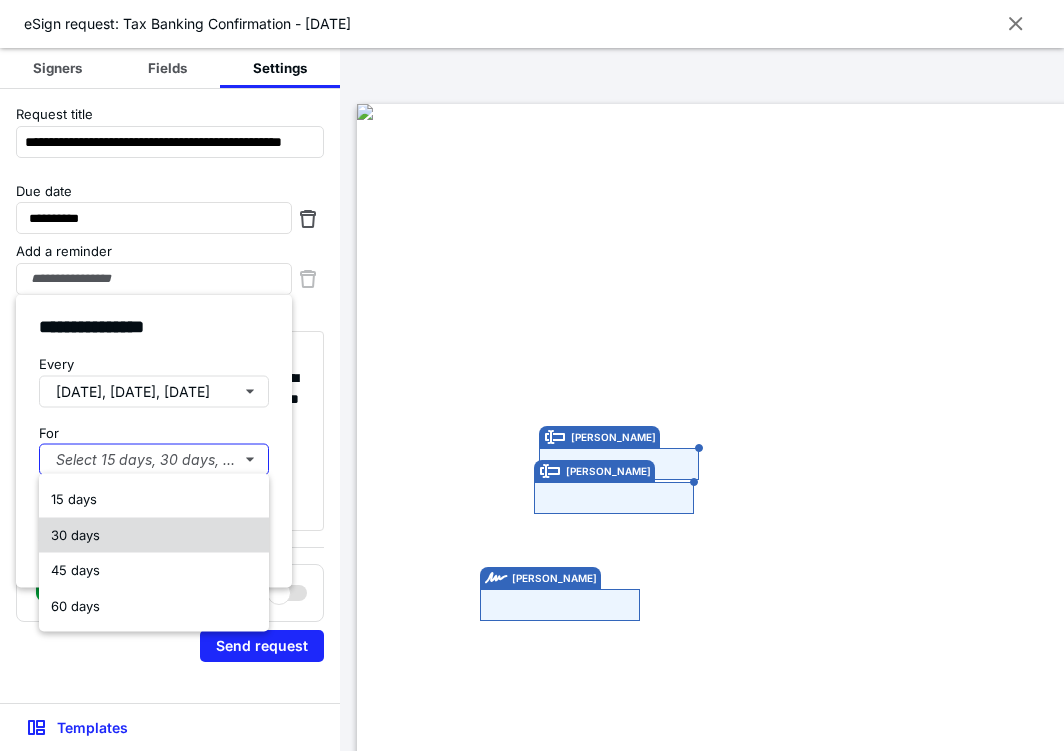click on "30 days" at bounding box center (154, 535) 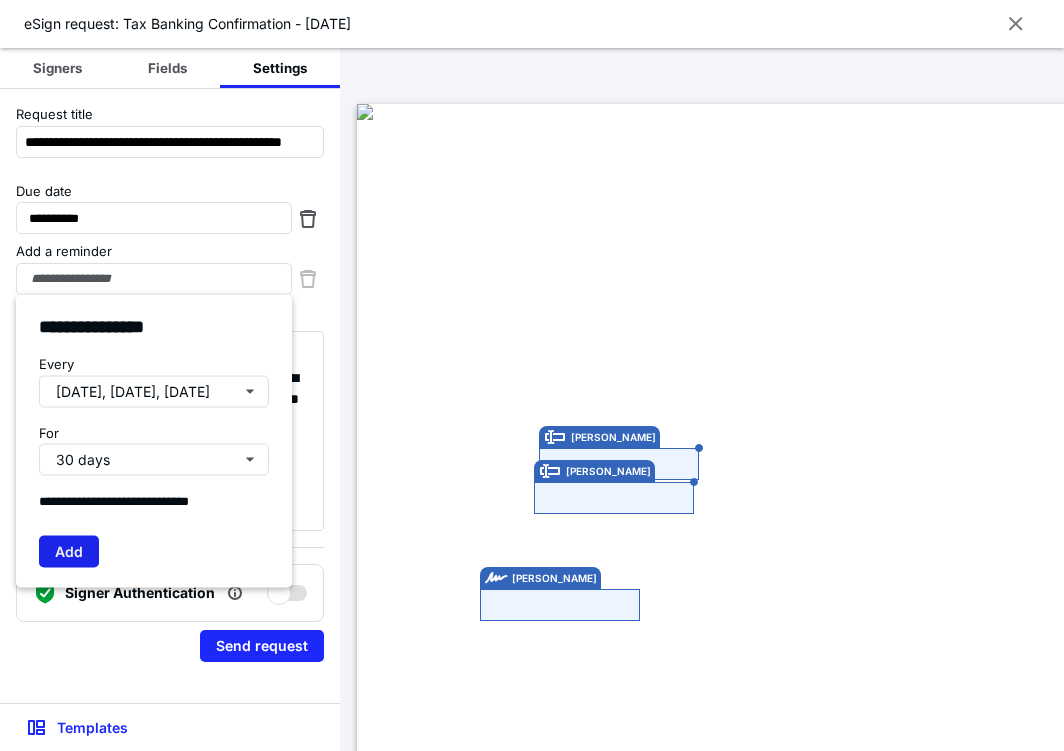 click on "Add" at bounding box center [69, 551] 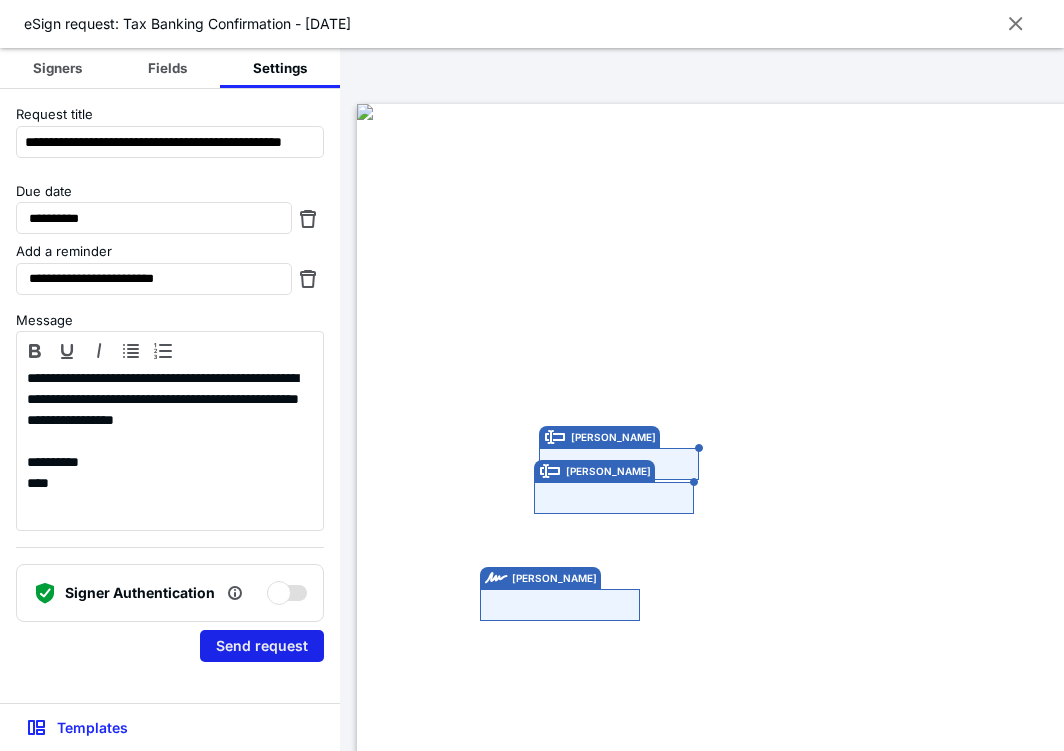 click on "Send request" at bounding box center (262, 646) 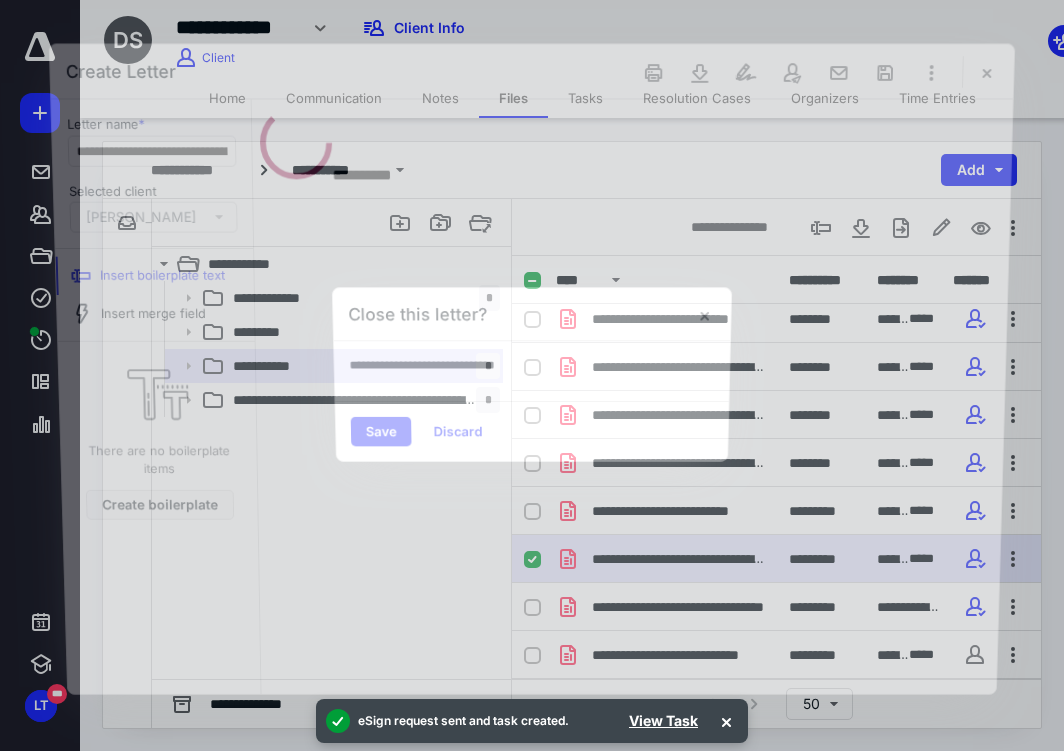 scroll, scrollTop: 0, scrollLeft: 0, axis: both 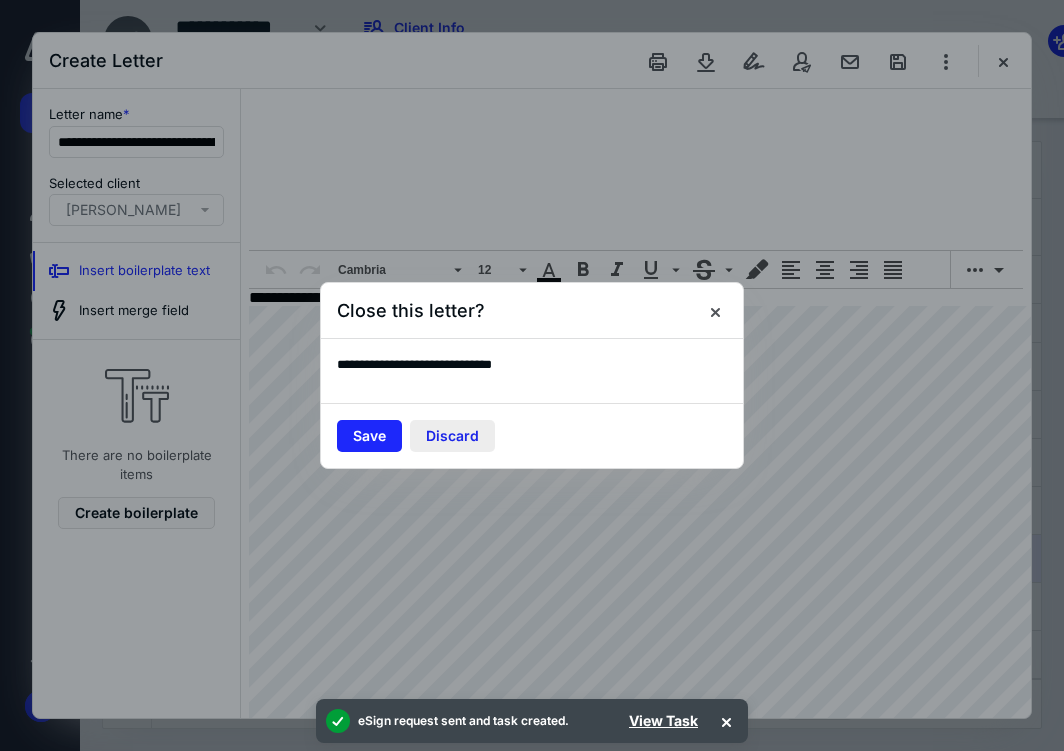 click on "Discard" at bounding box center (452, 436) 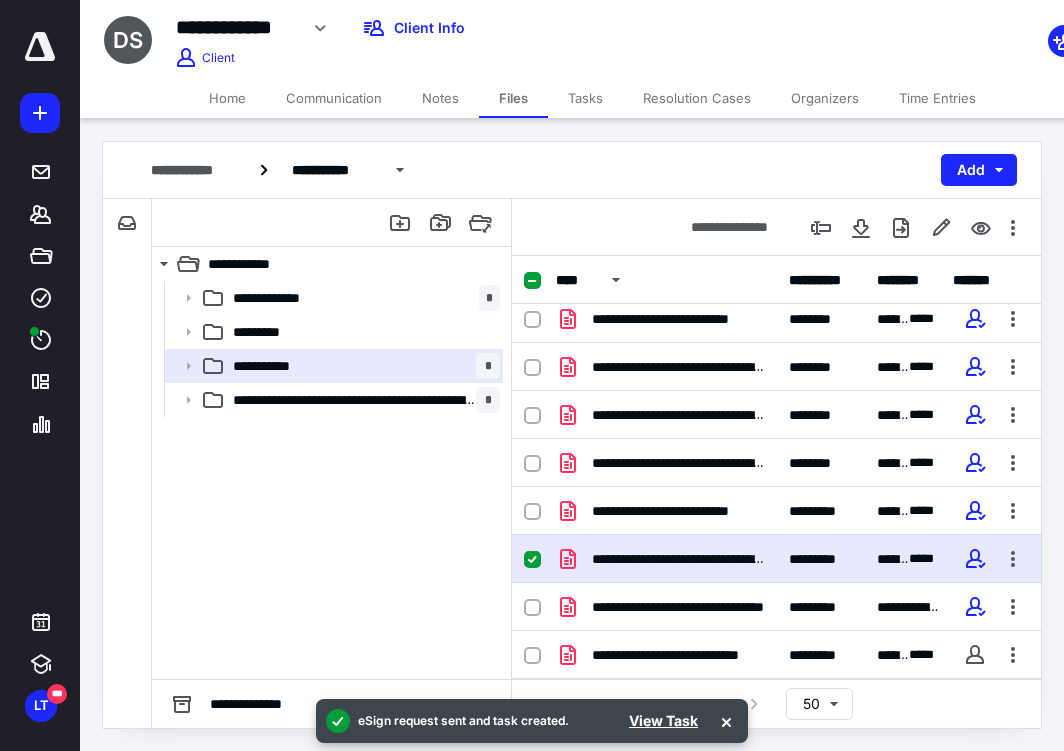 click on "Tasks" at bounding box center [585, 98] 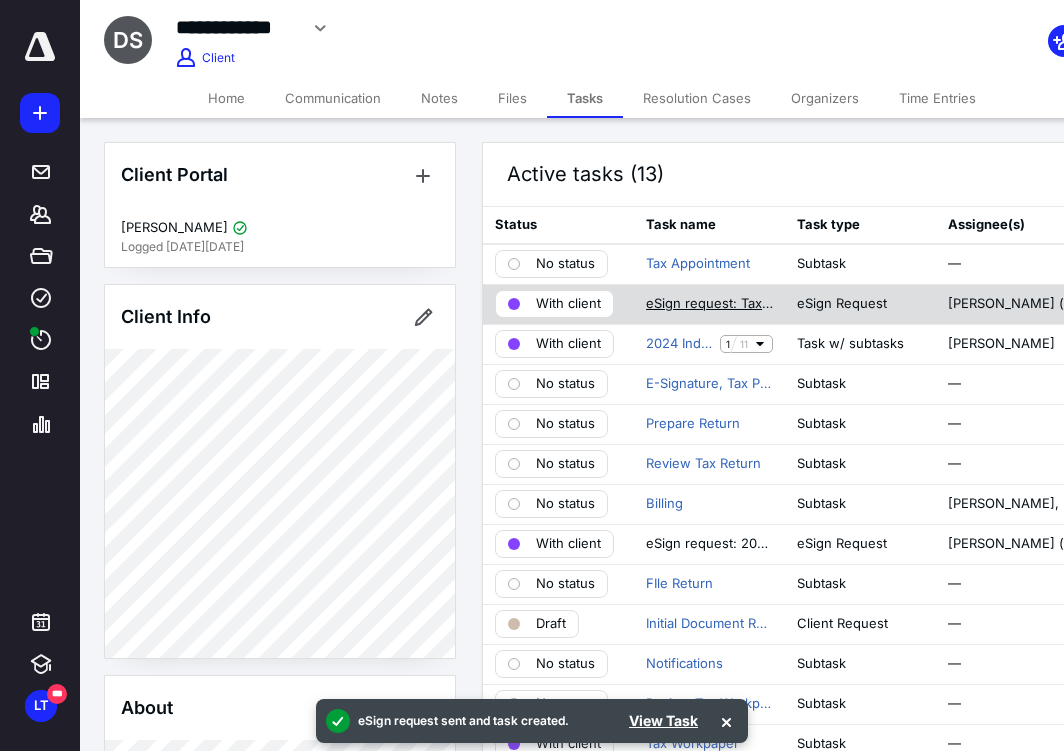 click on "eSign request: Tax Banking Confirmation - [DATE]" at bounding box center (709, 304) 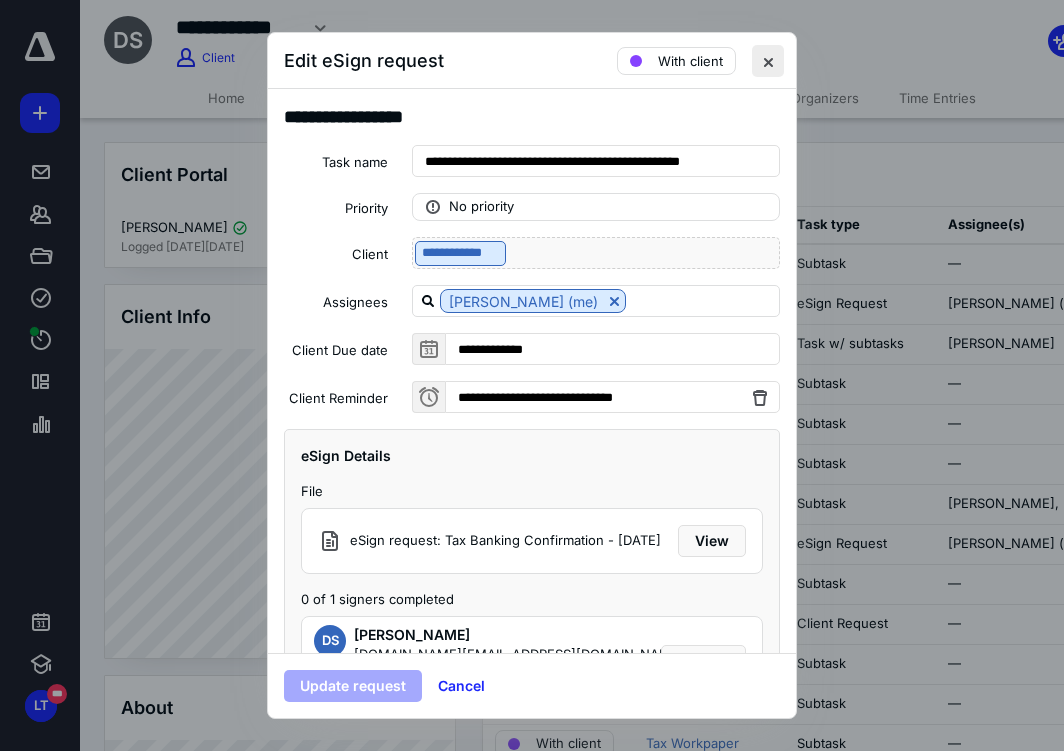 click at bounding box center [768, 61] 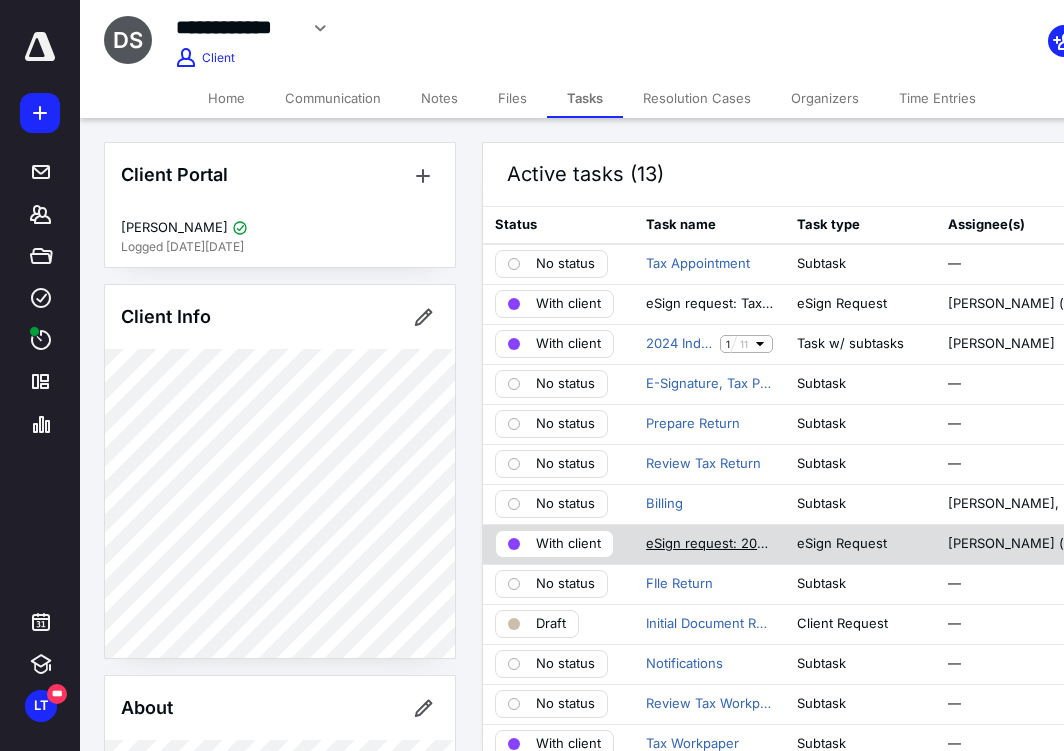 click on "eSign request: 2024_8879 e-file authorization_Smith, [PERSON_NAME].pdf" at bounding box center (709, 544) 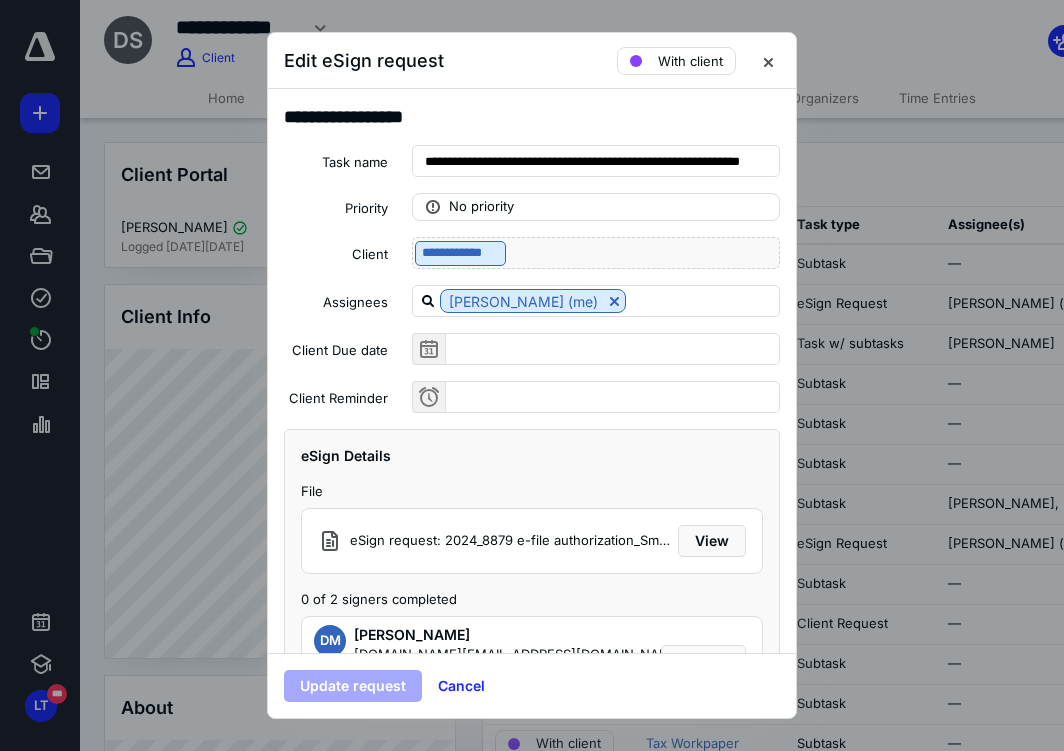 scroll, scrollTop: 81, scrollLeft: 0, axis: vertical 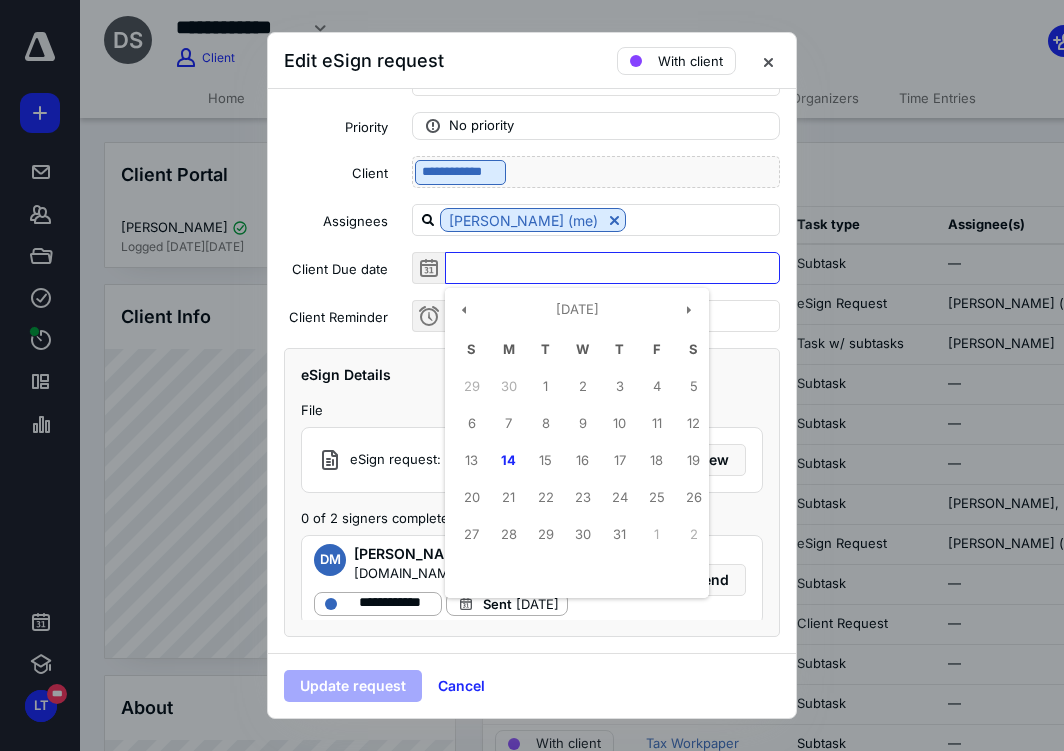click at bounding box center [612, 268] 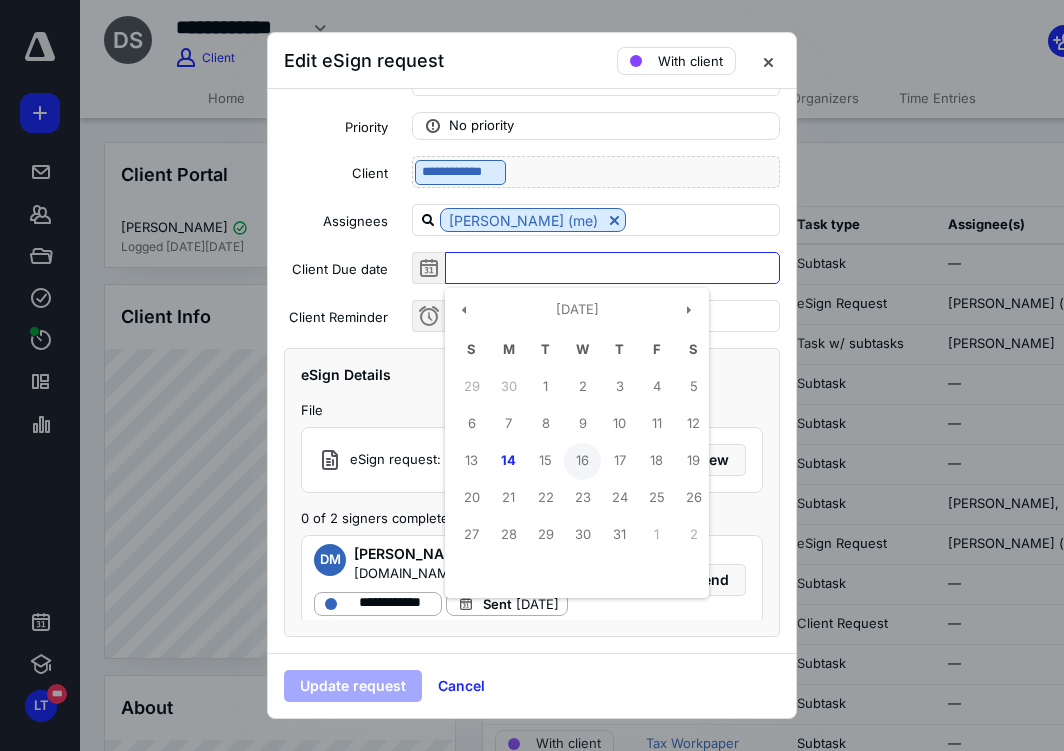 click on "16" at bounding box center (582, 461) 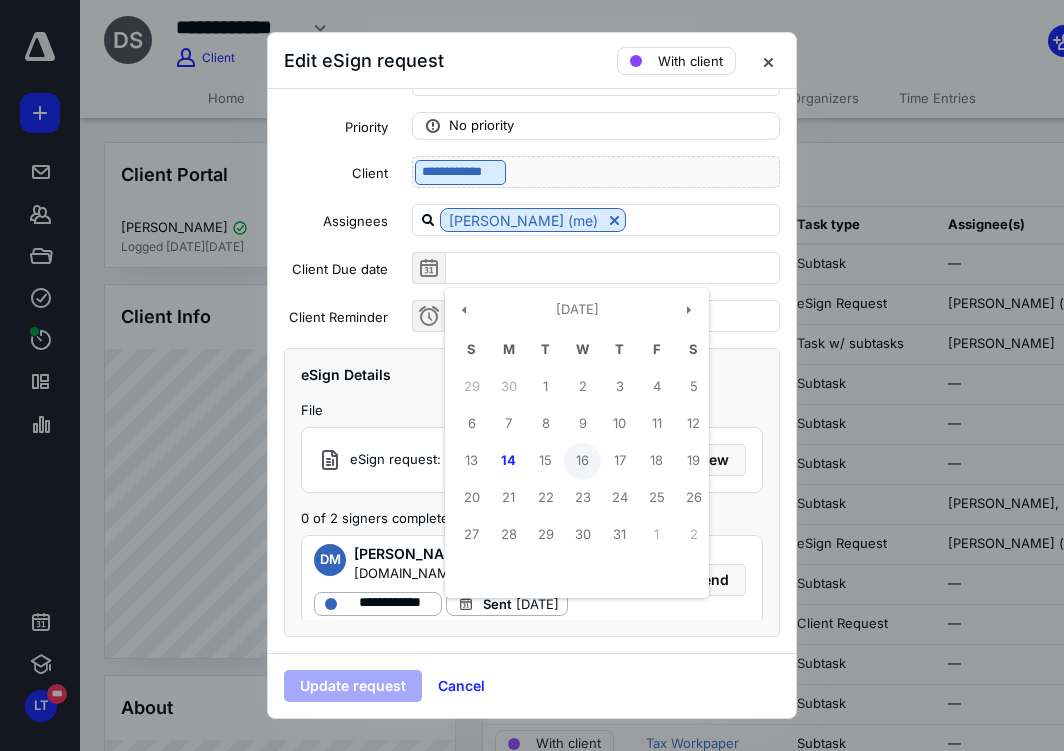 type on "**********" 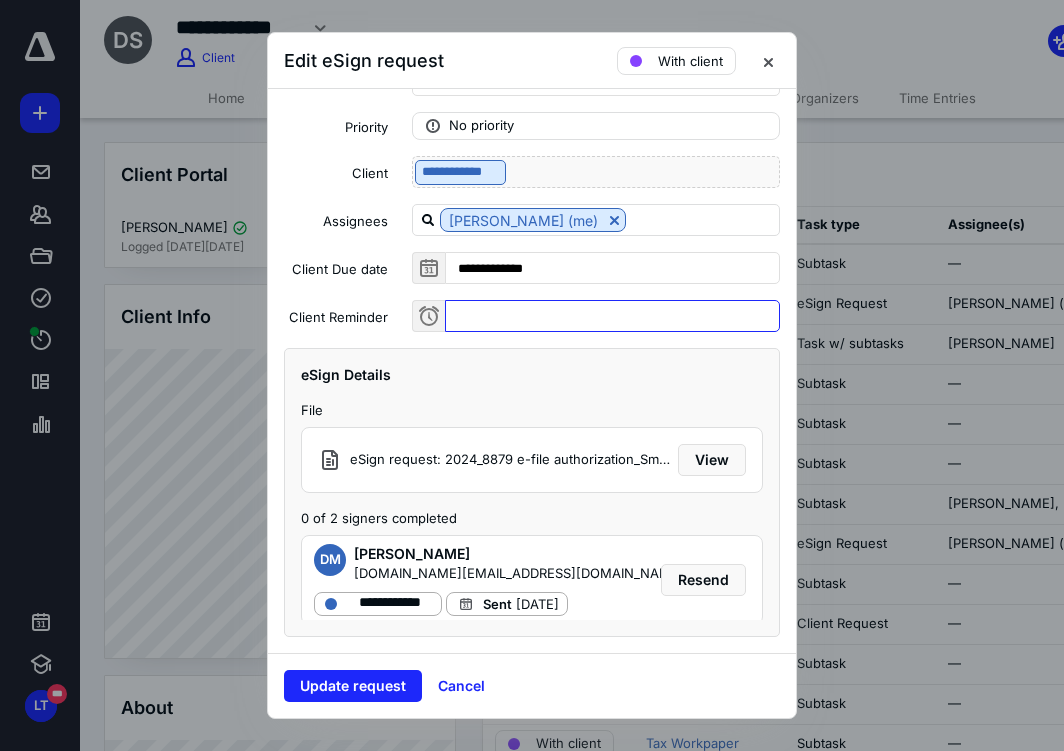 click at bounding box center [612, 316] 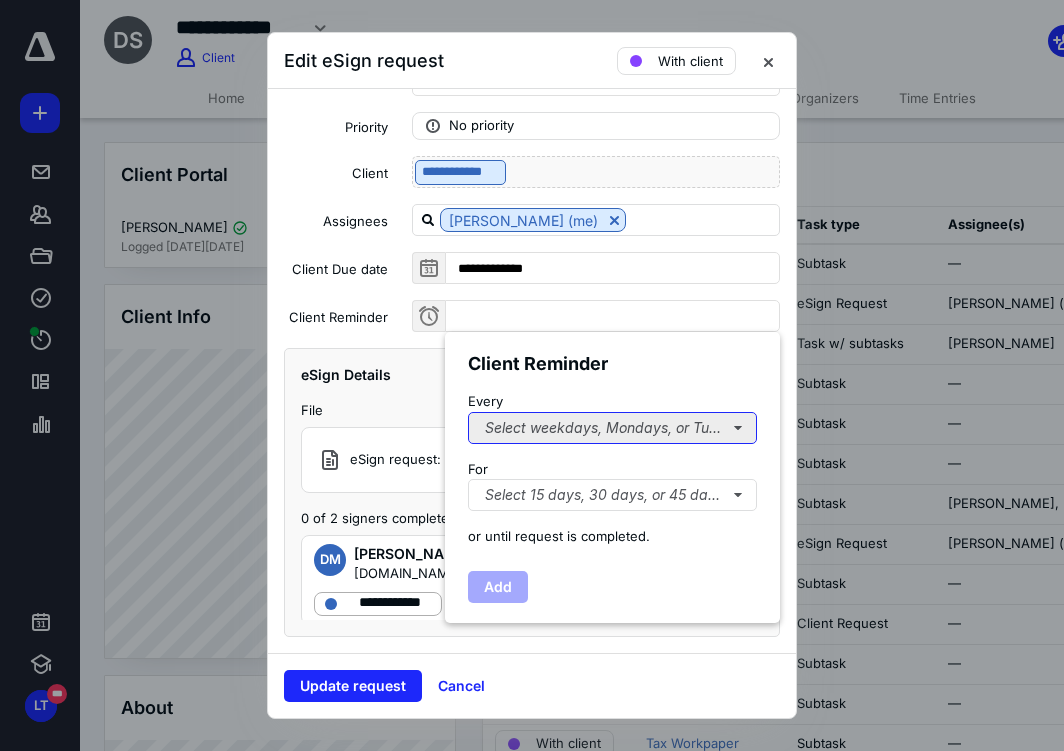 click on "Select weekdays, Mondays, or Tues..." at bounding box center (612, 428) 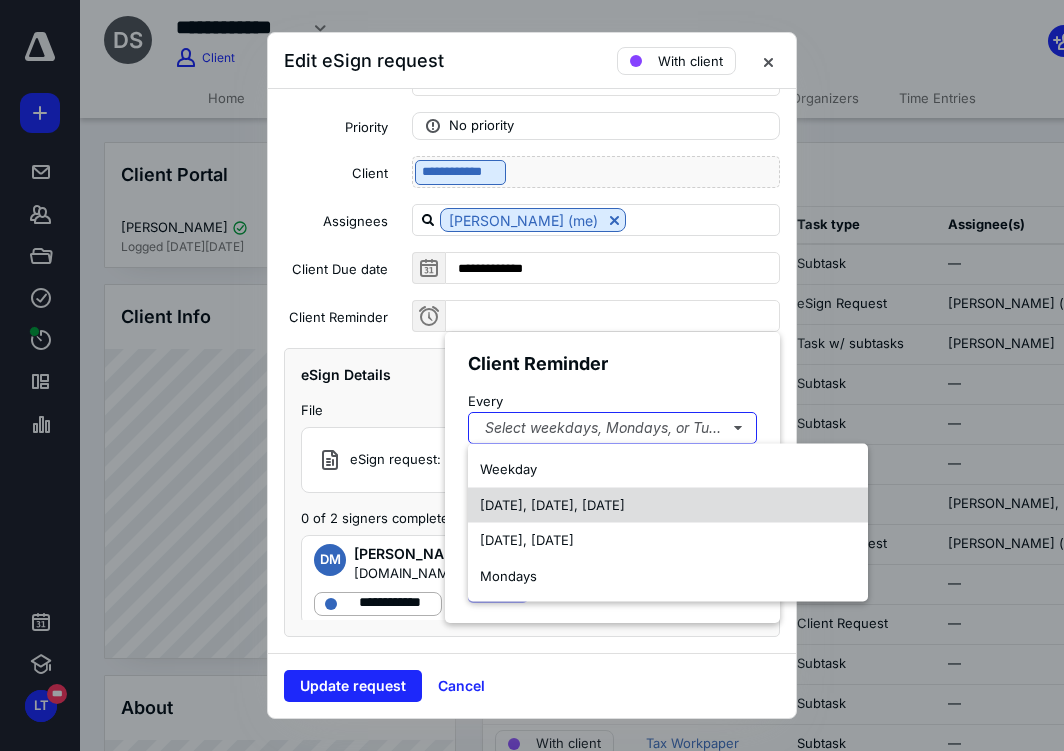 click on "[DATE], [DATE], [DATE]" at bounding box center [552, 504] 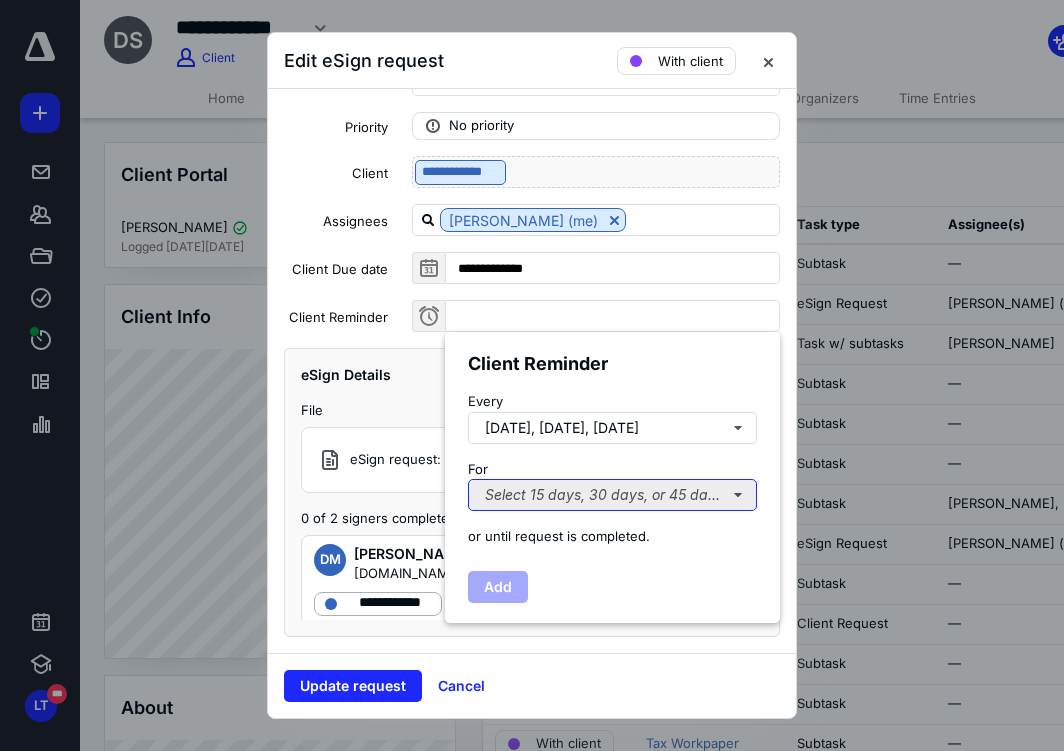 click on "Select 15 days, 30 days, or 45 days..." at bounding box center (612, 495) 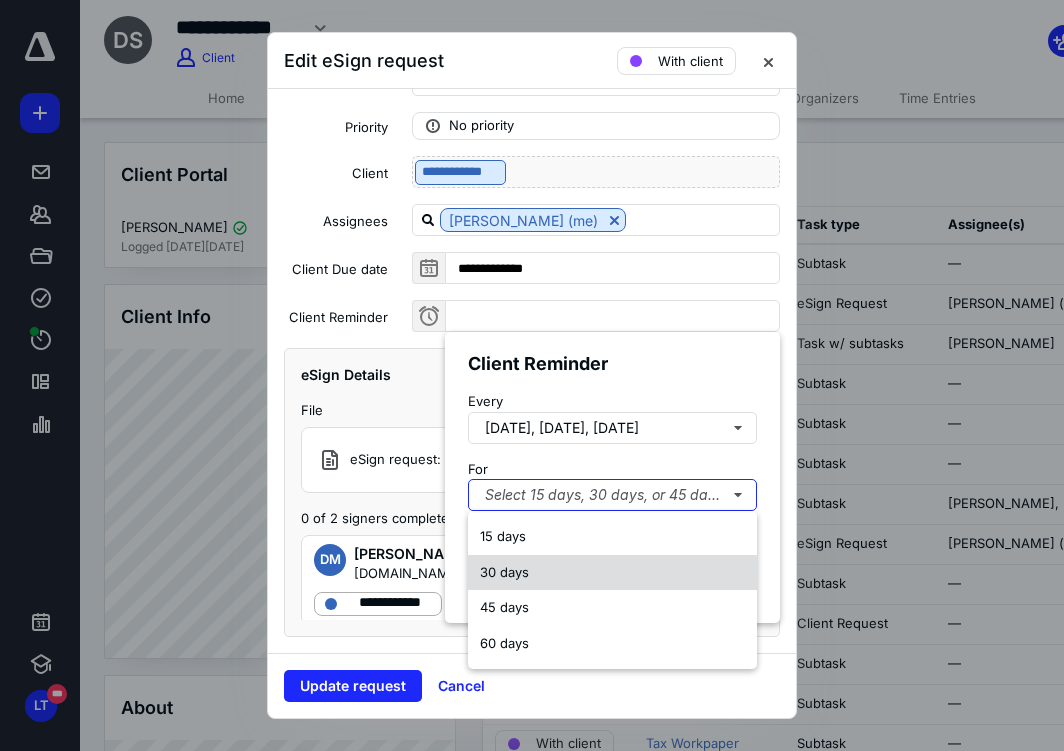 click on "30 days" at bounding box center [612, 573] 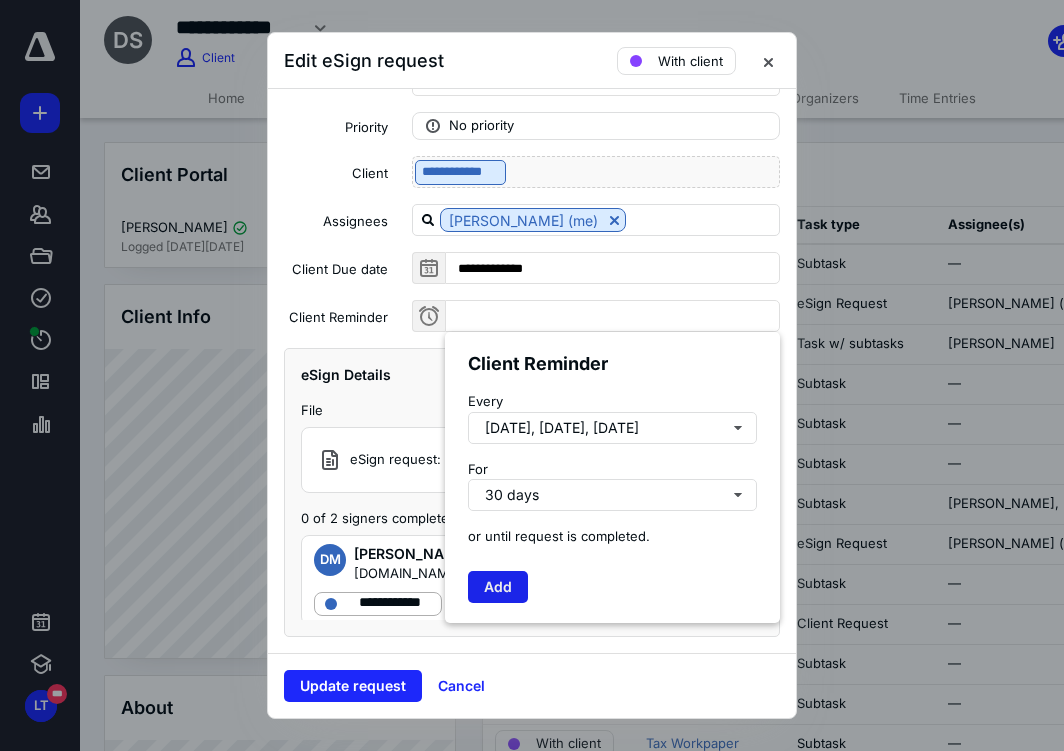 click on "Add" at bounding box center [498, 587] 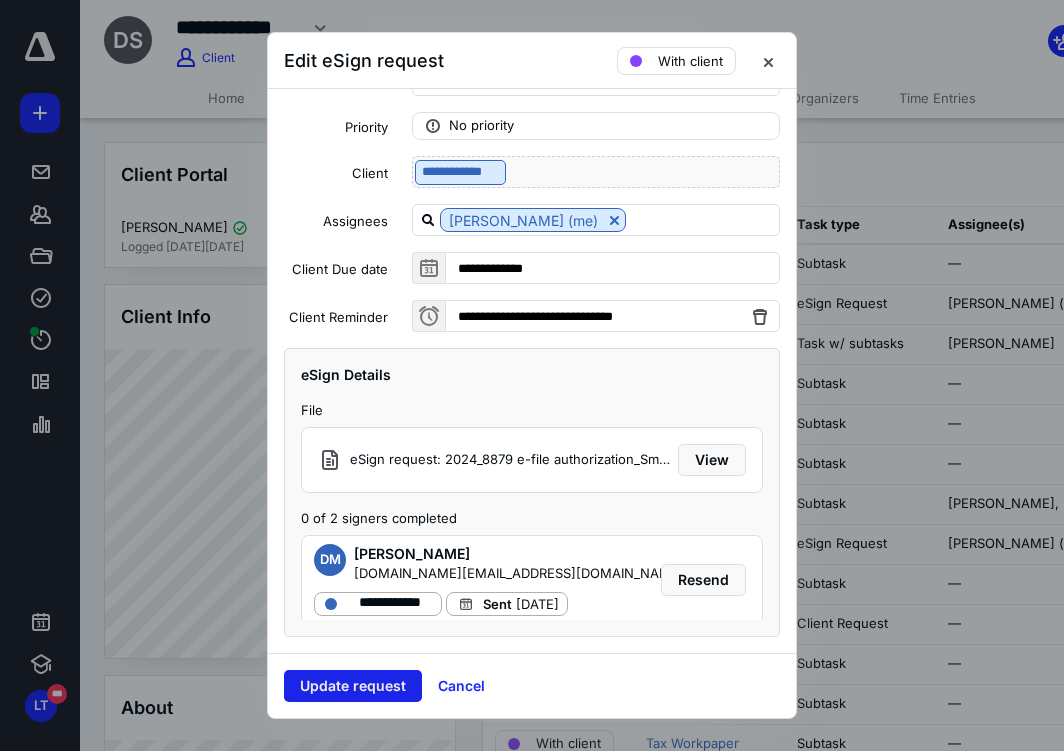 click on "Update request" at bounding box center (353, 686) 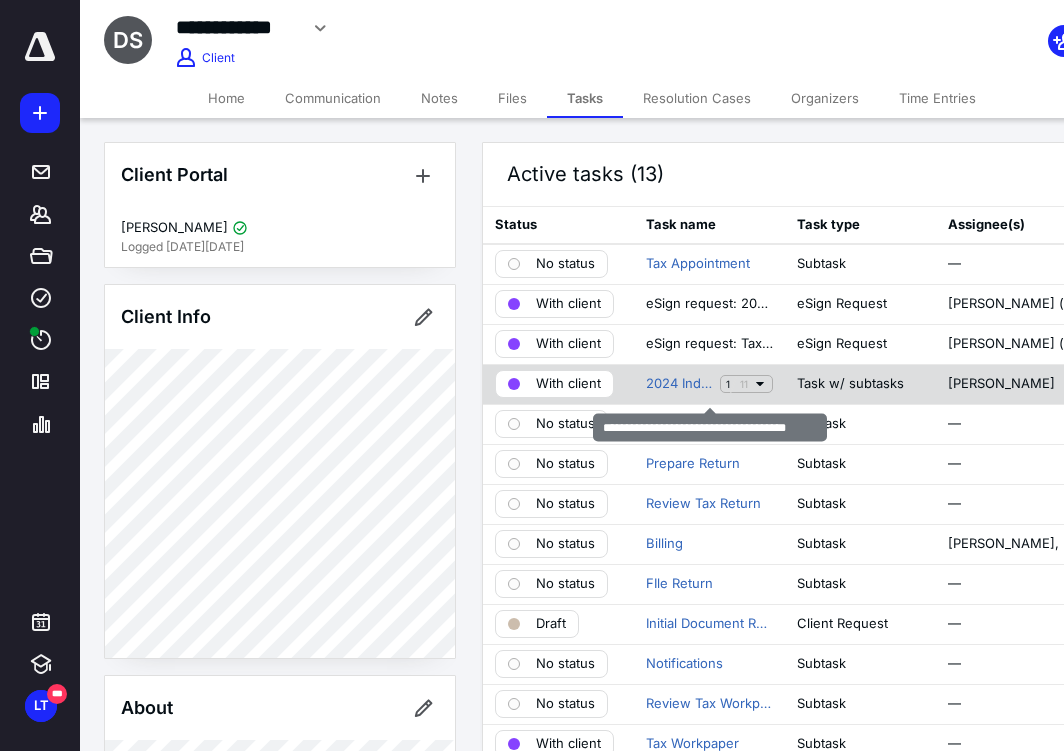 click 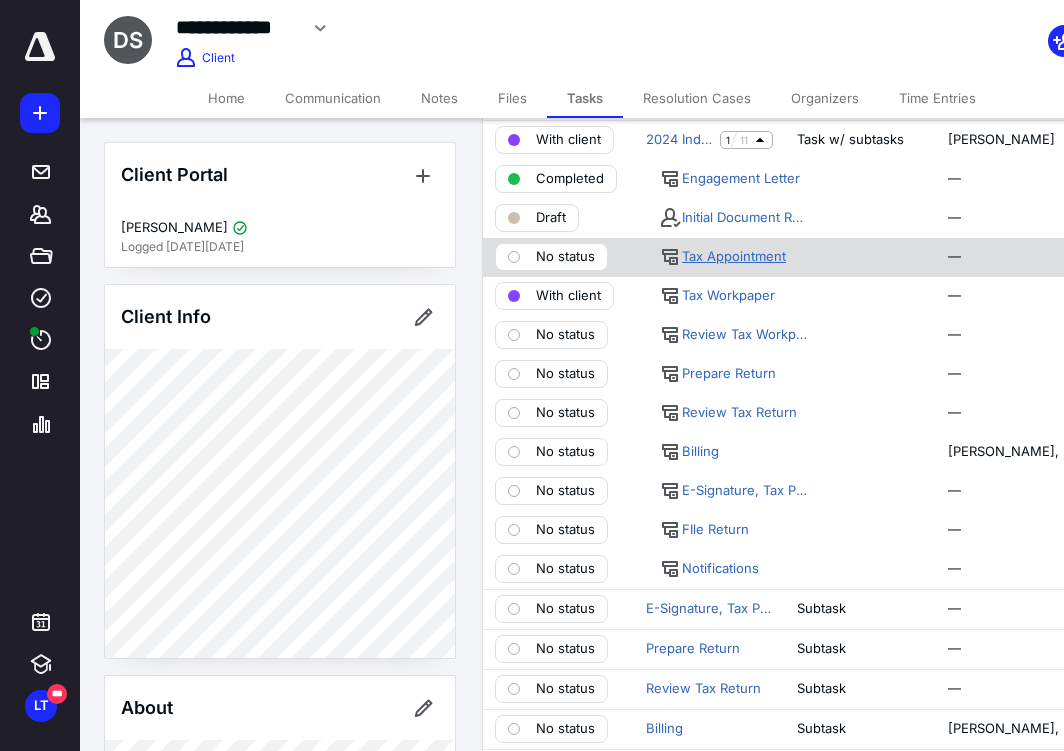 scroll, scrollTop: 237, scrollLeft: 0, axis: vertical 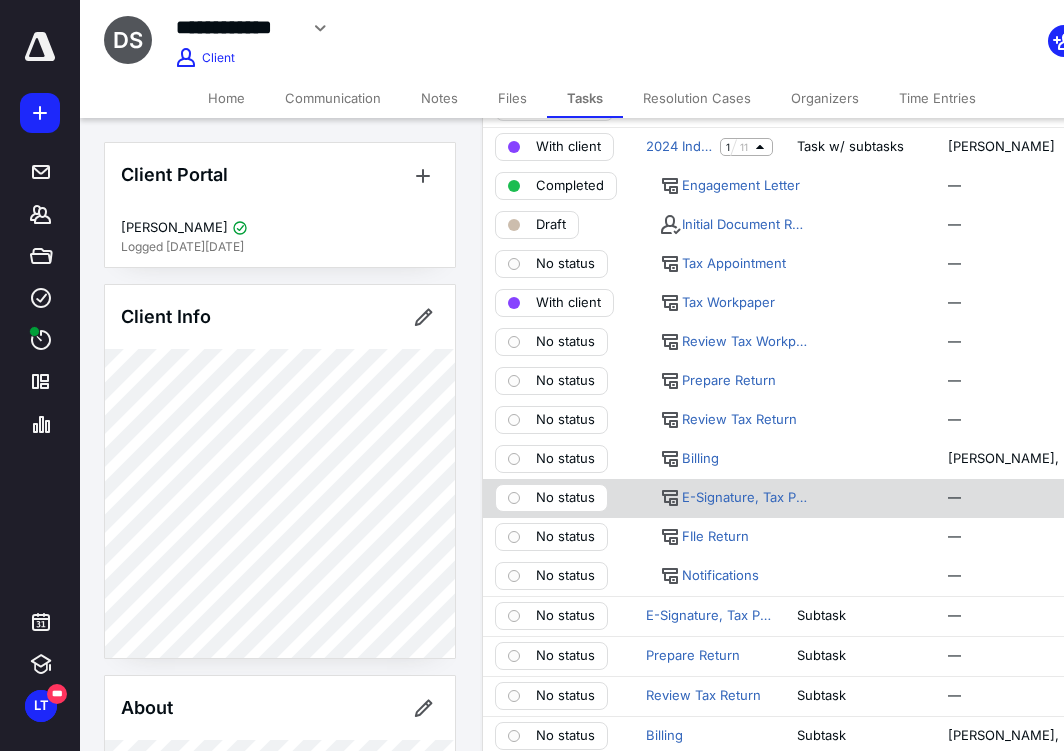 click on "No status" at bounding box center (565, 498) 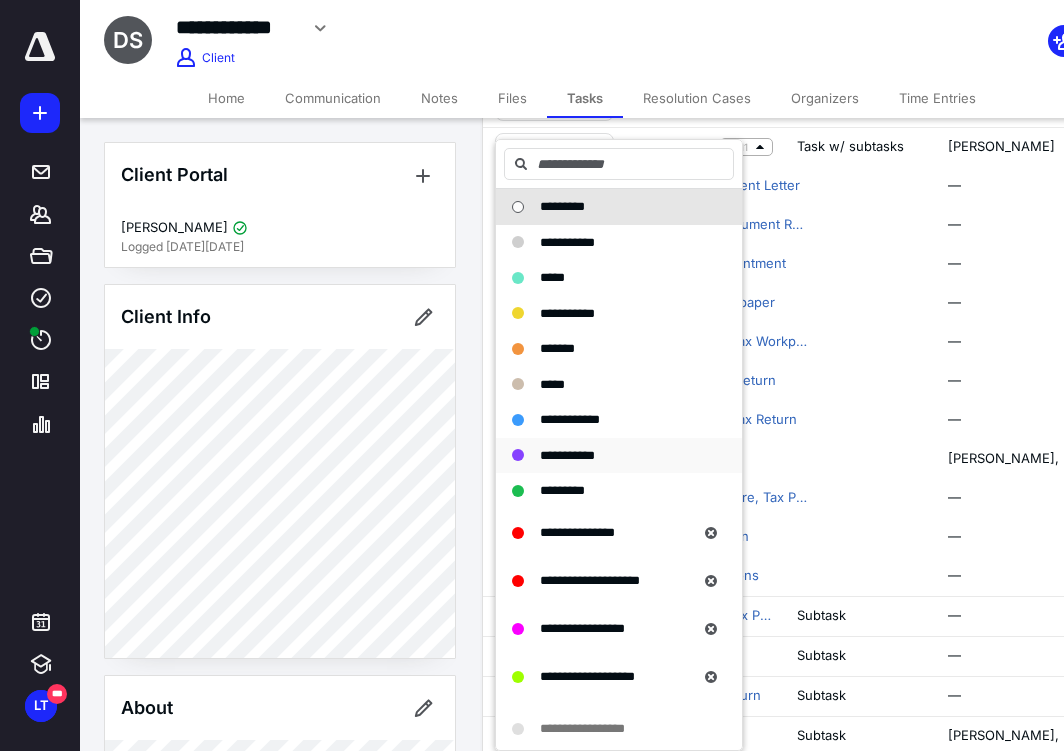 click on "**********" at bounding box center [567, 455] 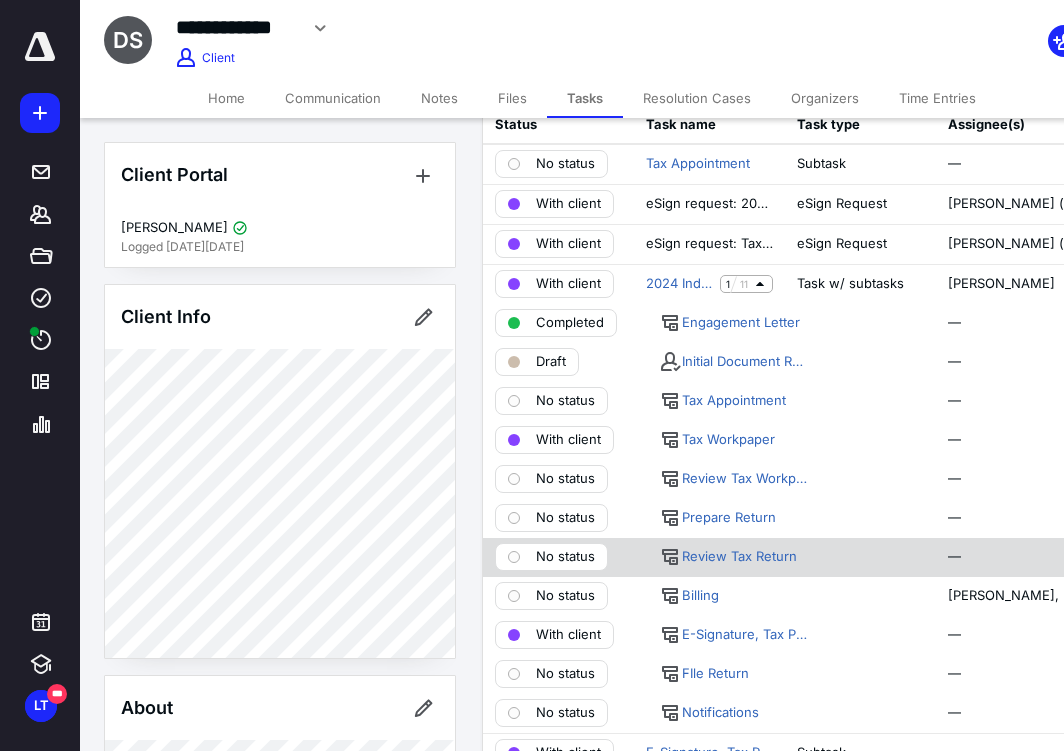 scroll, scrollTop: 95, scrollLeft: 0, axis: vertical 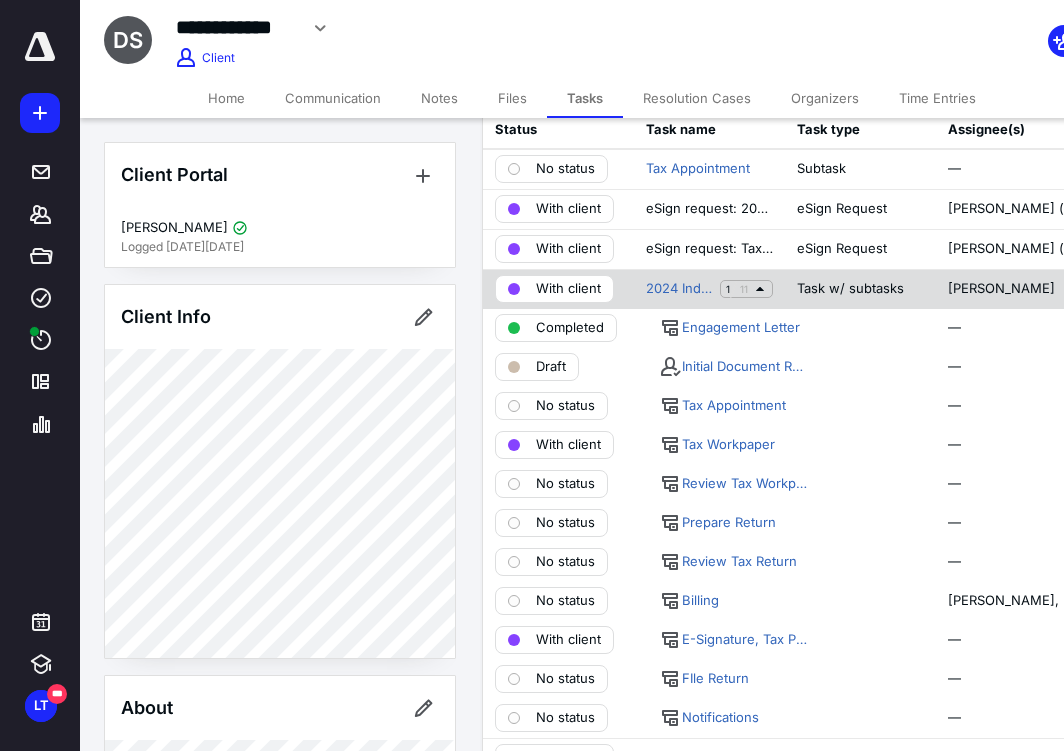 click on "With client" at bounding box center (554, 289) 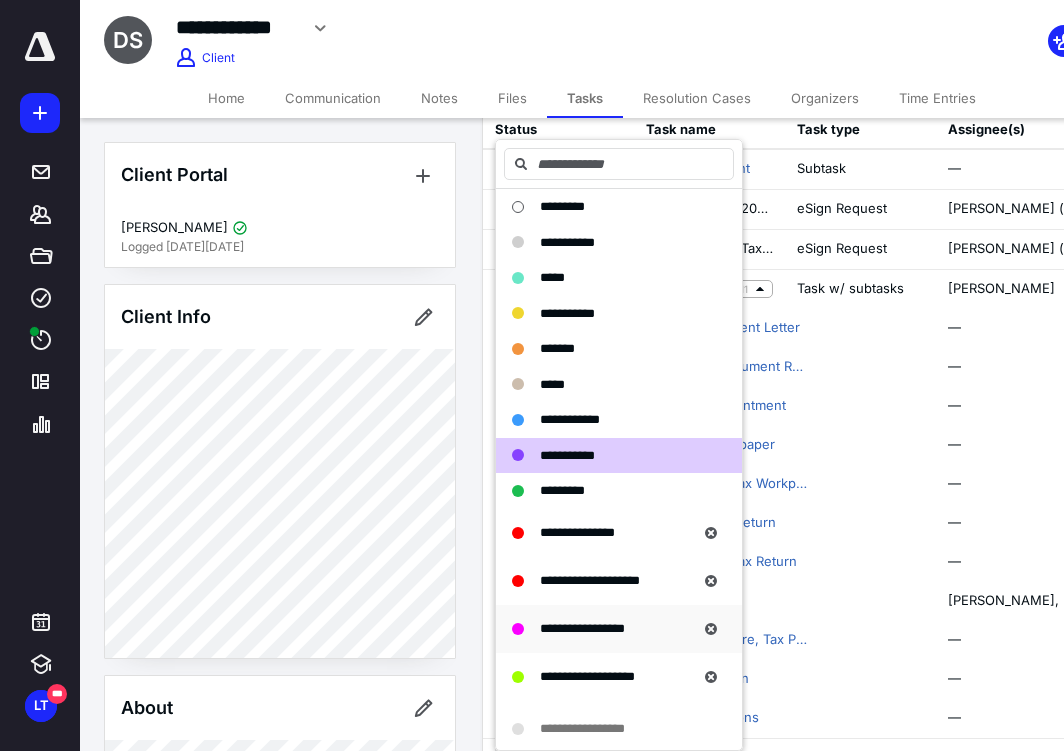 click on "**********" at bounding box center (619, 629) 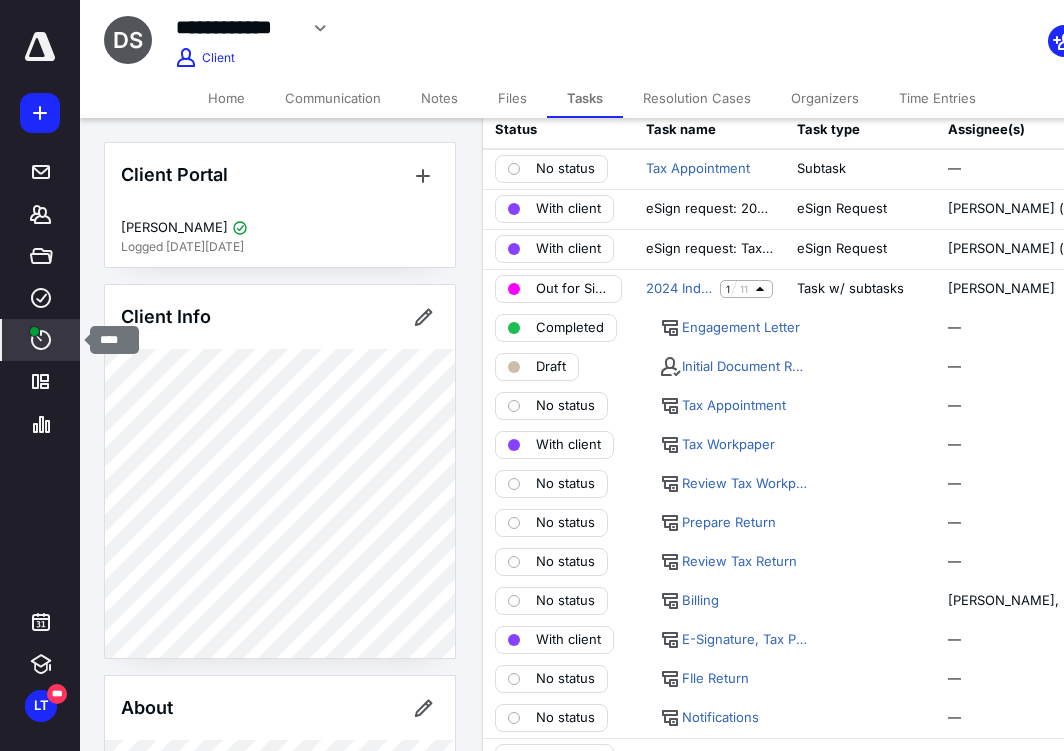 click on "****" at bounding box center (41, 340) 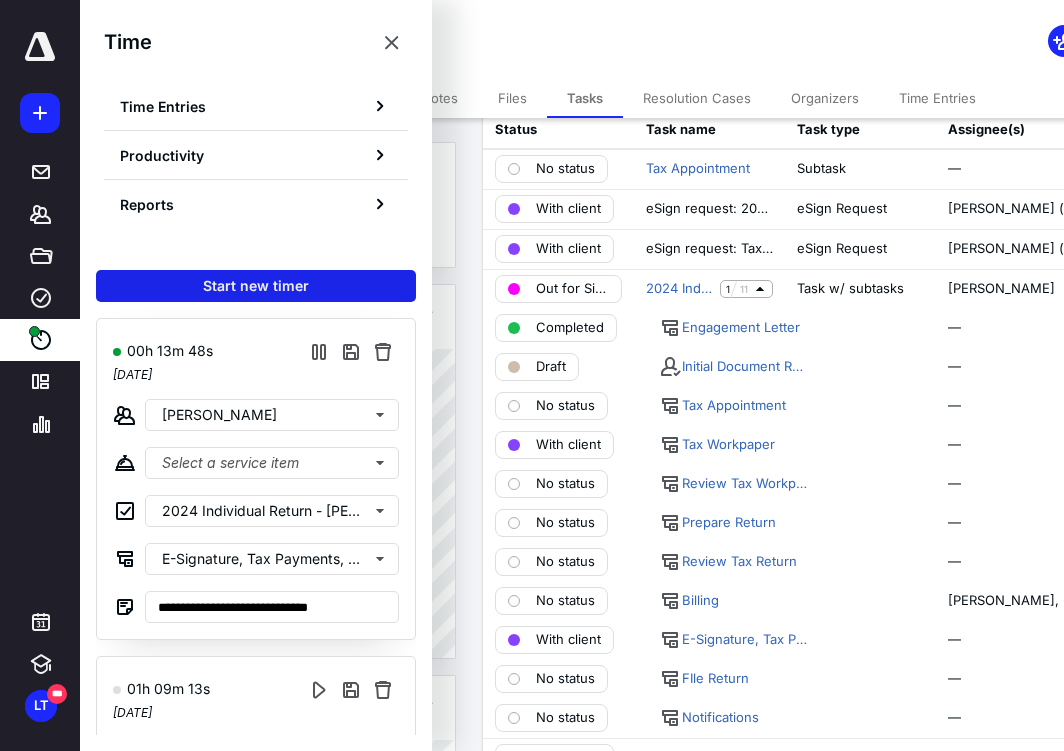 click on "Start new timer" at bounding box center [256, 286] 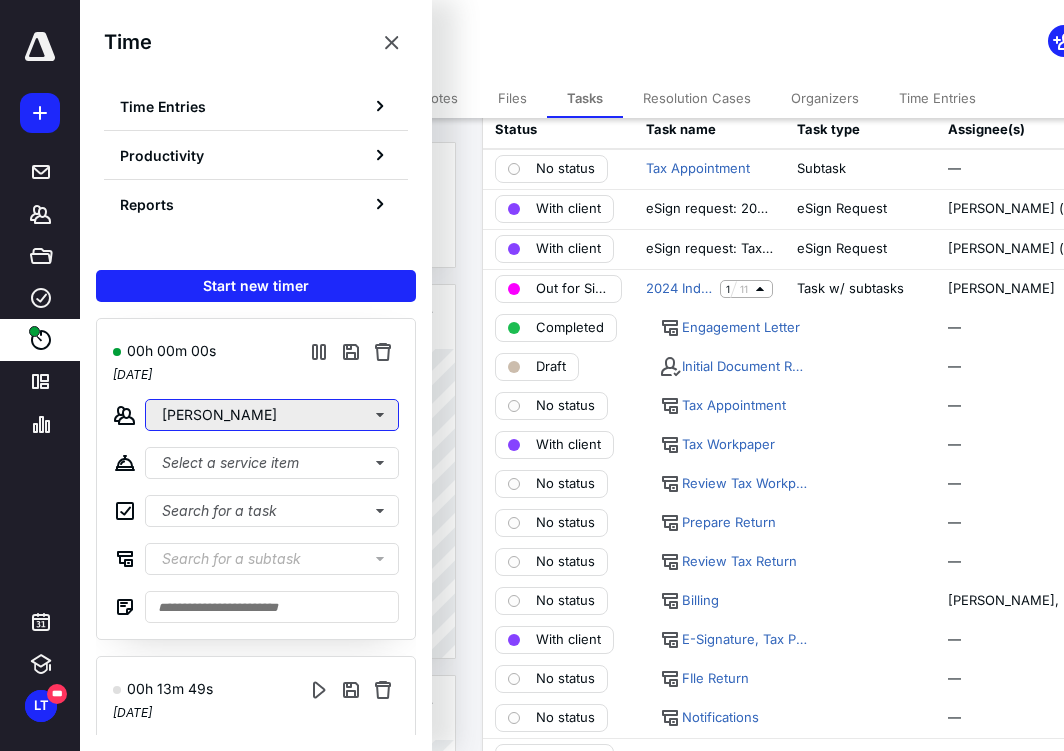 click on "[PERSON_NAME]" at bounding box center (272, 415) 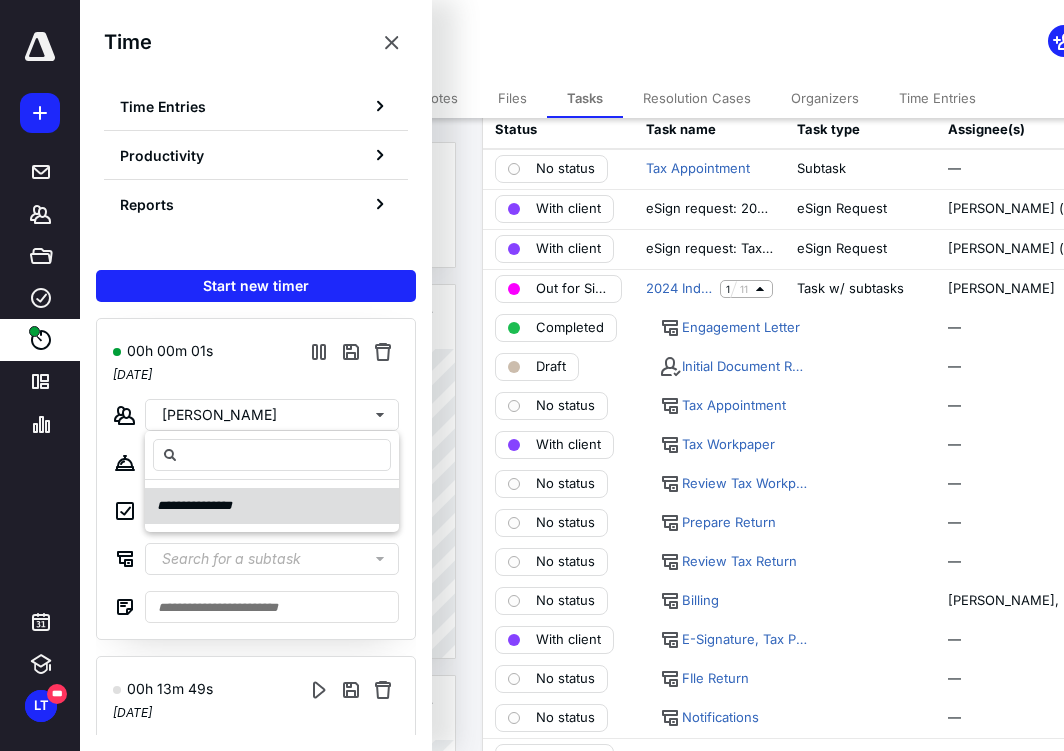 click on "**********" at bounding box center [203, 506] 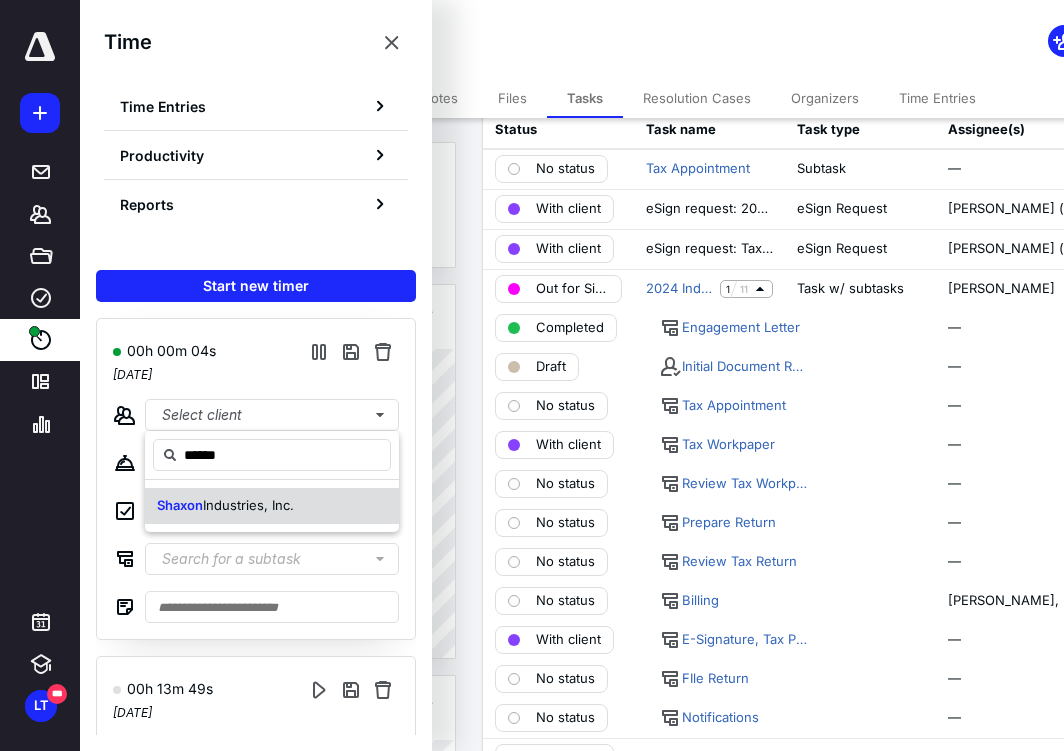 click on "Industries, Inc." at bounding box center (248, 505) 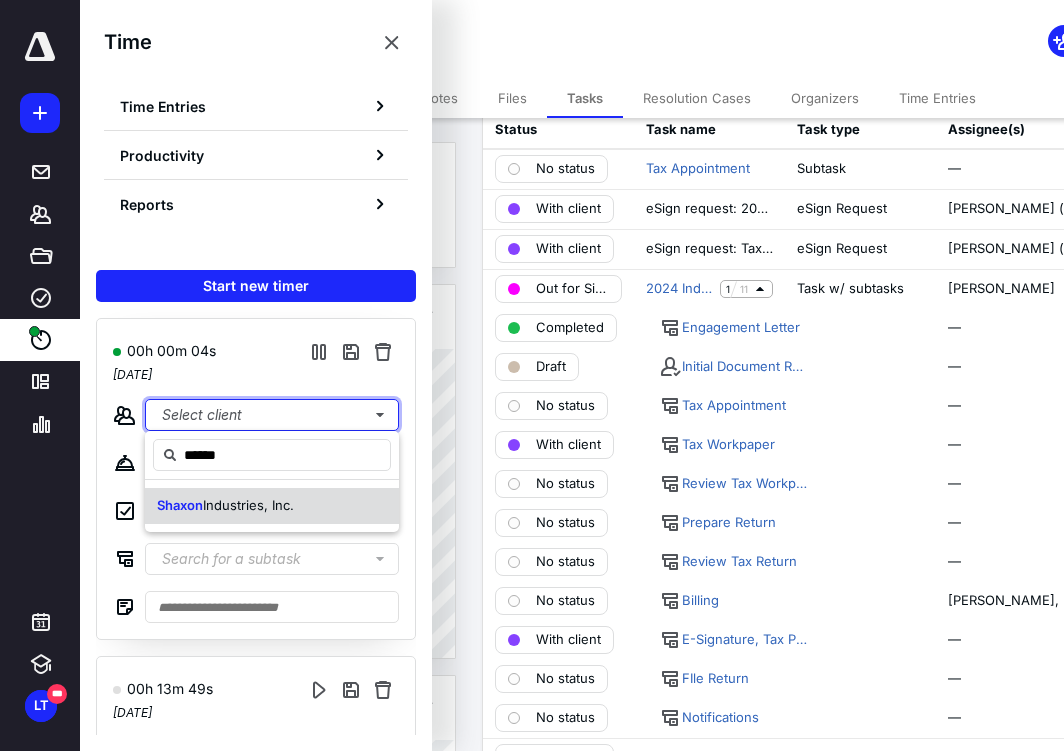 type 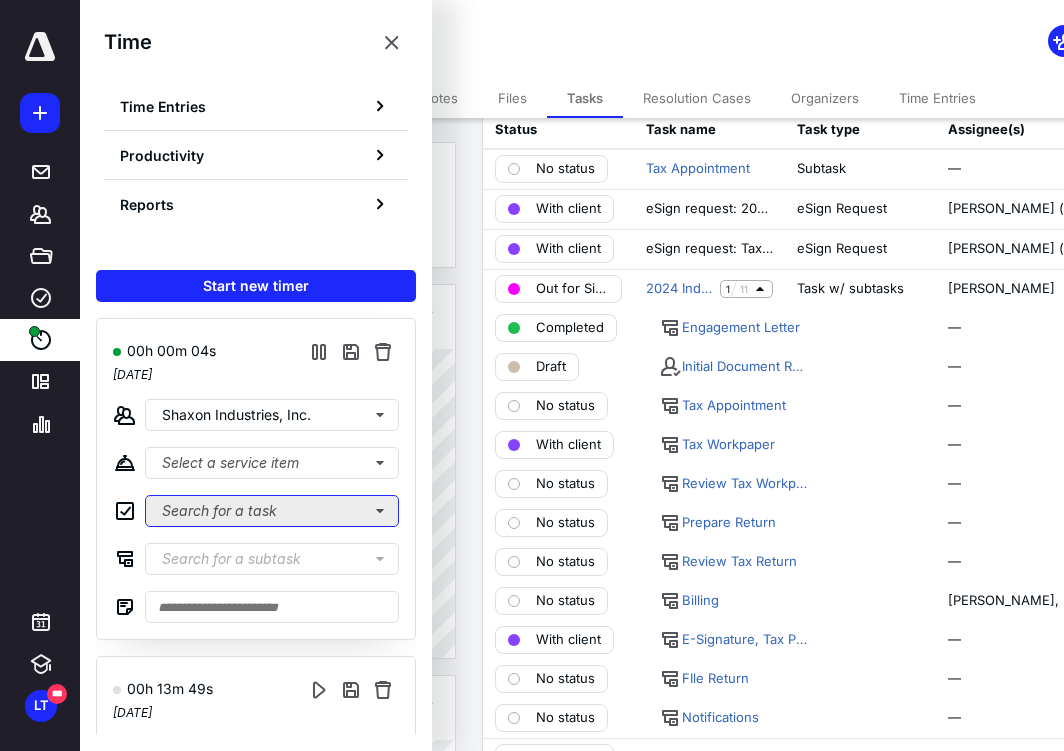 click on "Search for a task" at bounding box center (272, 511) 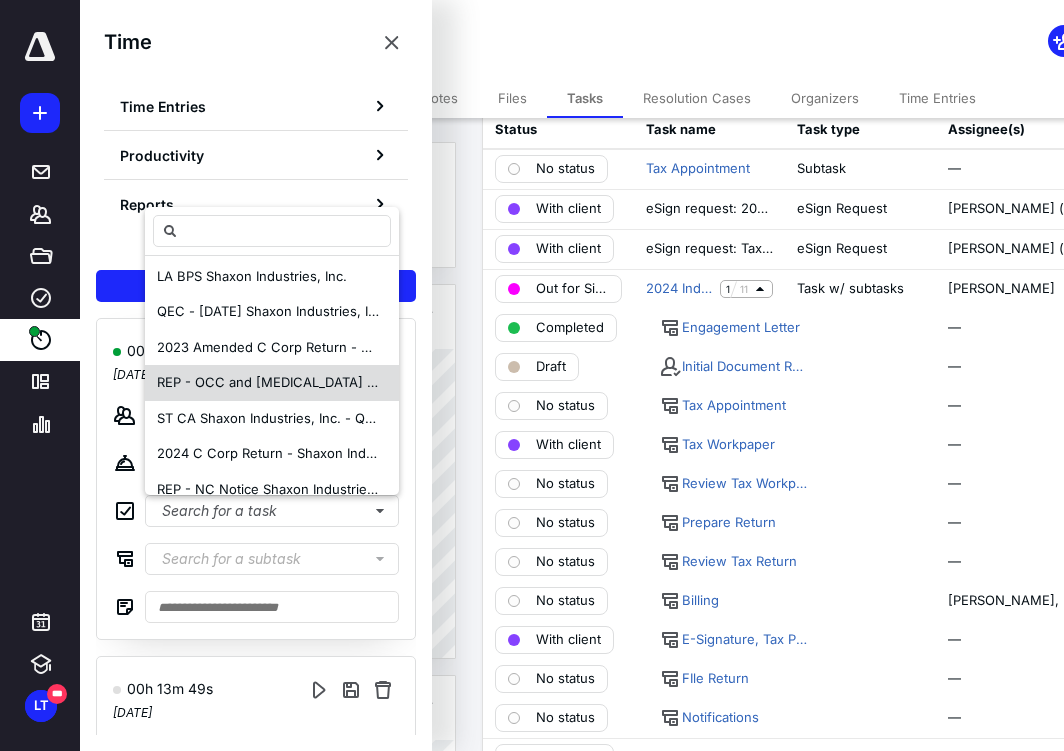 scroll, scrollTop: 61, scrollLeft: 0, axis: vertical 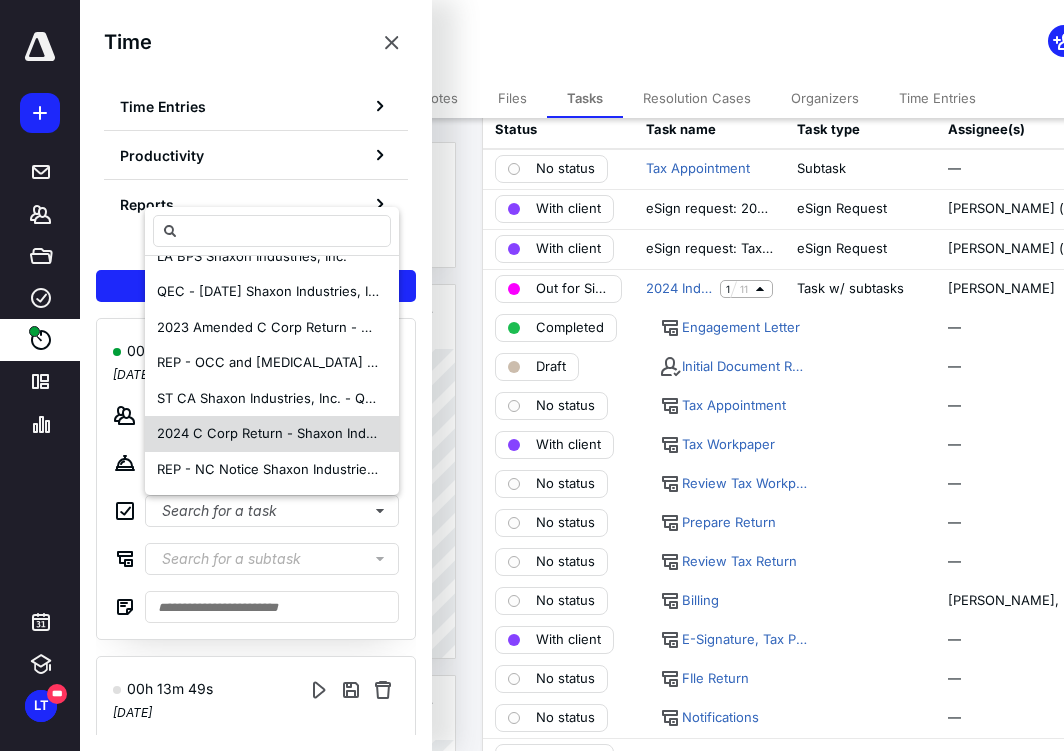 click on "2024 C Corp Return - Shaxon Industries, Inc." at bounding box center [297, 433] 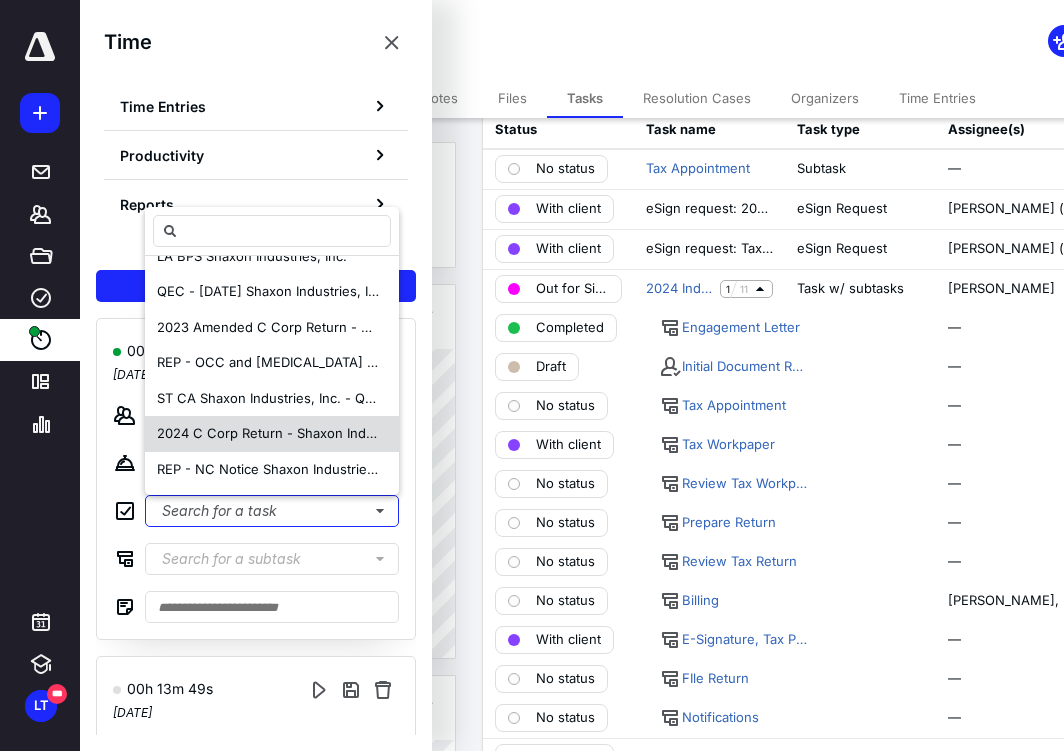 scroll, scrollTop: 0, scrollLeft: 0, axis: both 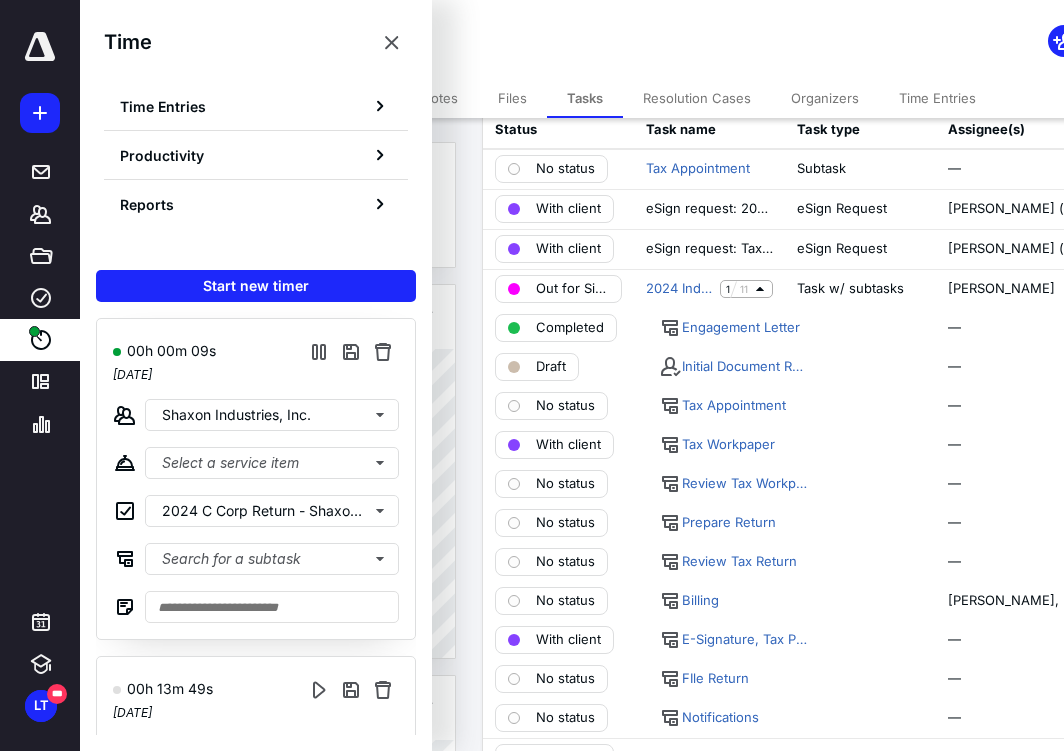 click on "00h 00m 09s [DATE] Shaxon Industries, Inc. Select a service item 2024 C Corp Return - Shaxon Industries, Inc. Search for a subtask" at bounding box center (256, 479) 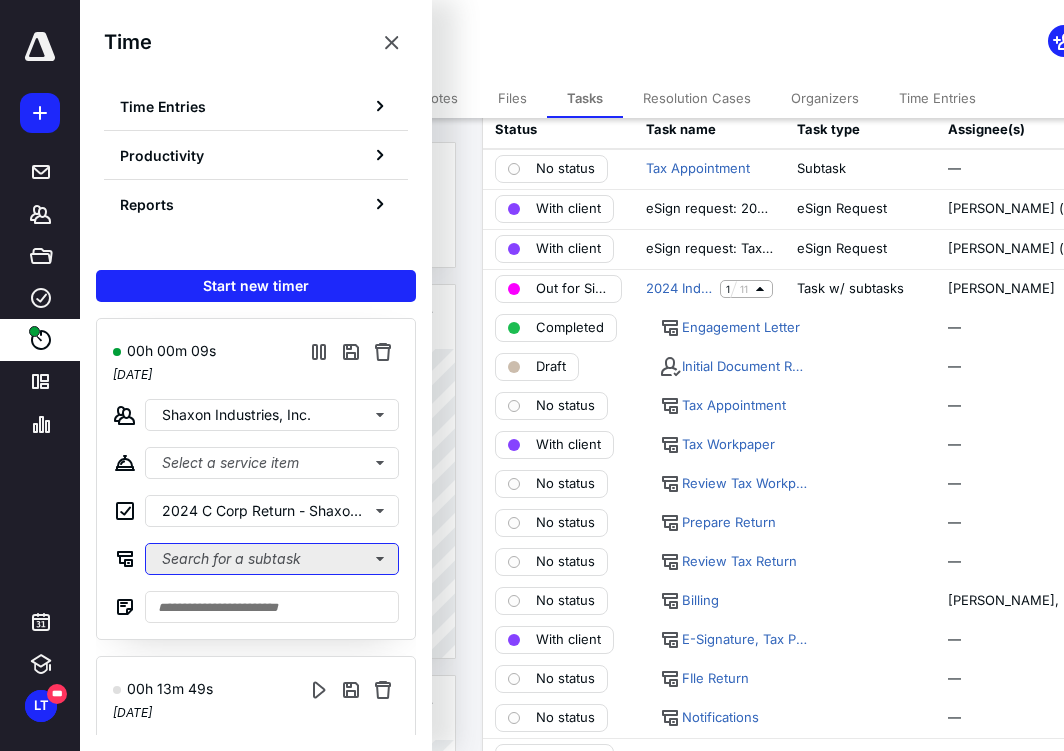 click on "Search for a subtask" at bounding box center (272, 559) 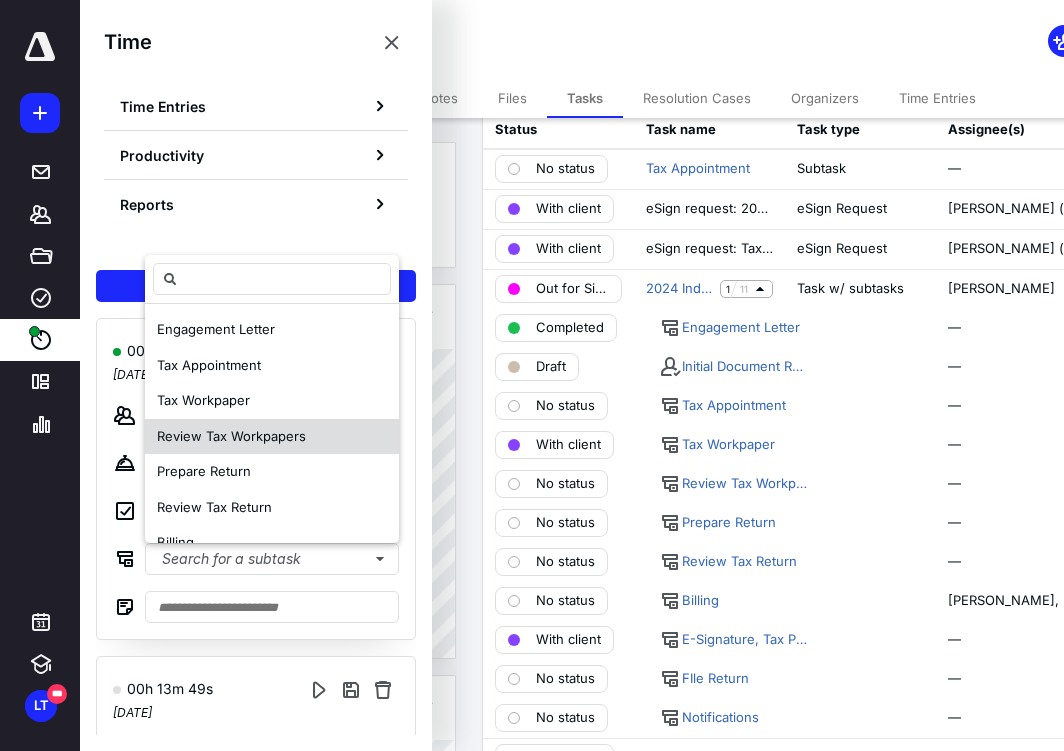 scroll, scrollTop: 132, scrollLeft: 0, axis: vertical 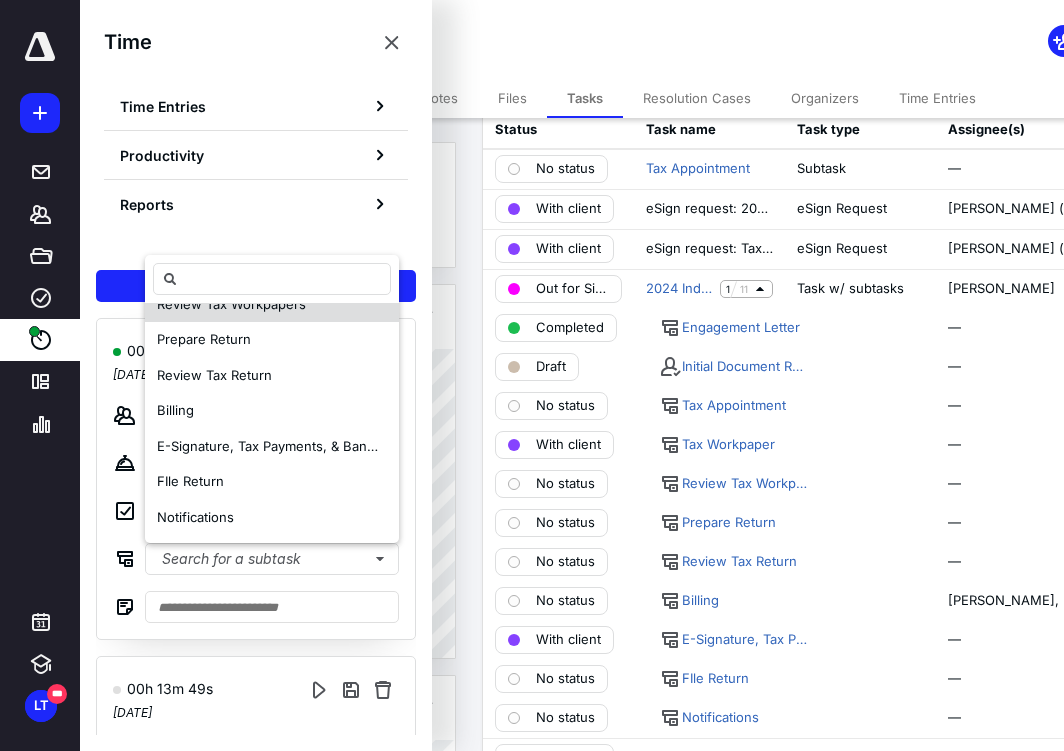 click on "E-Signature, Tax Payments, & Banking Confirmation" at bounding box center [317, 446] 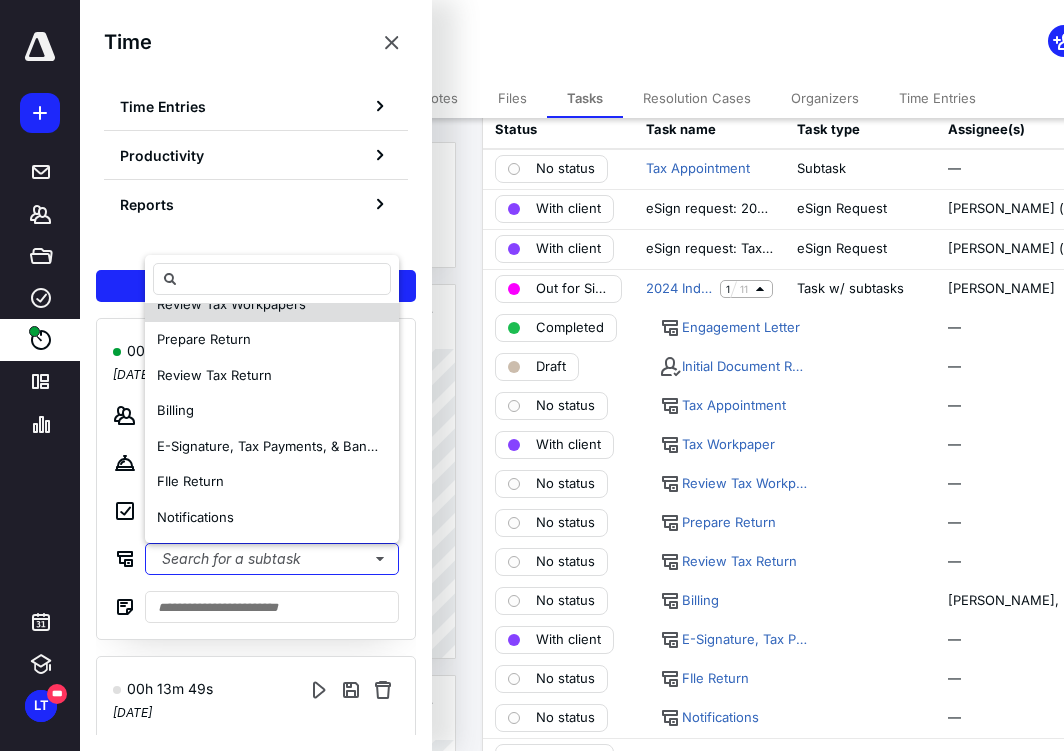scroll, scrollTop: 0, scrollLeft: 0, axis: both 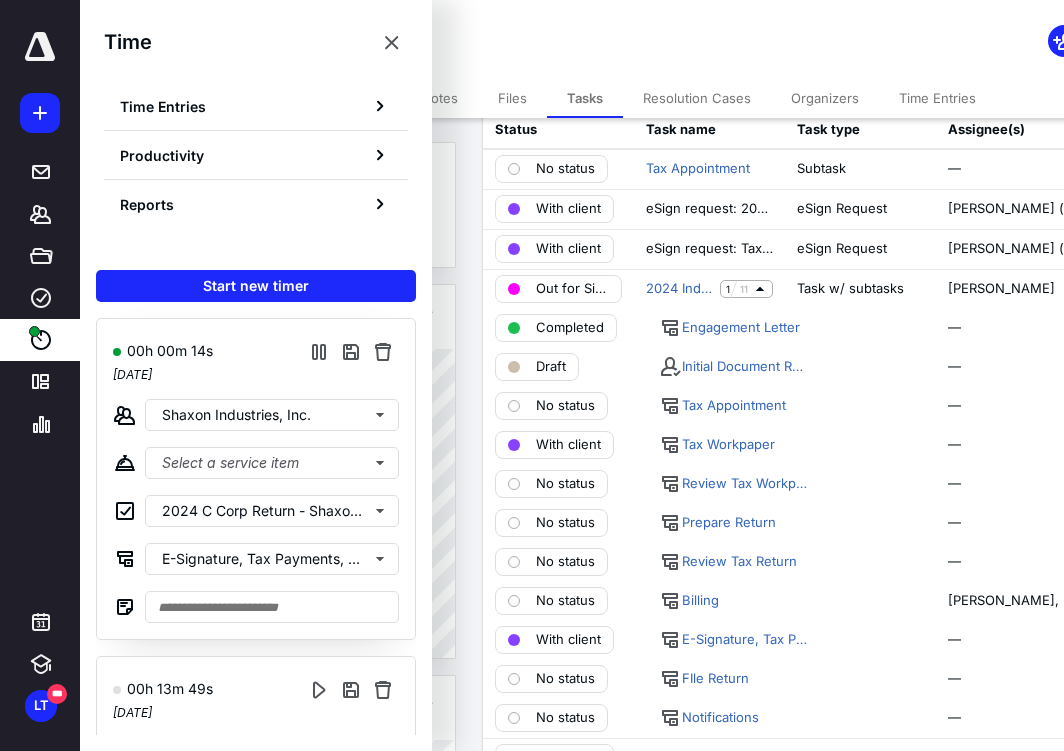 click on "00h 00m 14s [DATE] Shaxon Industries, Inc. Select a service item 2024 C Corp Return - Shaxon Industries, Inc. E-Signature, Tax Payments, & Banking Confirmation" at bounding box center (256, 479) 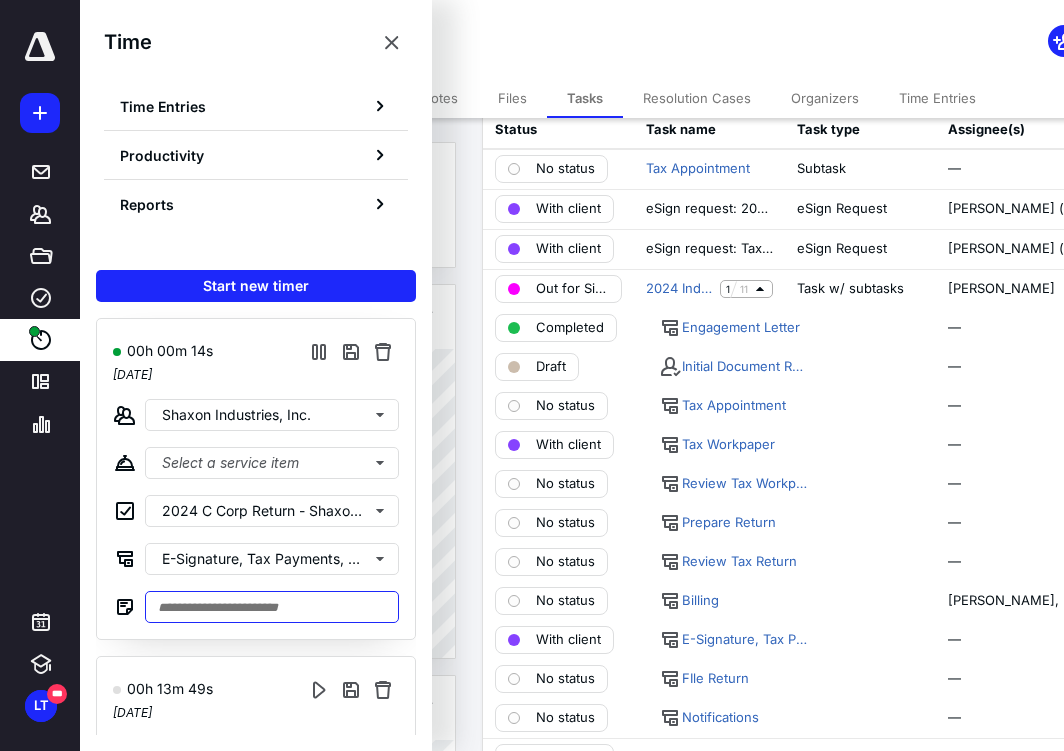 click at bounding box center (272, 607) 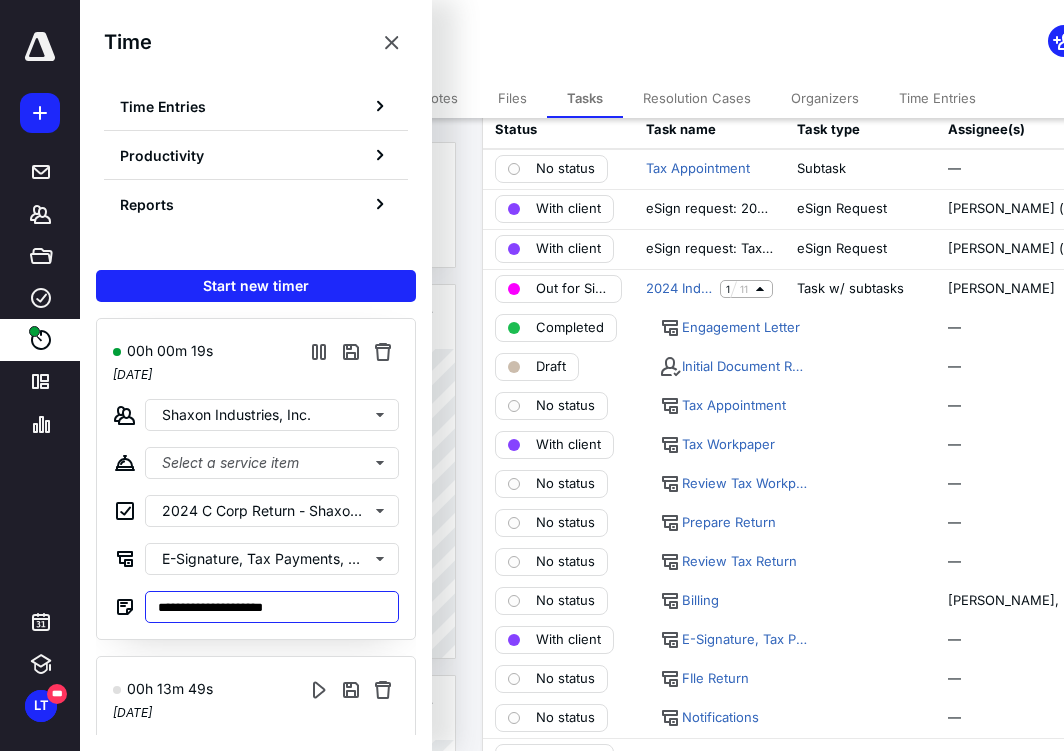 type on "**********" 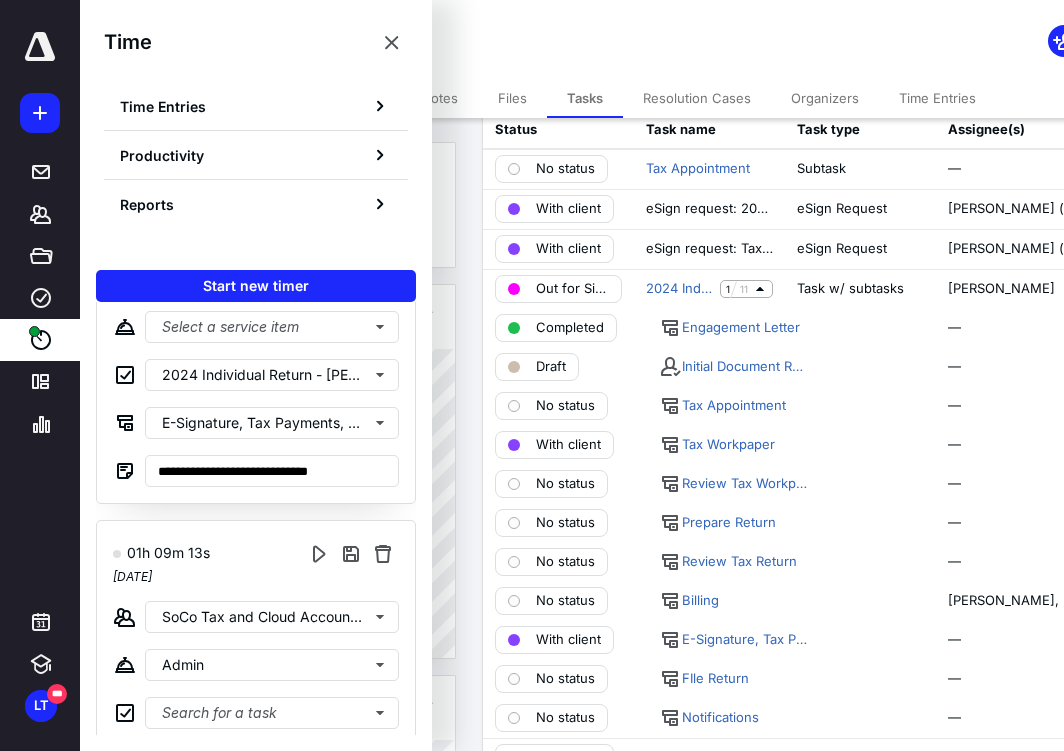 scroll, scrollTop: 483, scrollLeft: 0, axis: vertical 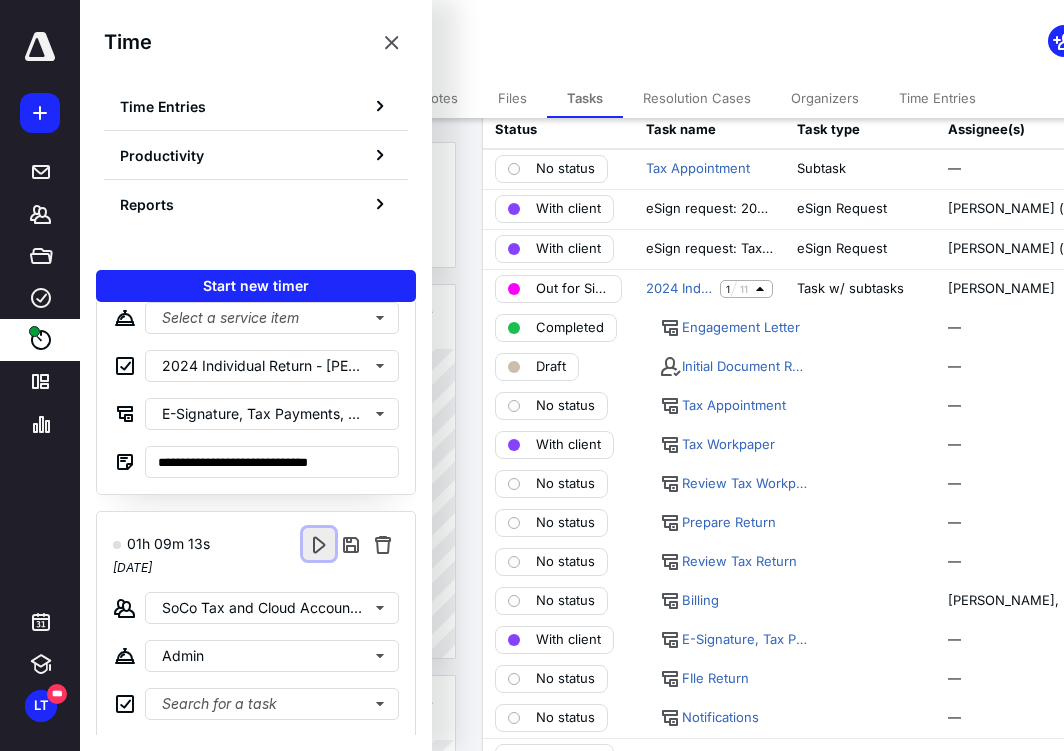 click at bounding box center [319, 544] 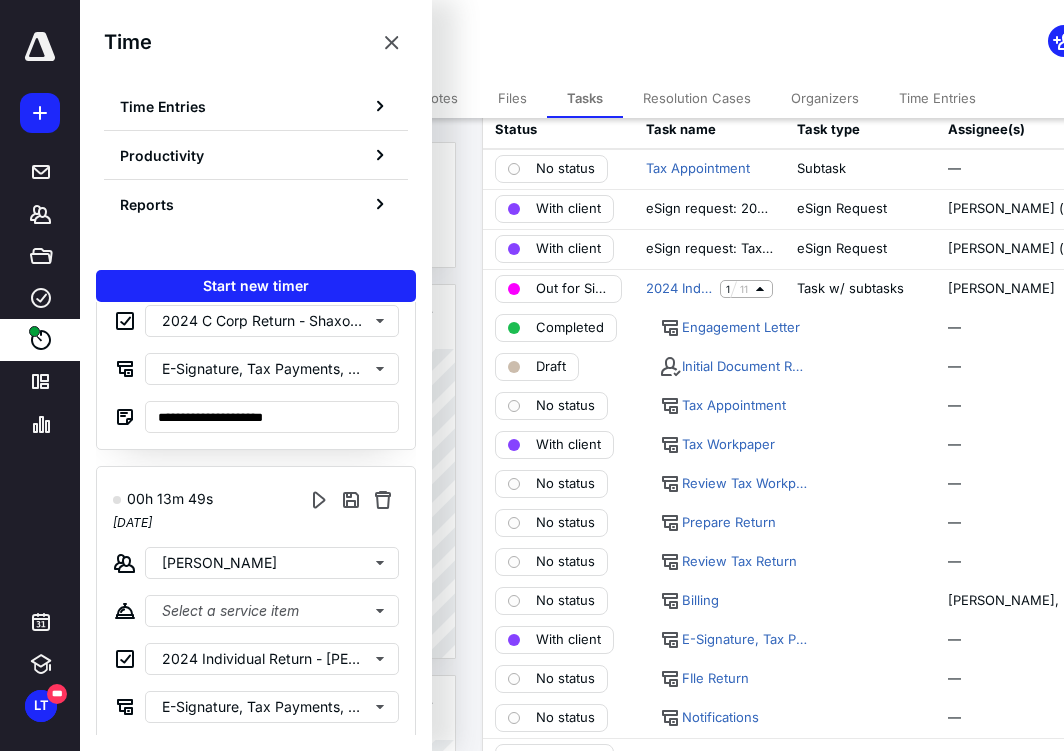 scroll, scrollTop: 581, scrollLeft: 0, axis: vertical 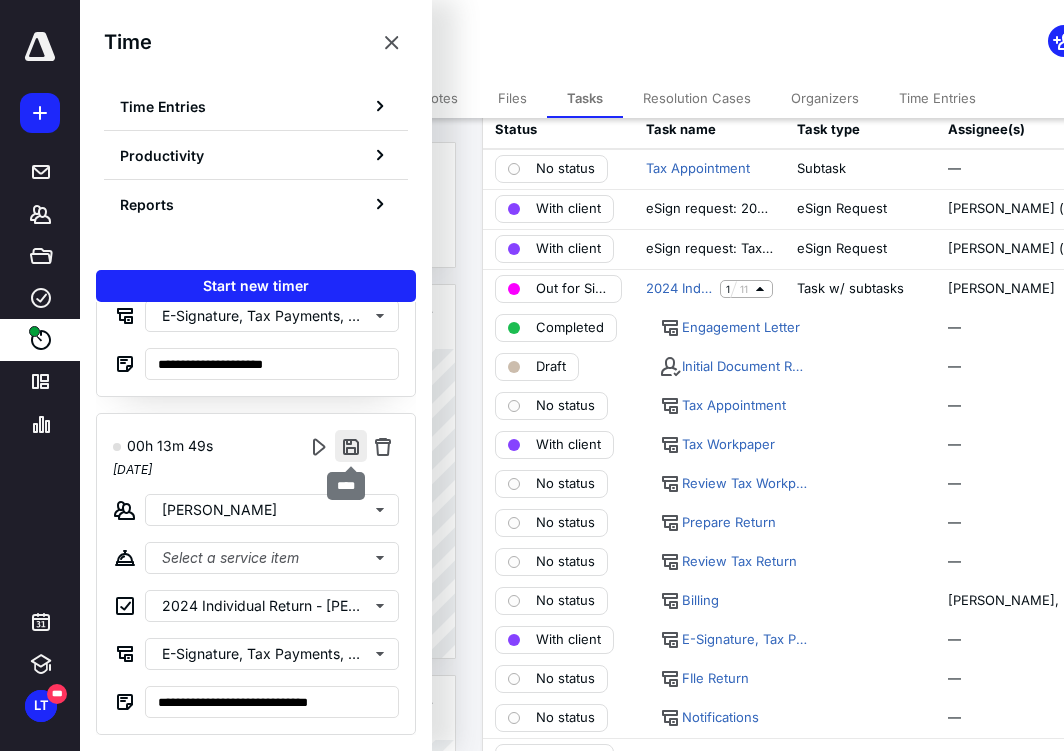 click at bounding box center [351, 446] 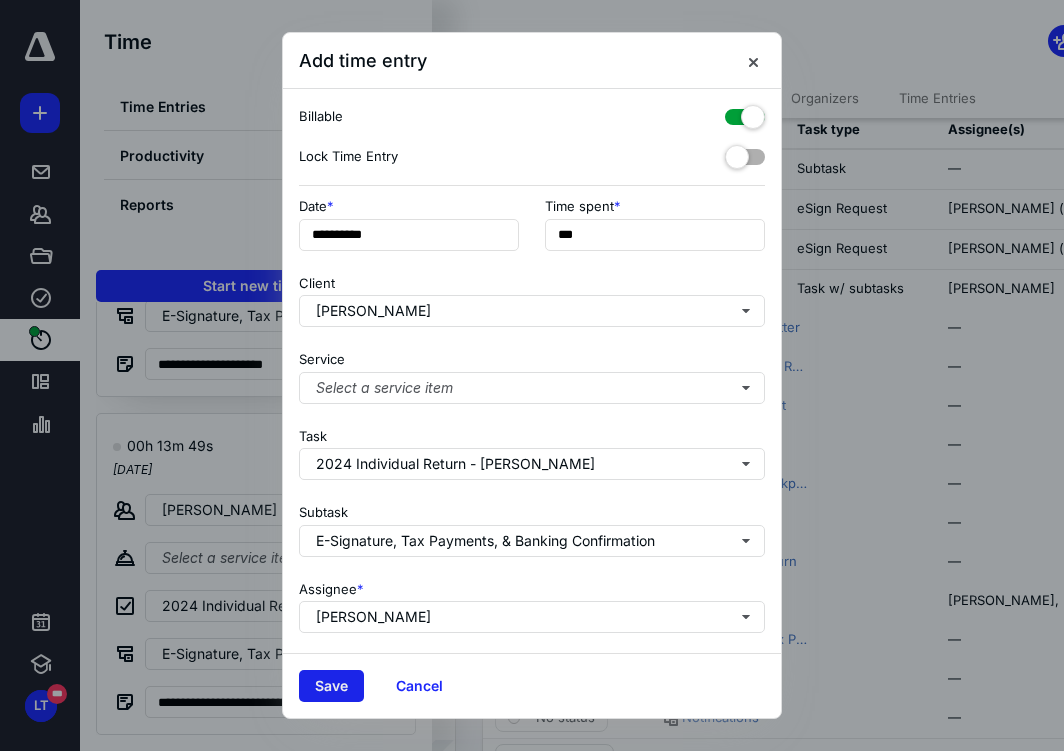 click on "Save" at bounding box center (331, 686) 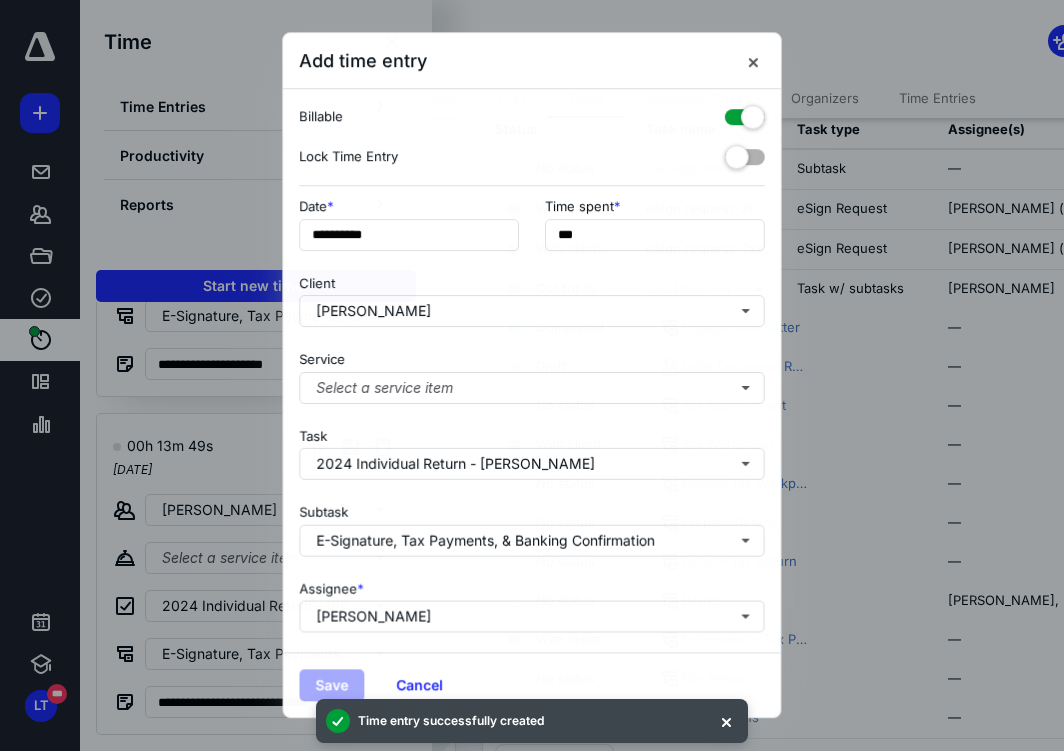 scroll, scrollTop: 243, scrollLeft: 0, axis: vertical 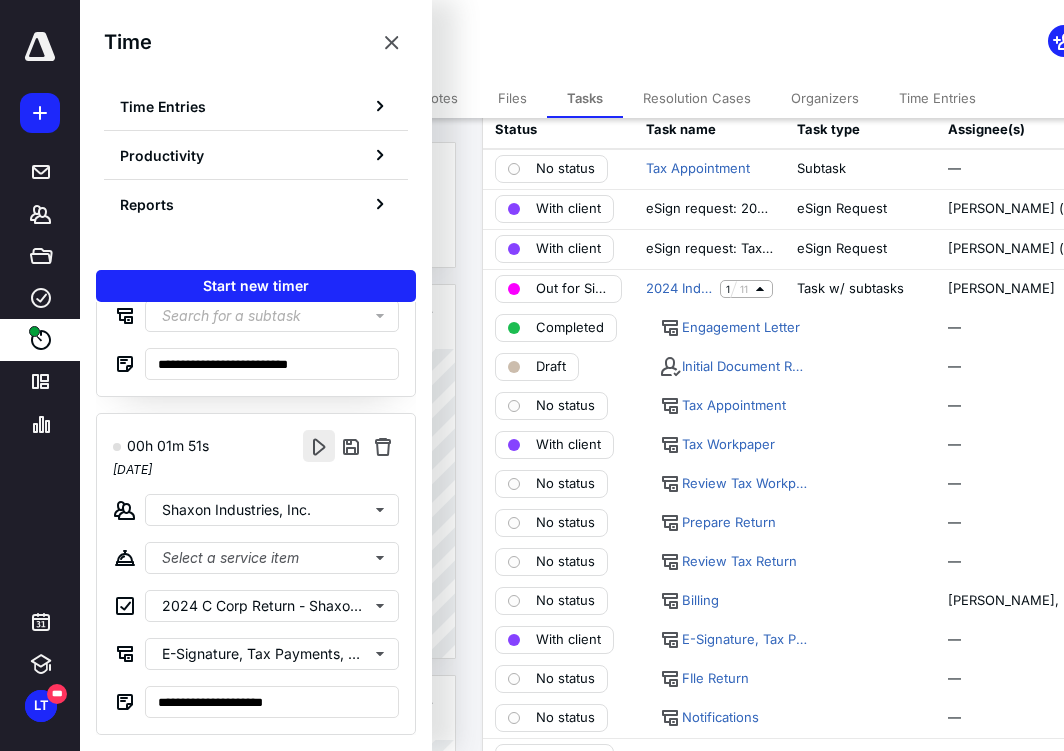 click at bounding box center [319, 446] 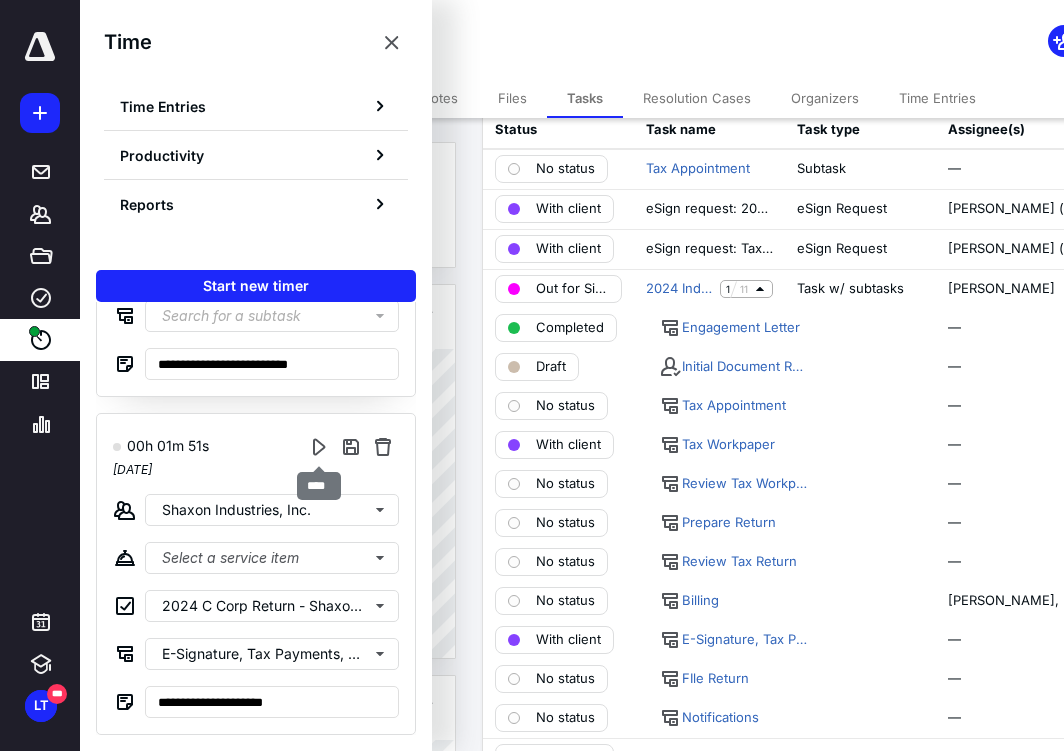 scroll, scrollTop: 0, scrollLeft: 0, axis: both 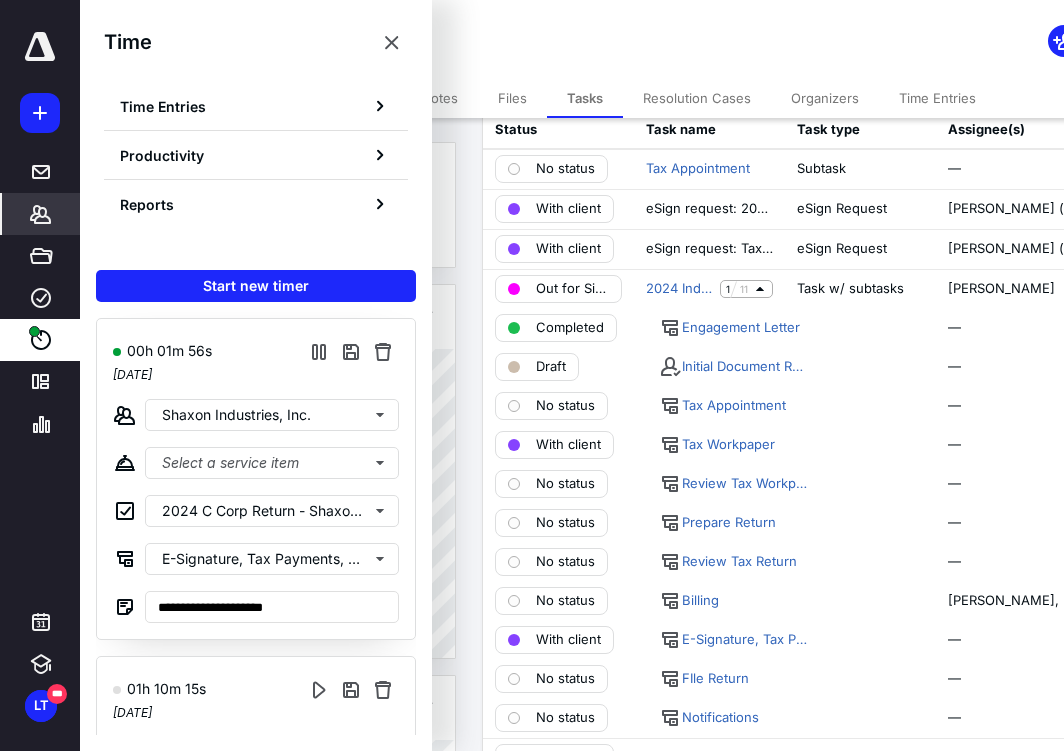 click 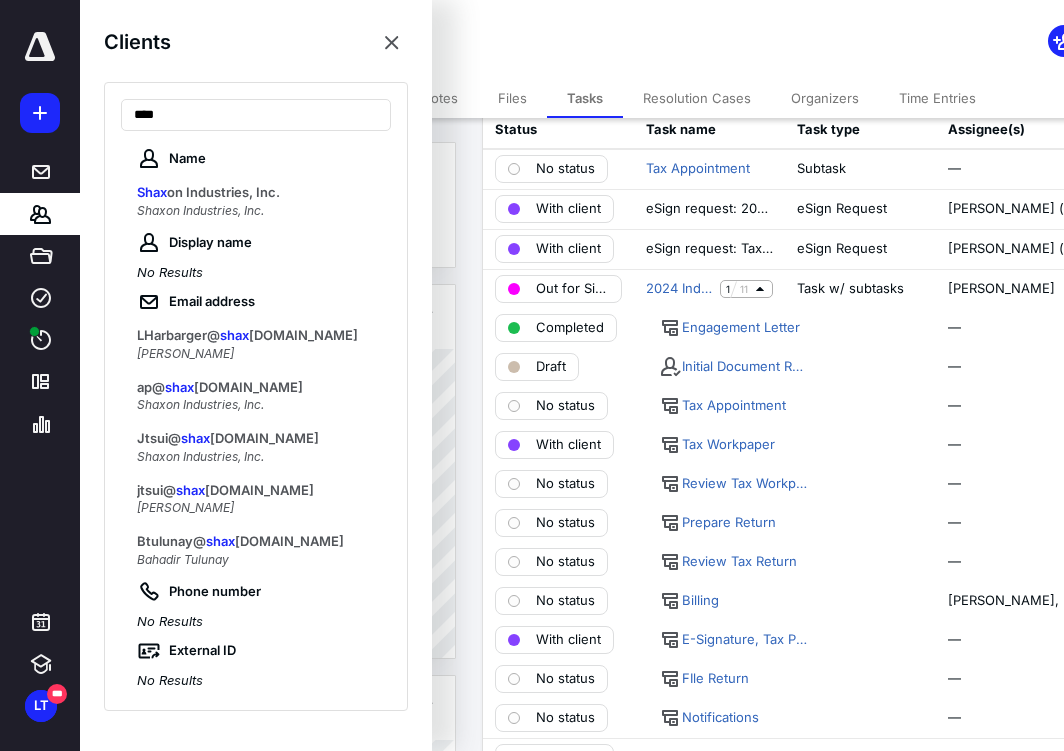 type on "****" 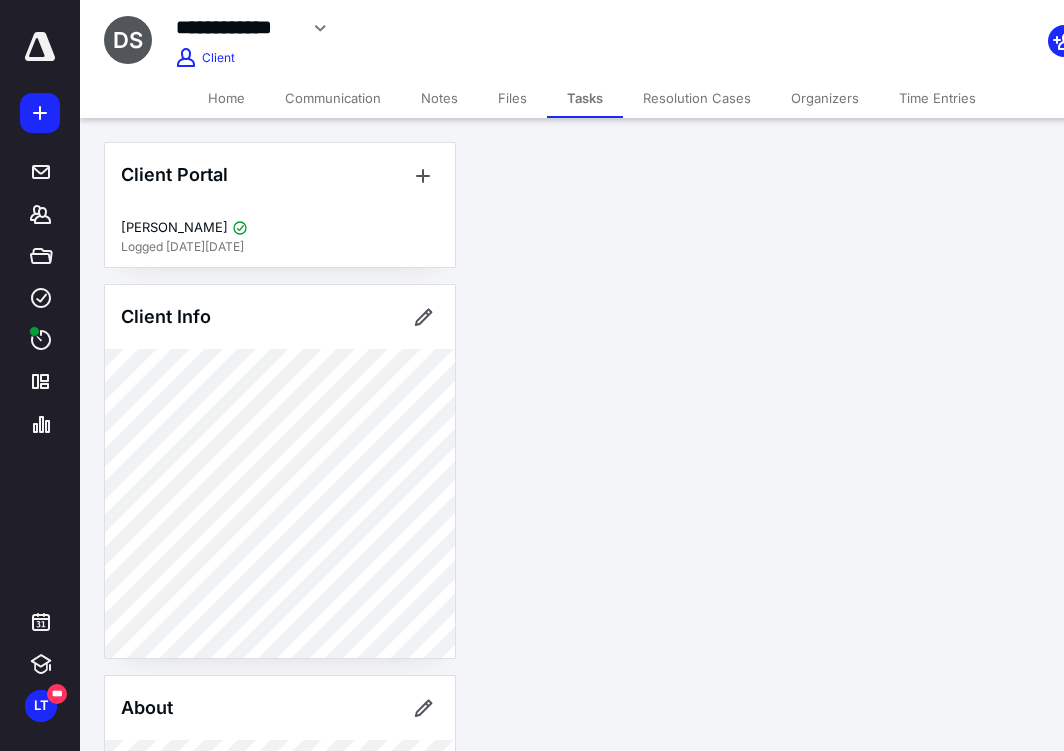 scroll, scrollTop: 0, scrollLeft: 0, axis: both 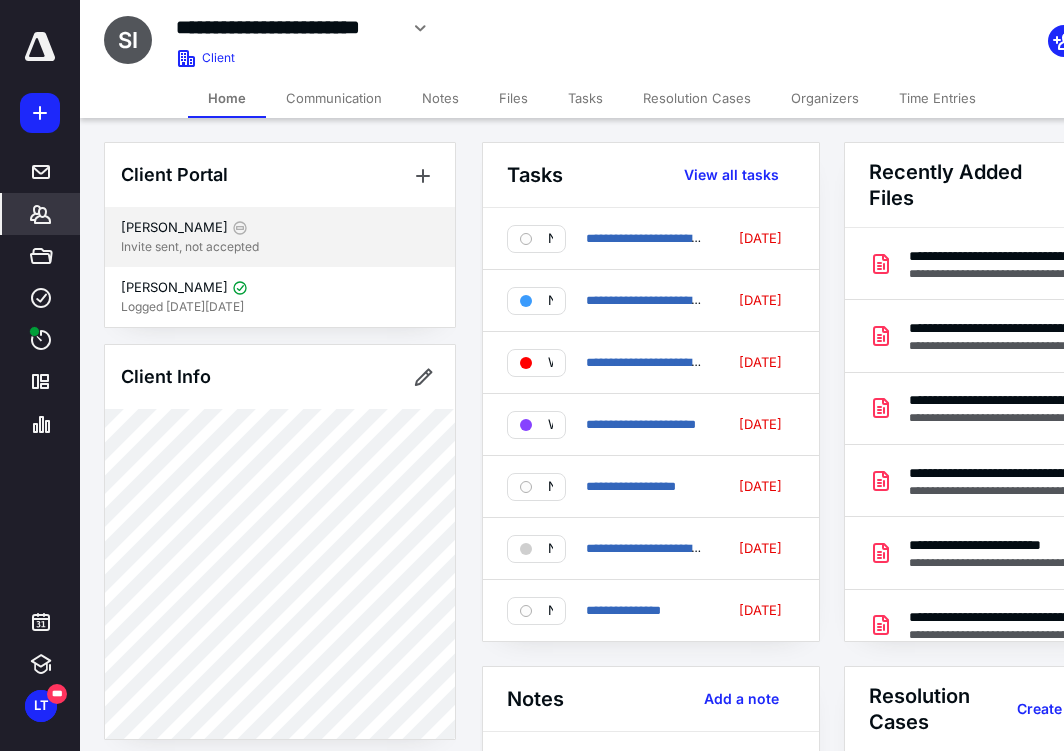 click on "[PERSON_NAME]" at bounding box center [280, 228] 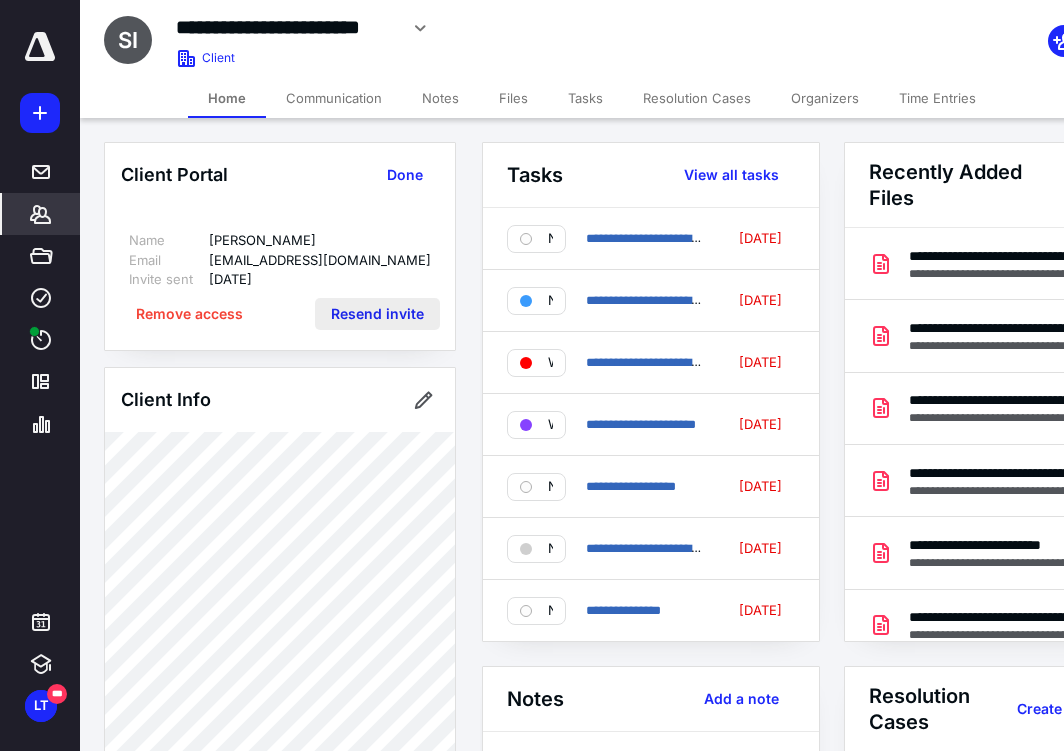 click on "Resend invite" at bounding box center [377, 314] 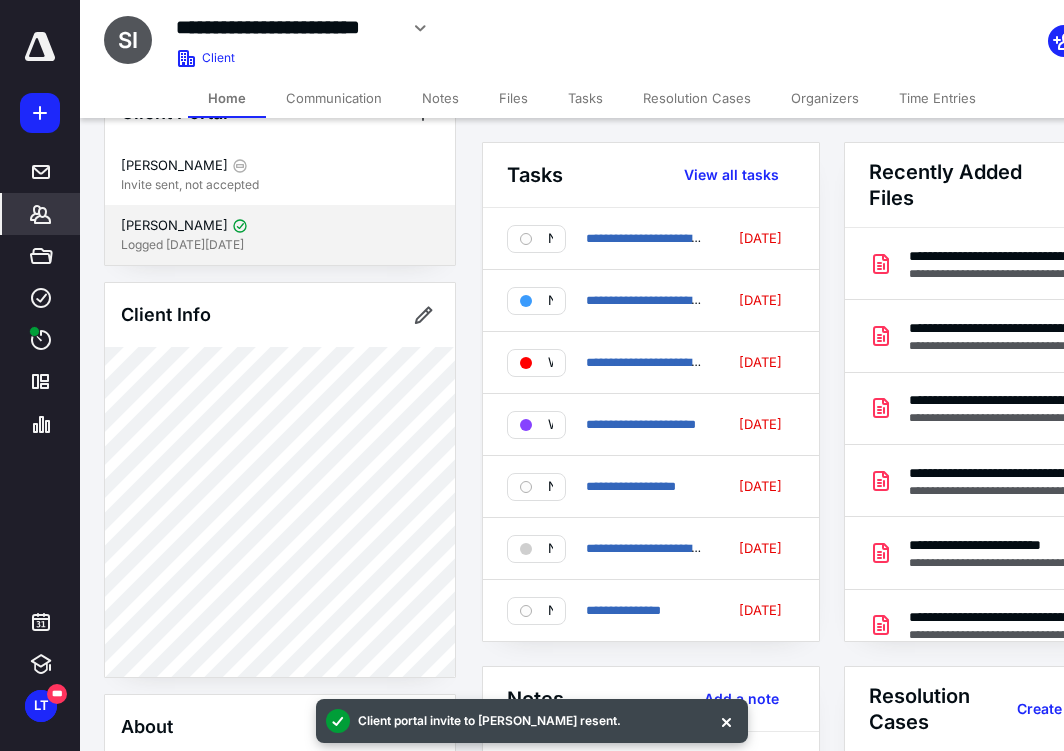 scroll, scrollTop: 0, scrollLeft: 0, axis: both 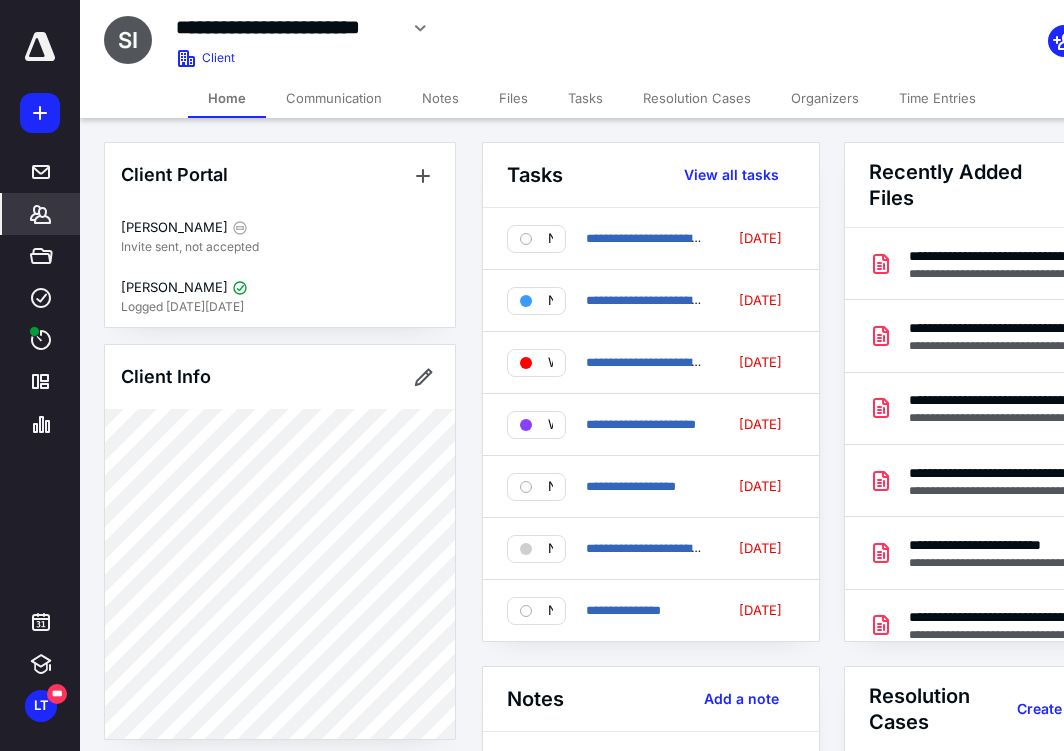 click on "Files" at bounding box center [513, 98] 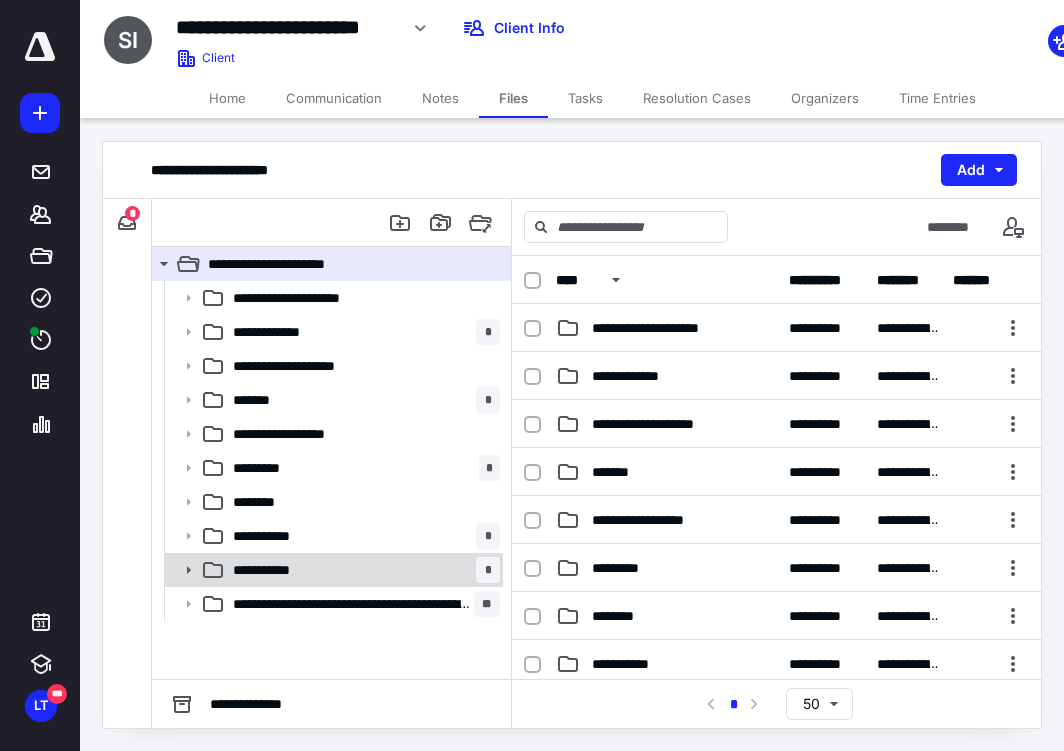click on "**********" at bounding box center (362, 570) 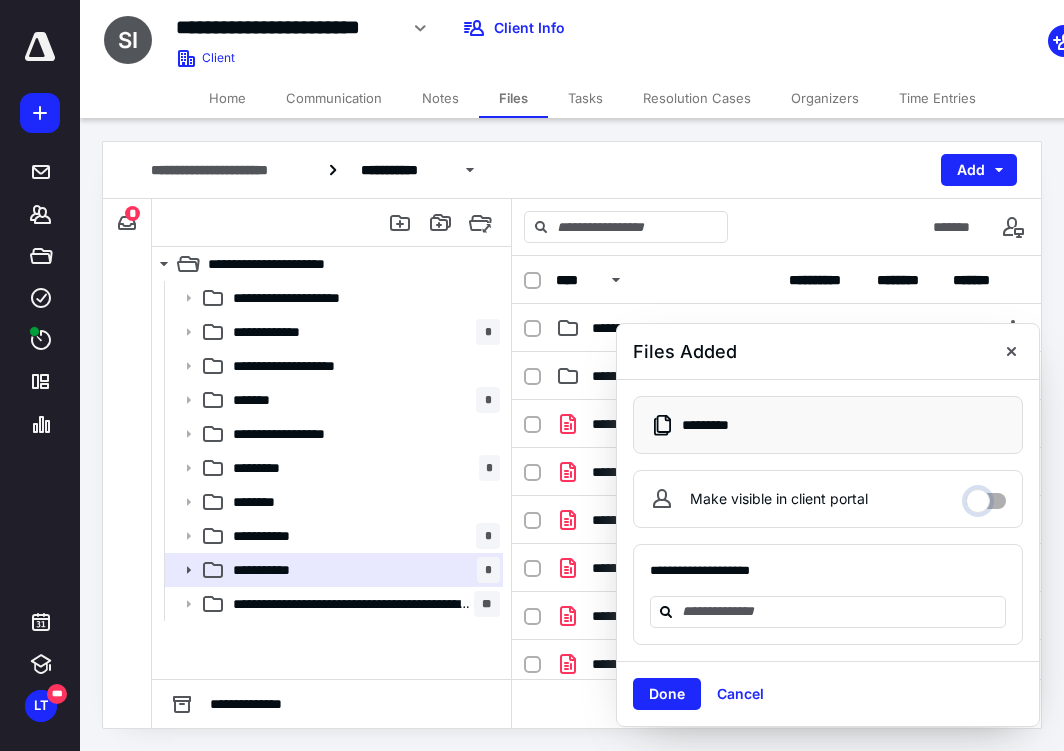 click on "Make visible in client portal" at bounding box center [986, 496] 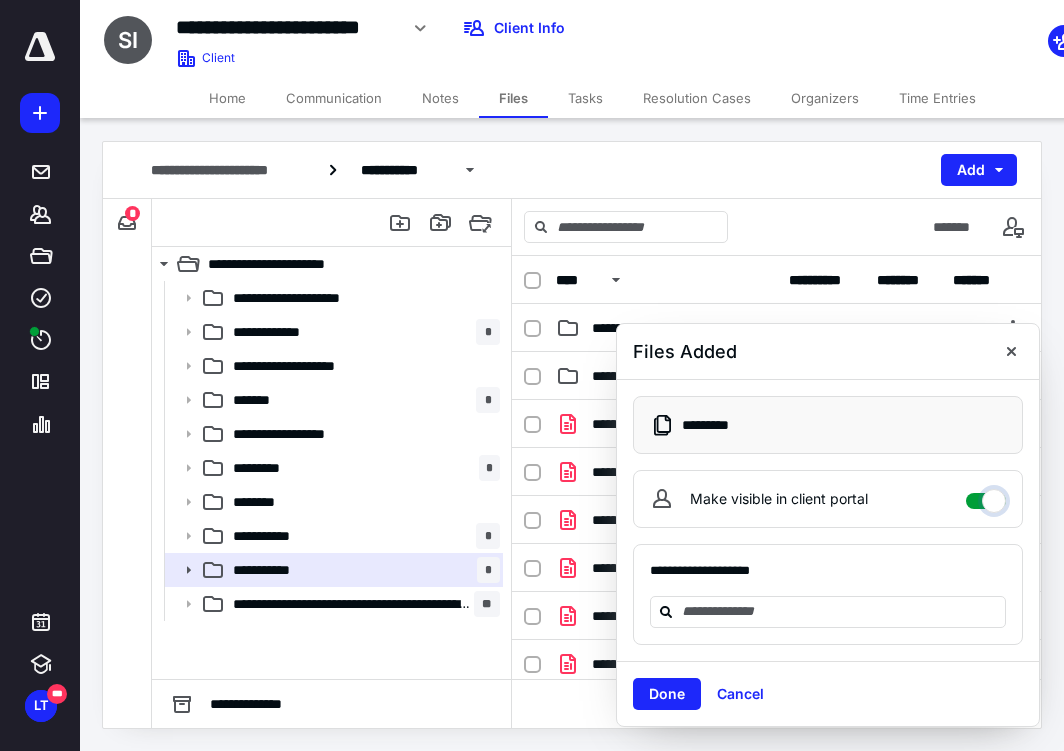 checkbox on "****" 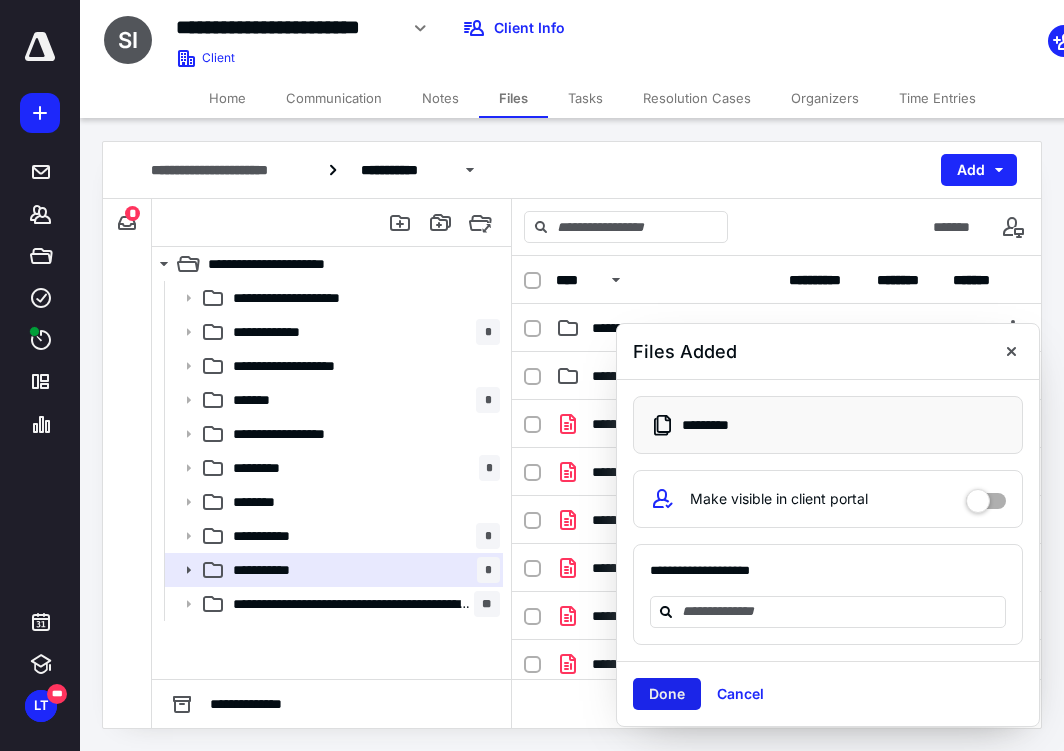 click on "Done" at bounding box center (667, 694) 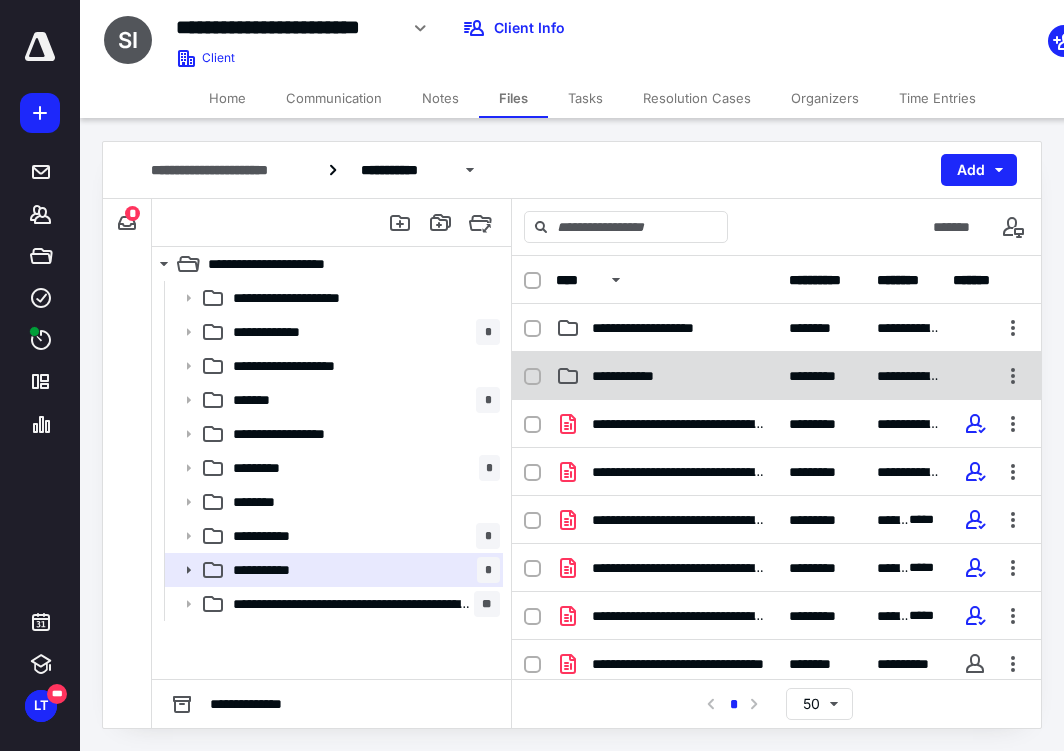scroll, scrollTop: 57, scrollLeft: 0, axis: vertical 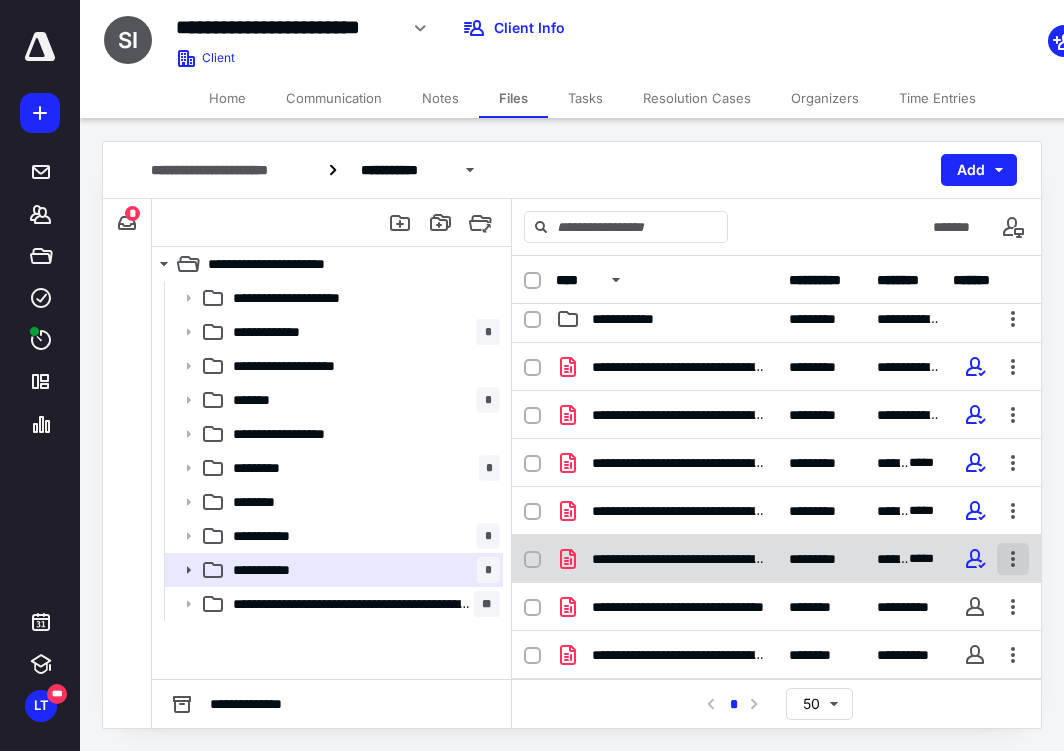 click at bounding box center (1013, 559) 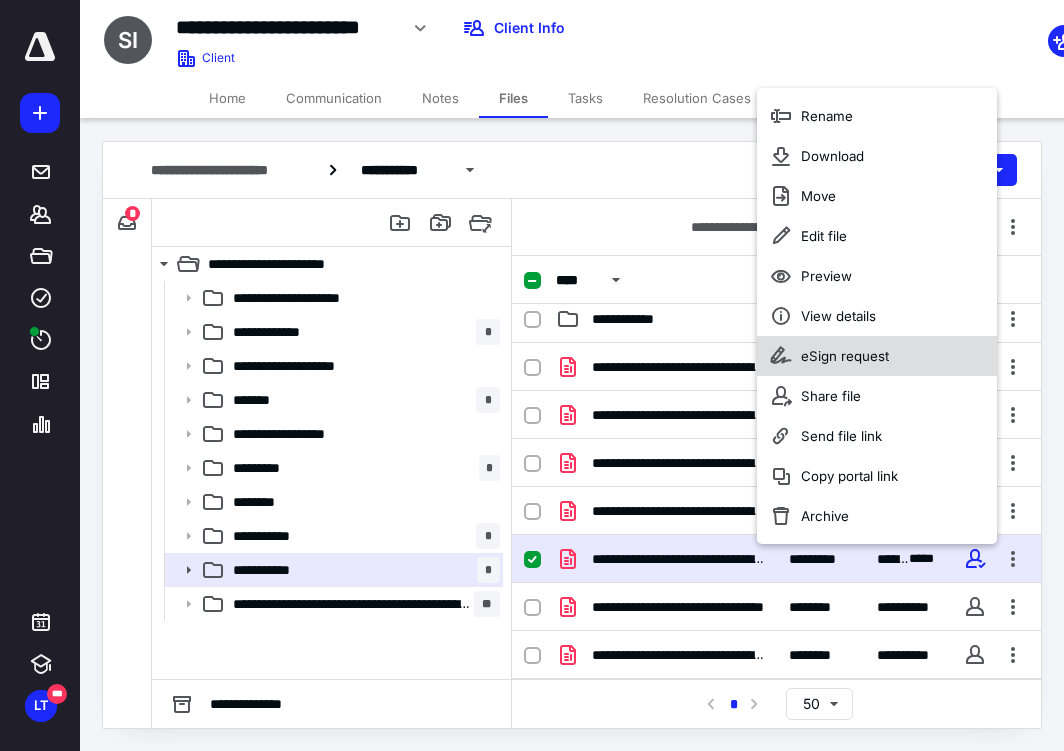click on "eSign request" at bounding box center [877, 356] 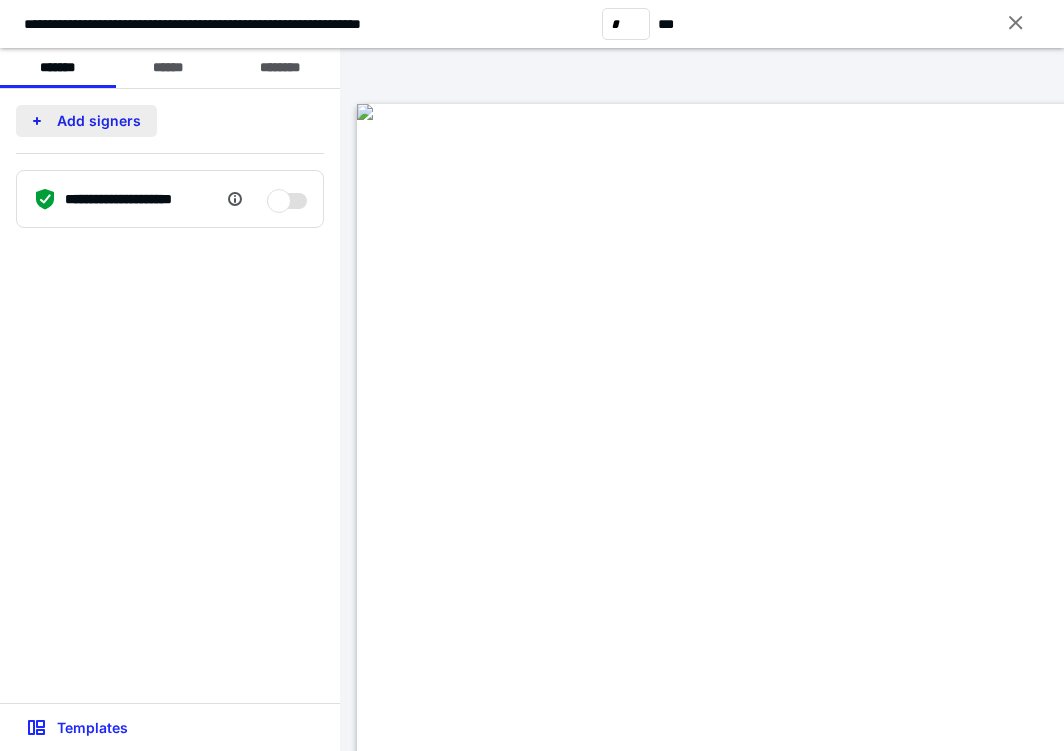 click on "Add signers" at bounding box center [86, 121] 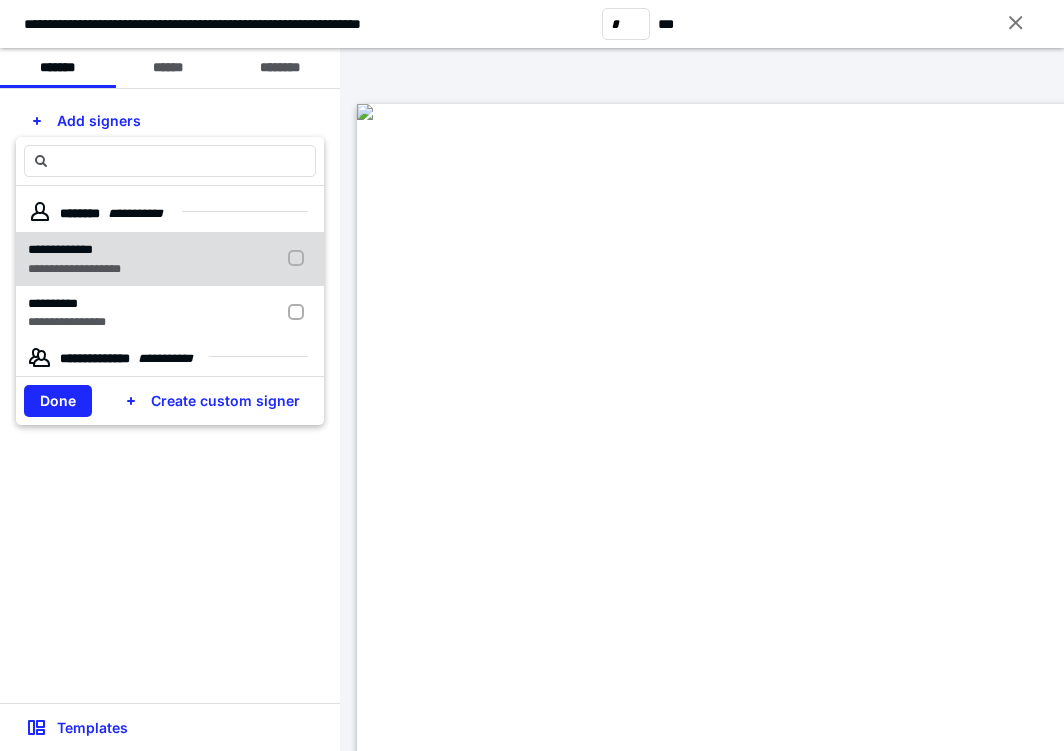 click on "**********" at bounding box center (170, 259) 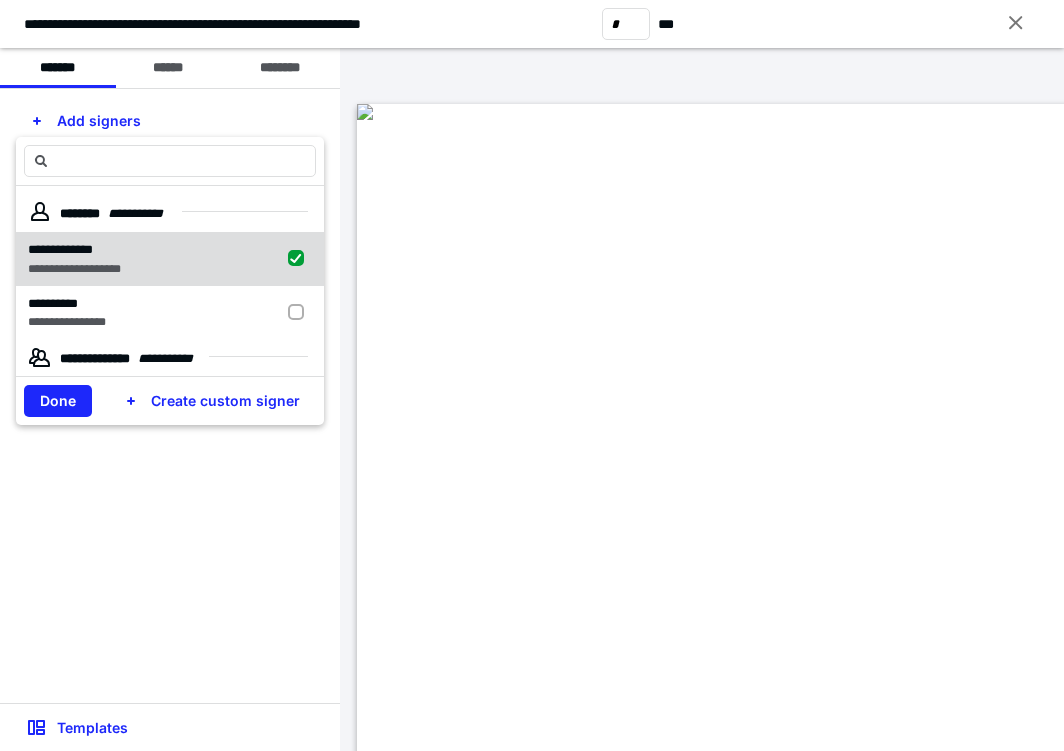 checkbox on "true" 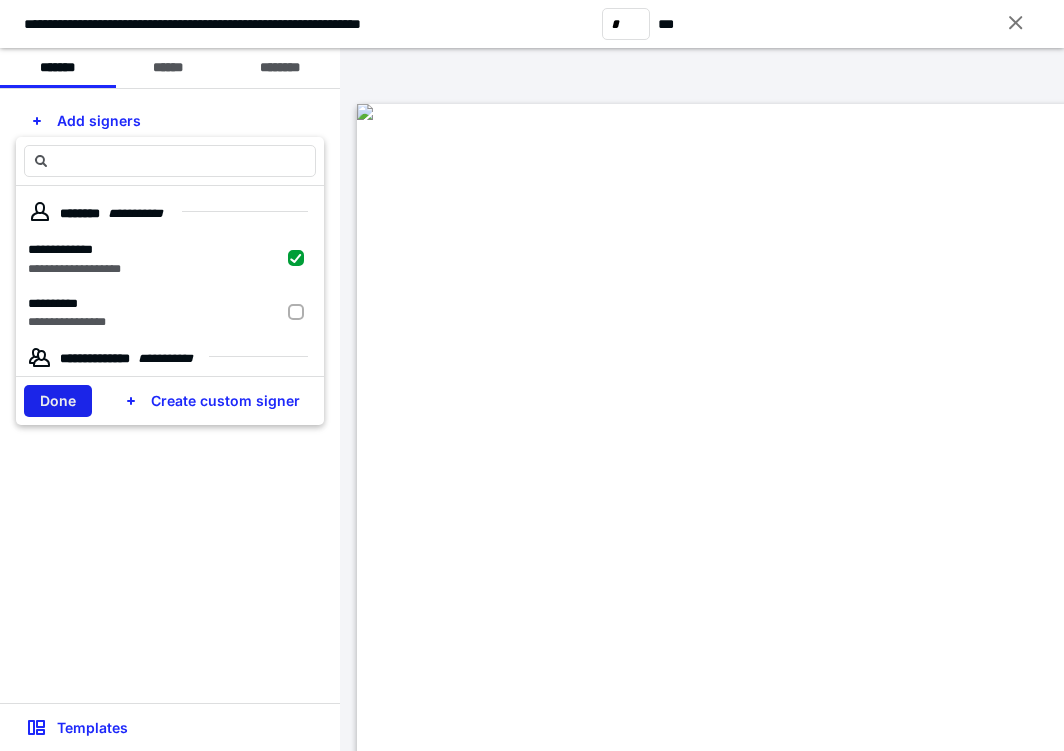 click on "Done" at bounding box center (58, 401) 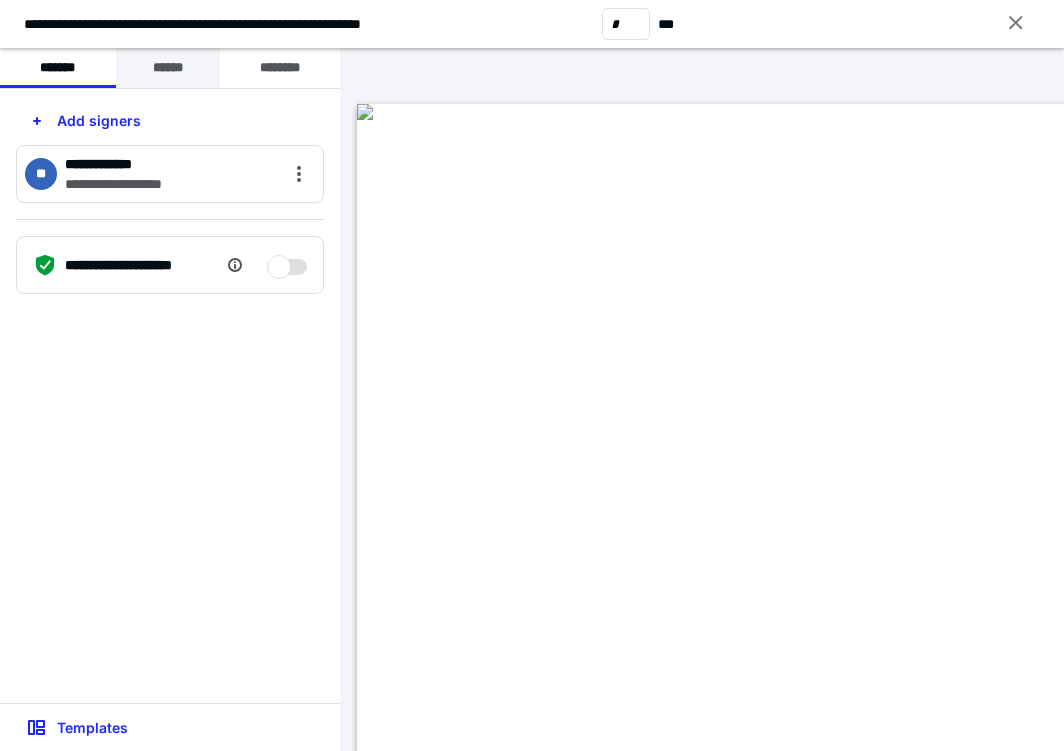 click on "******" at bounding box center [168, 68] 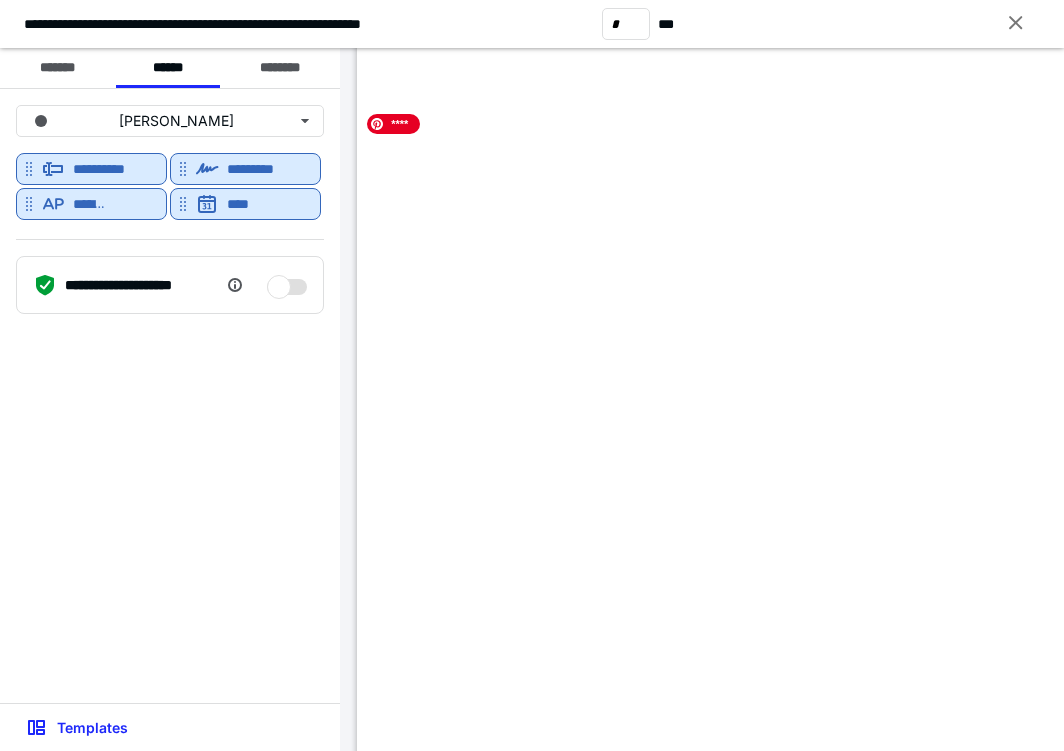 scroll, scrollTop: 379, scrollLeft: 0, axis: vertical 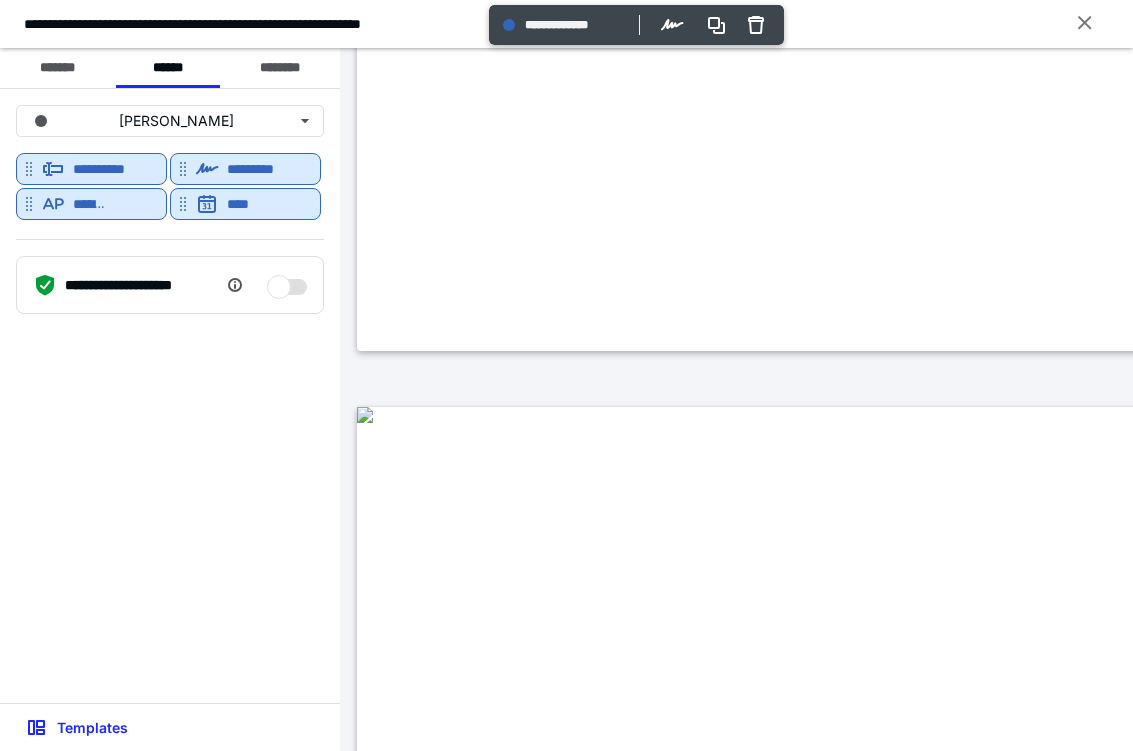 type on "*" 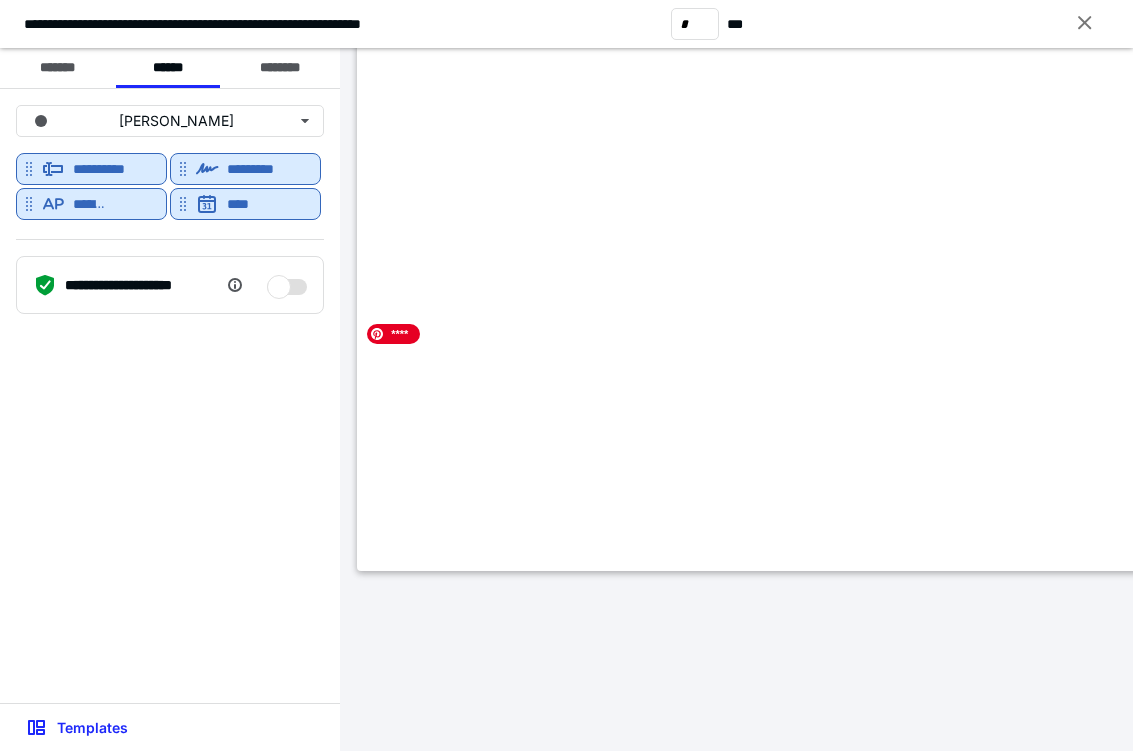 scroll, scrollTop: 2889, scrollLeft: 0, axis: vertical 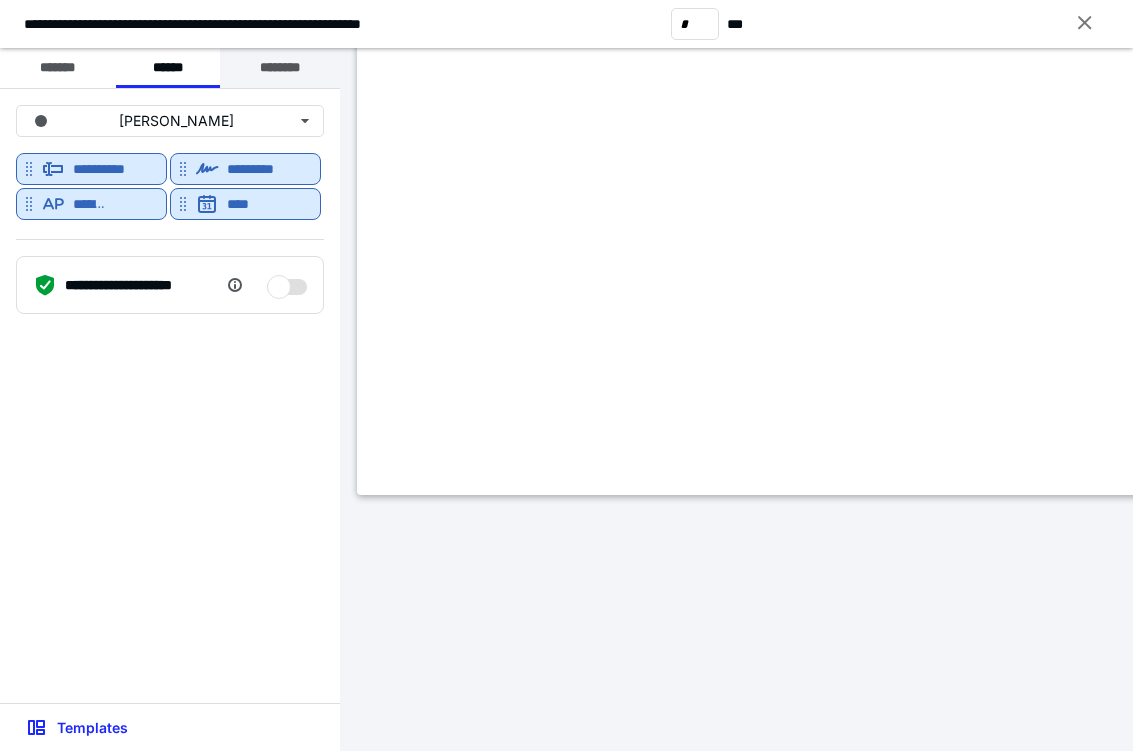 click on "********" at bounding box center (280, 68) 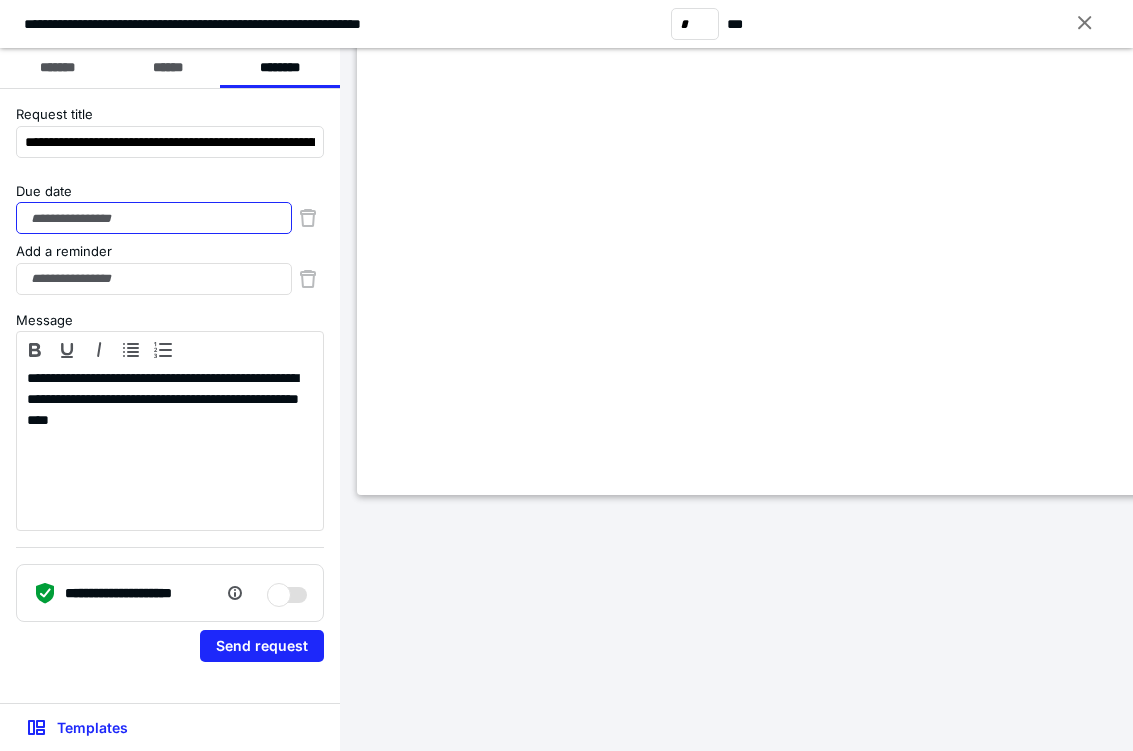 click on "Due date" at bounding box center [154, 218] 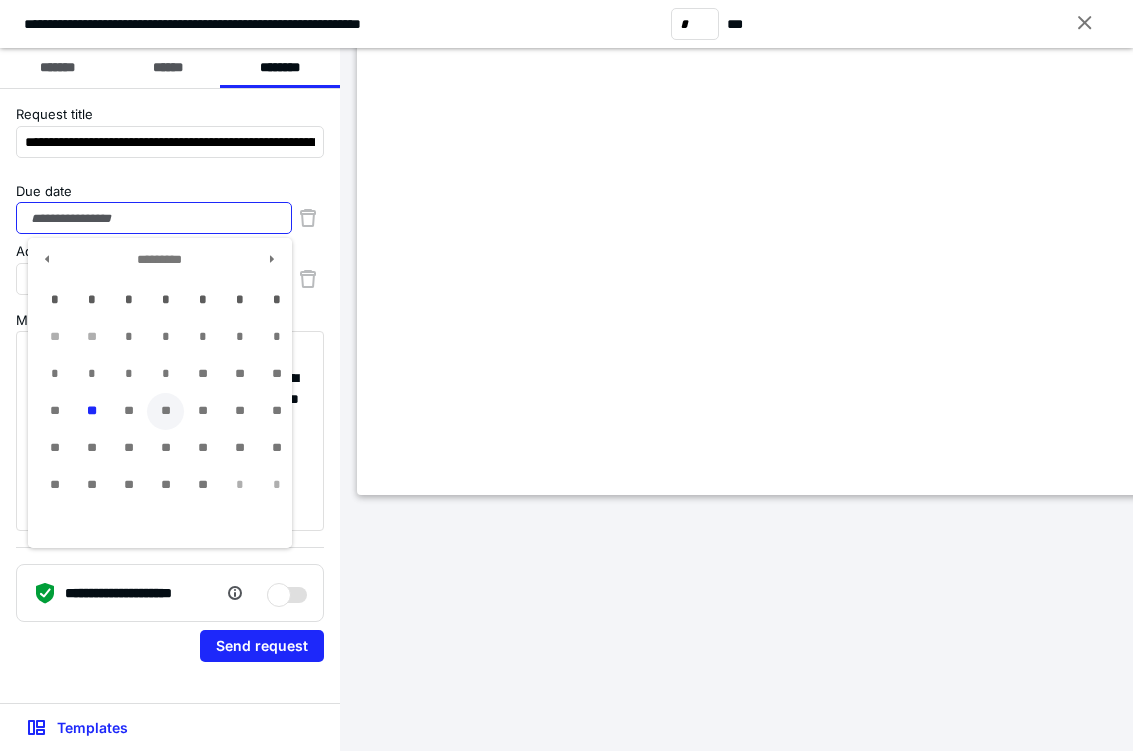 click on "**" at bounding box center (165, 411) 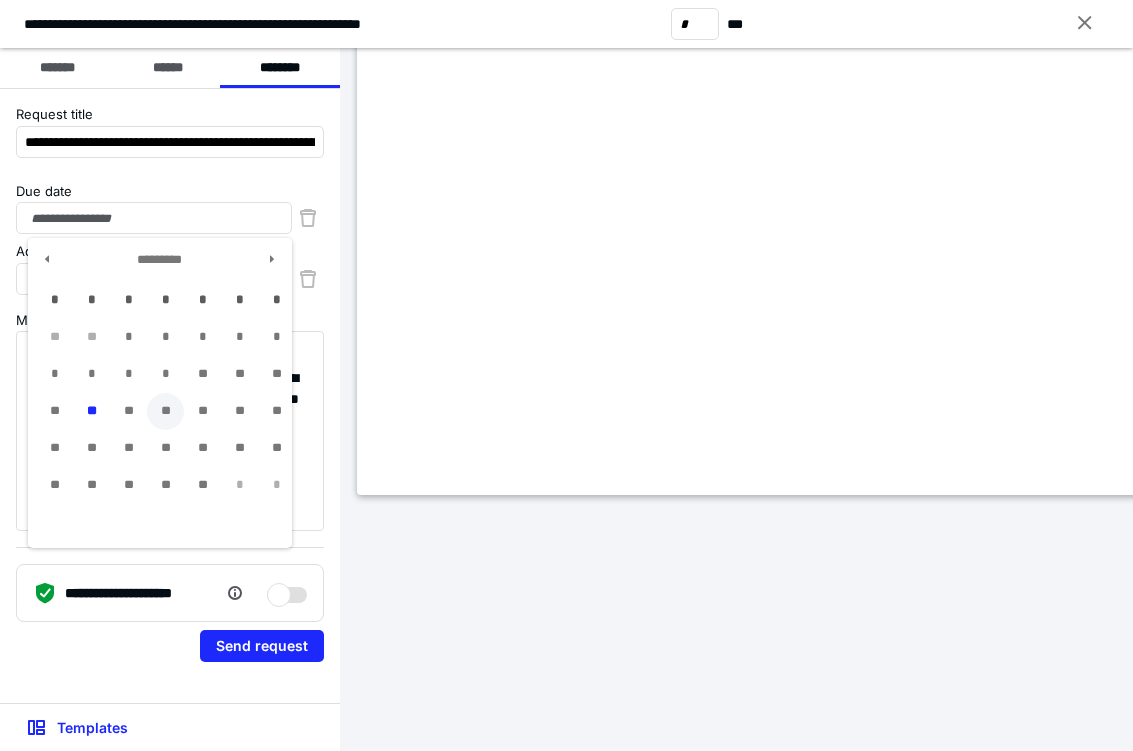 type on "**********" 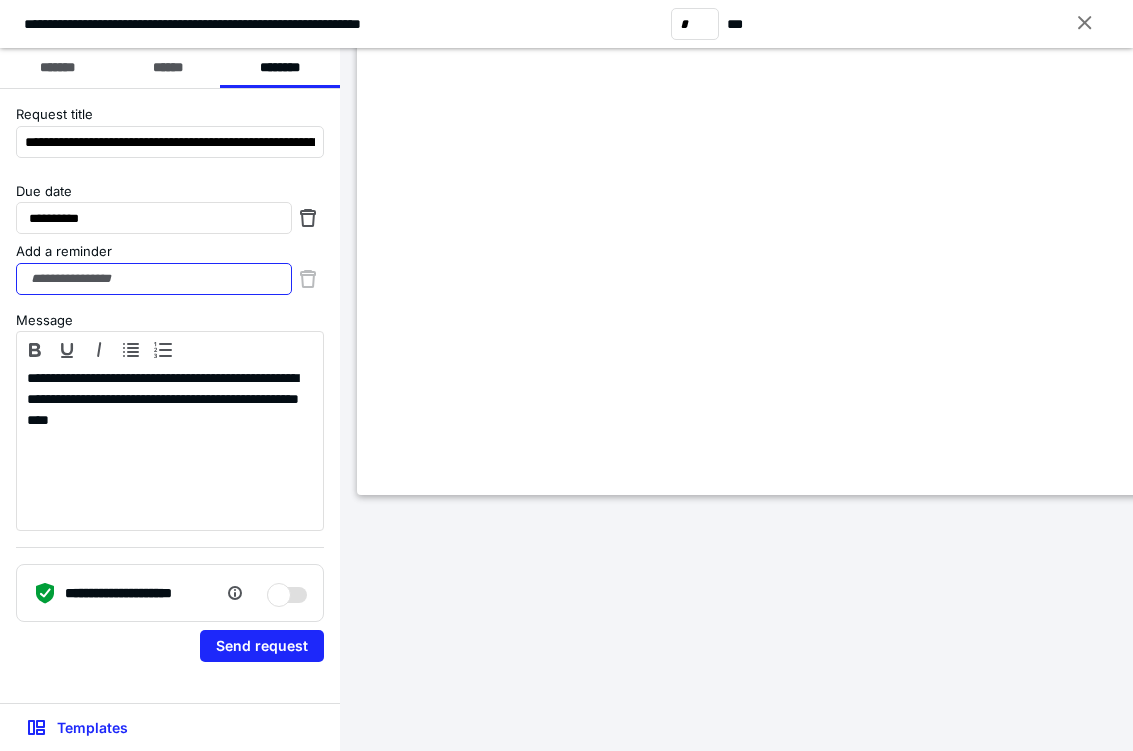 click on "Add a reminder" at bounding box center (154, 279) 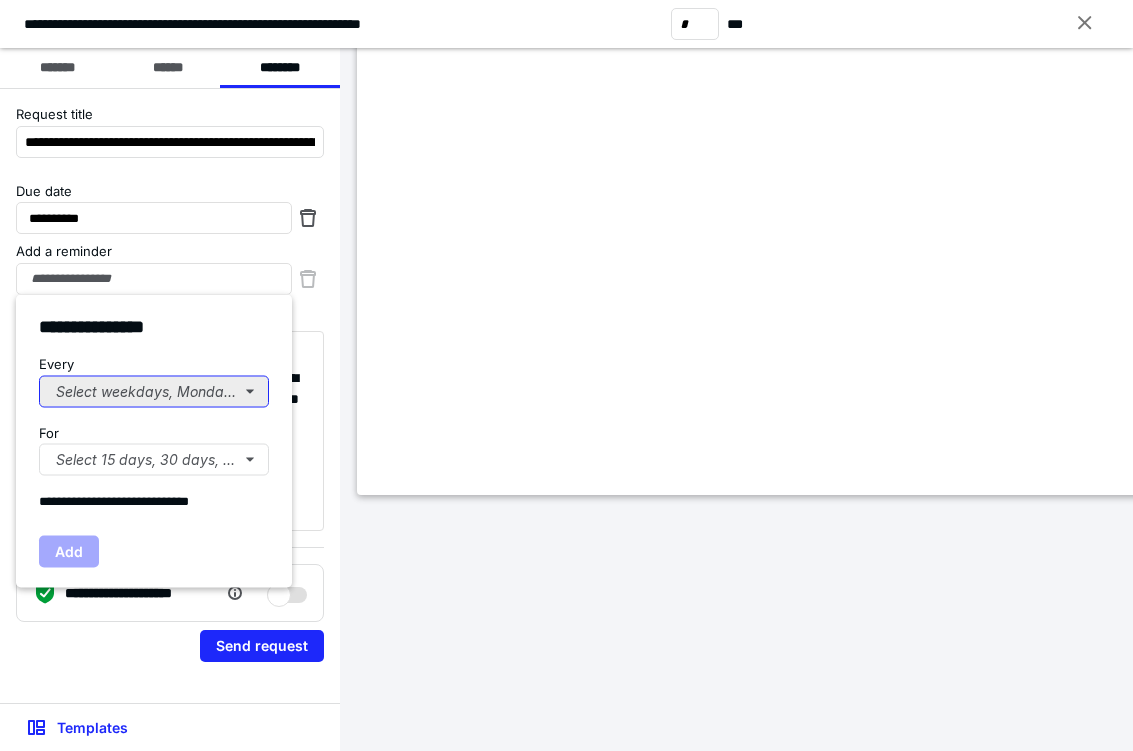 click on "Select weekdays, Mondays, or Tues..." at bounding box center (154, 391) 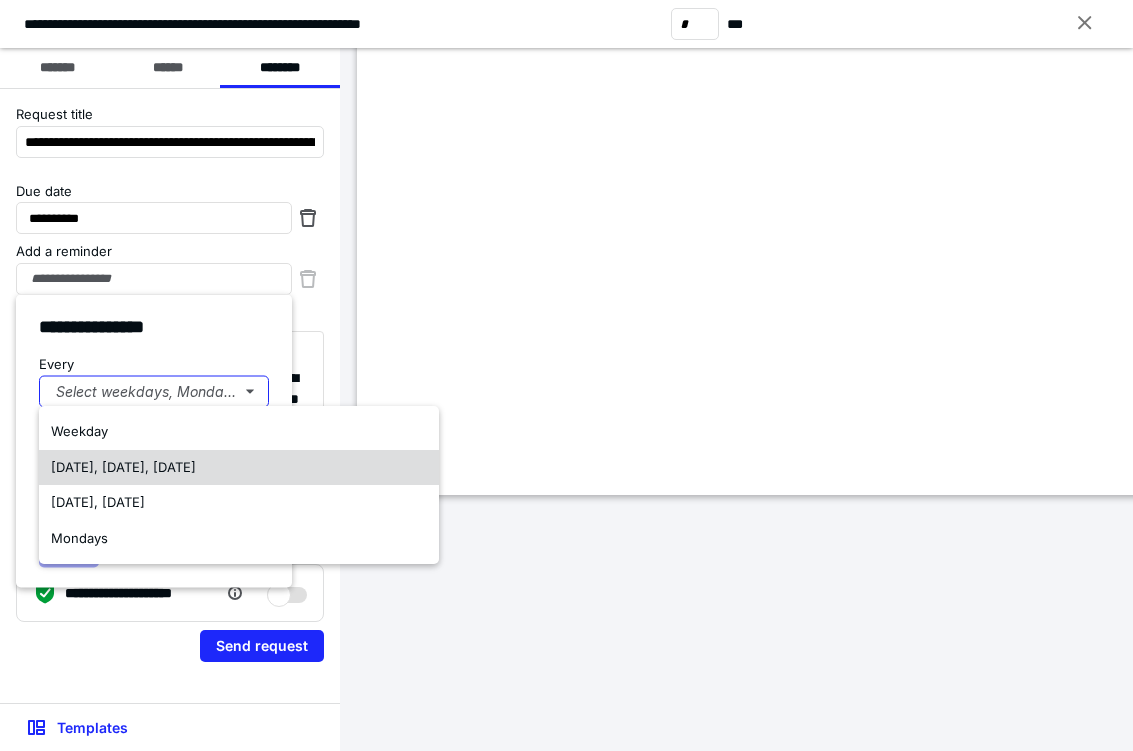 click on "[DATE], [DATE], [DATE]" at bounding box center (123, 467) 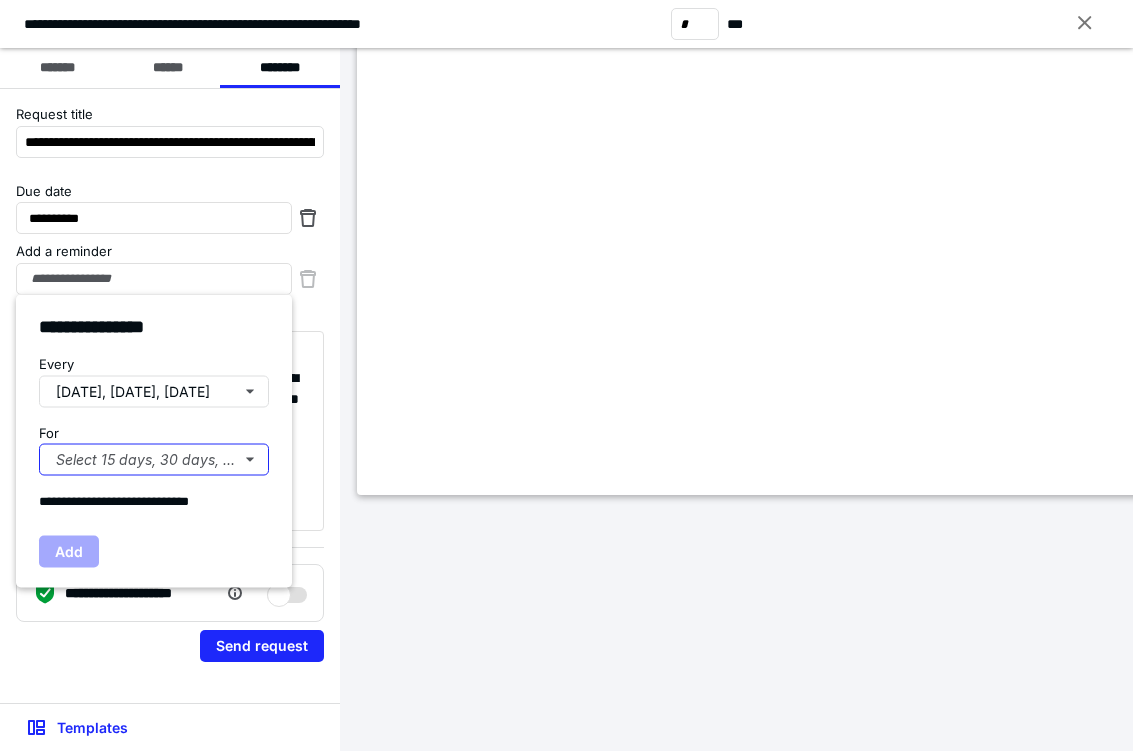 click on "Select 15 days, 30 days, or 45 days..." at bounding box center (154, 460) 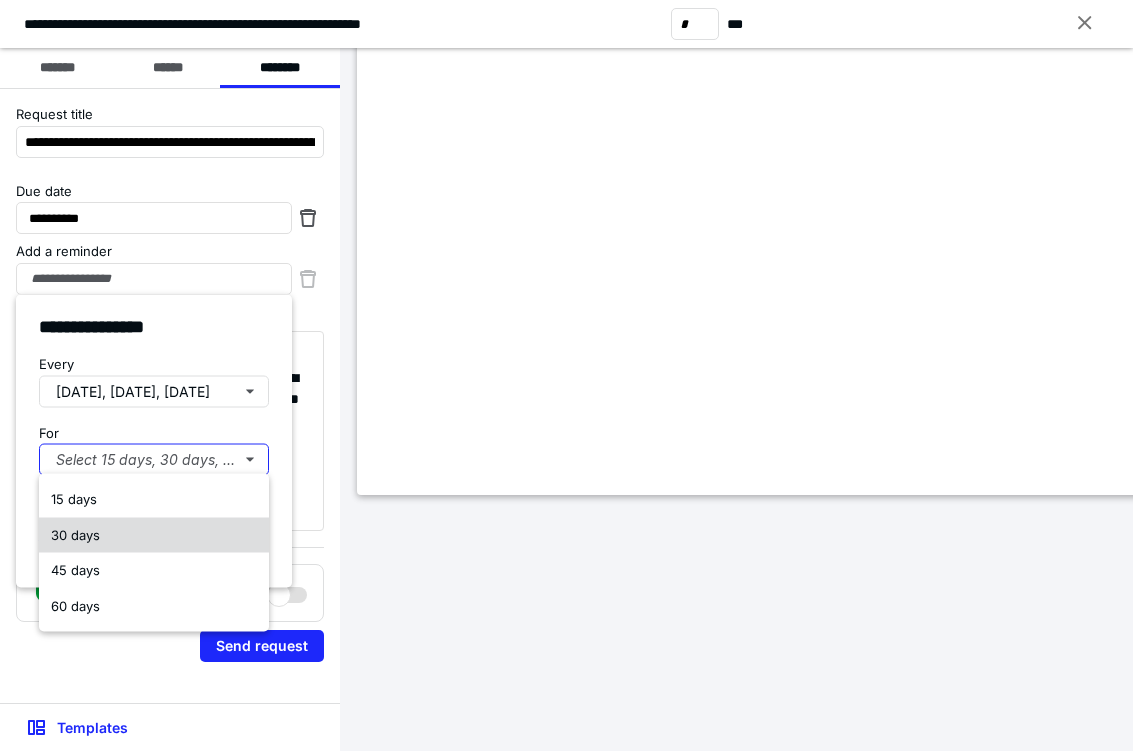 click on "30 days" at bounding box center [154, 535] 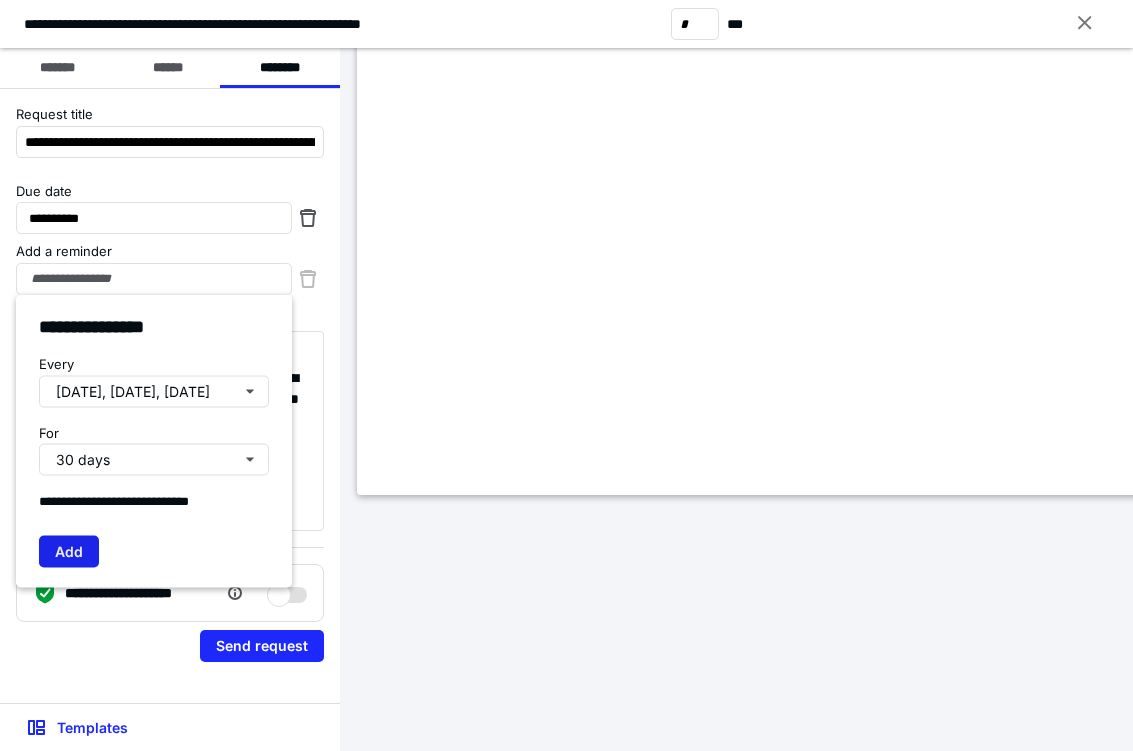 click on "Add" at bounding box center (69, 551) 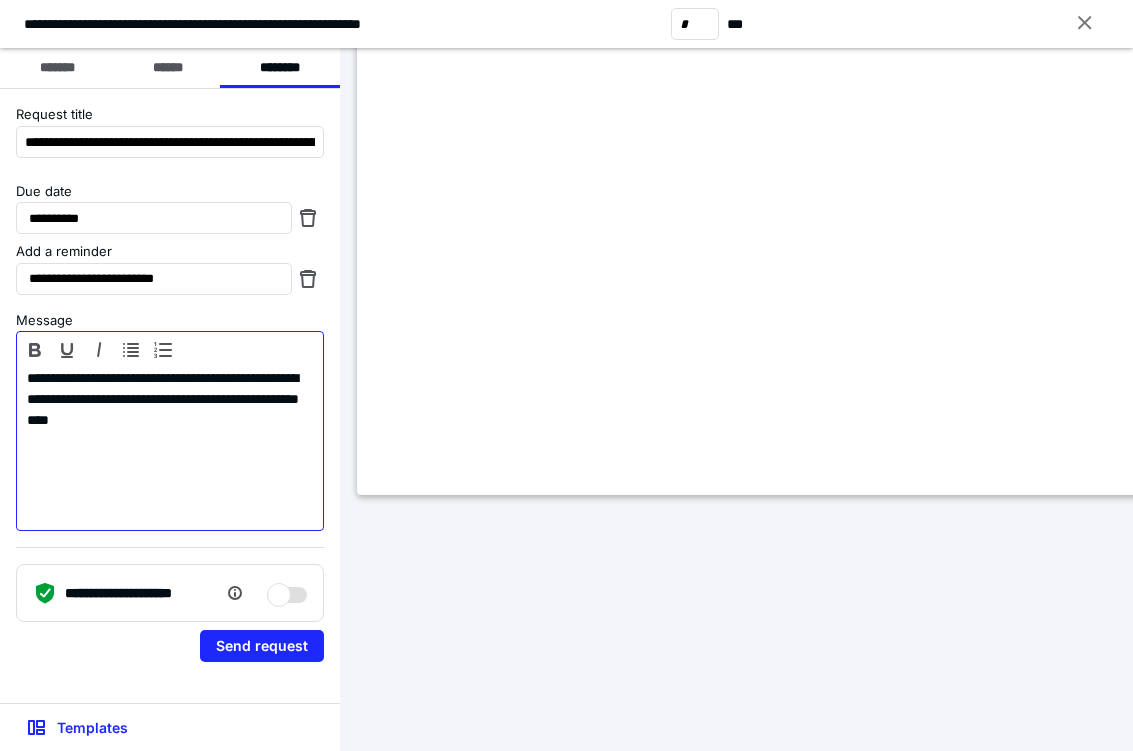 click on "**********" at bounding box center [170, 446] 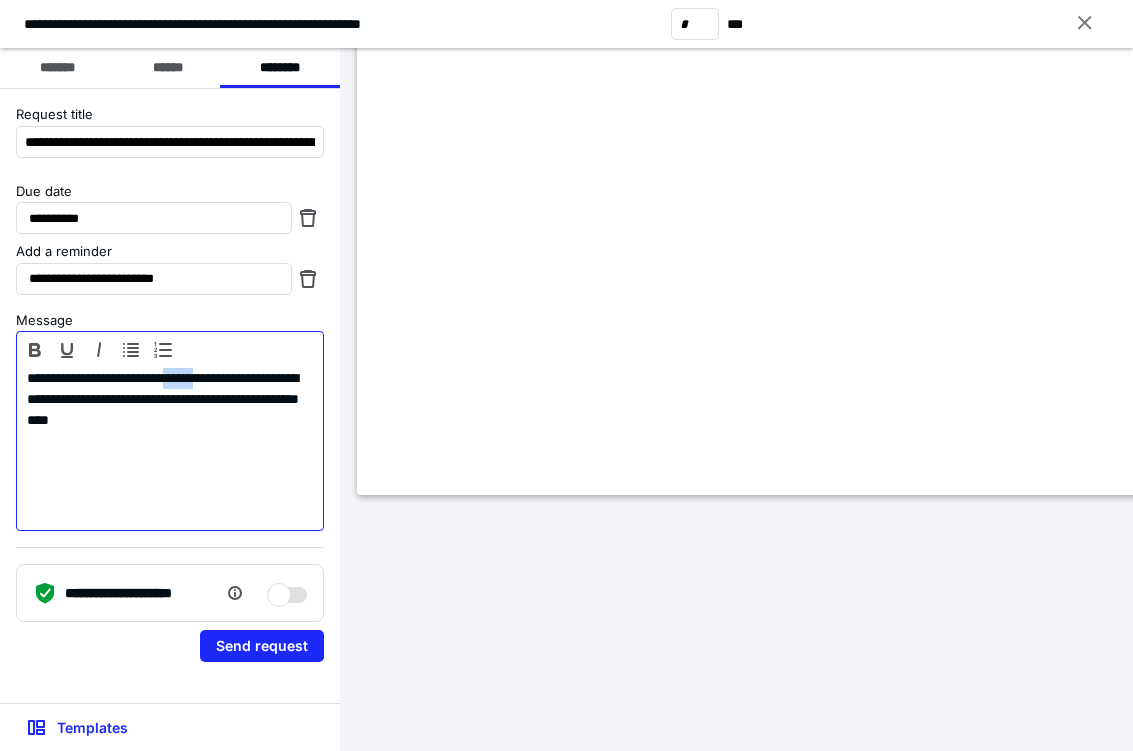 click on "**********" at bounding box center (170, 446) 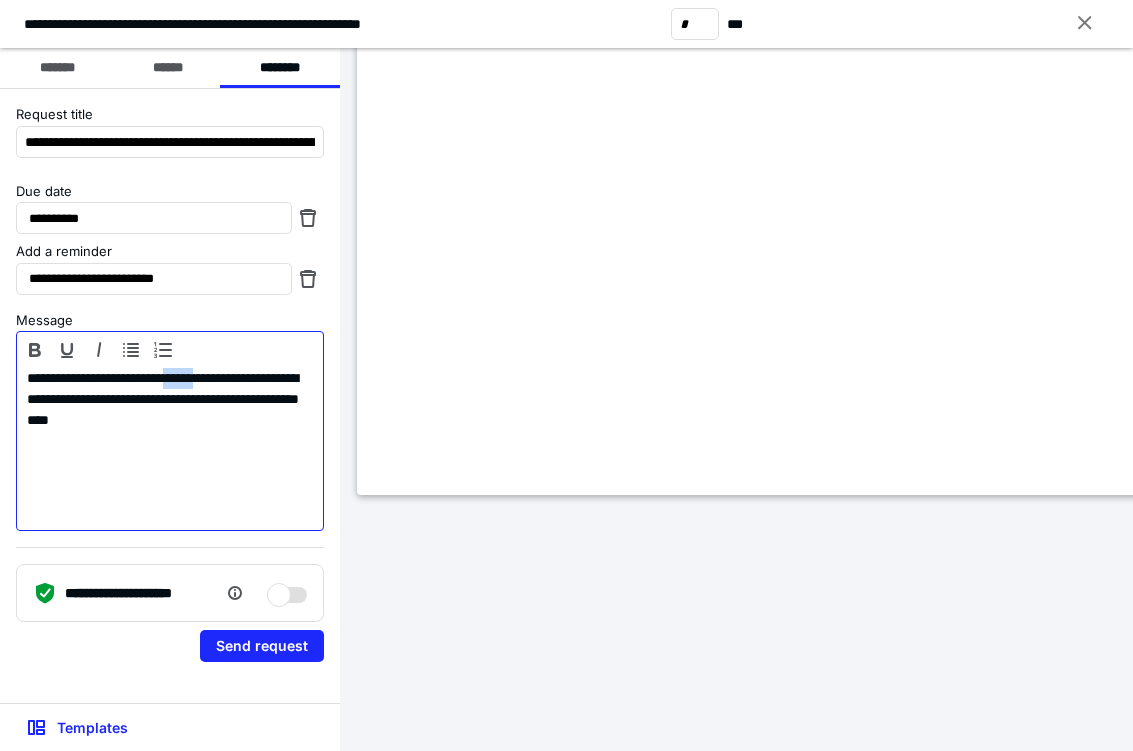 type 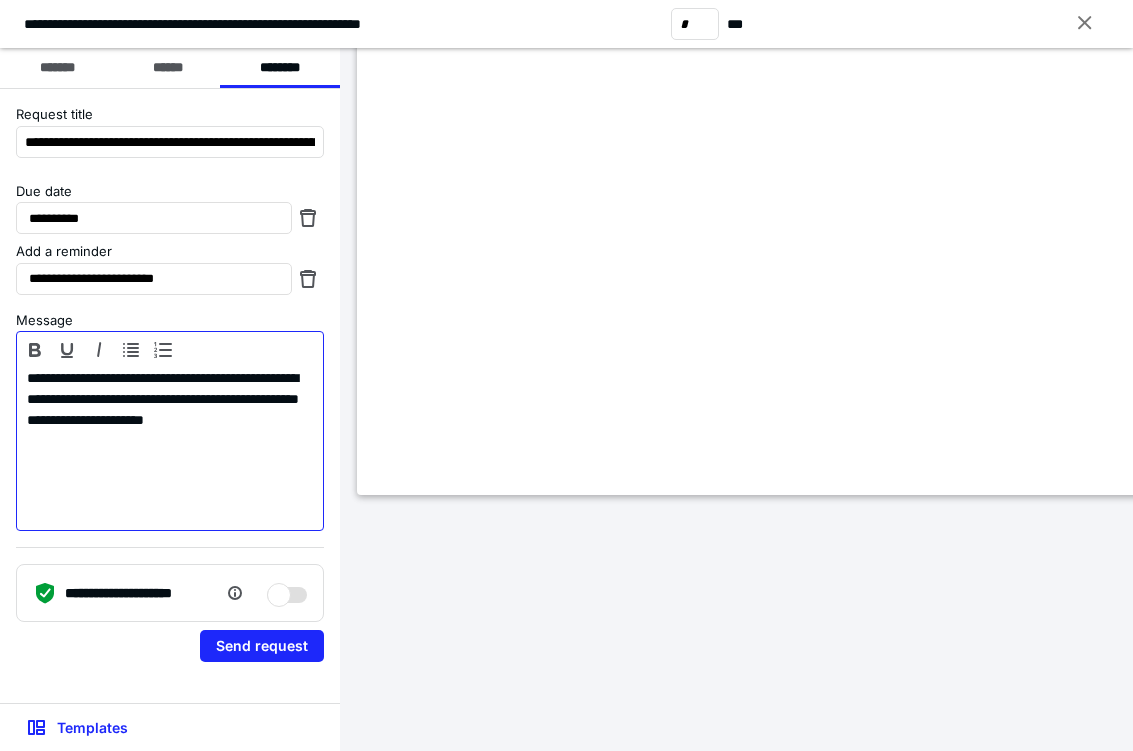 click on "**********" at bounding box center [170, 446] 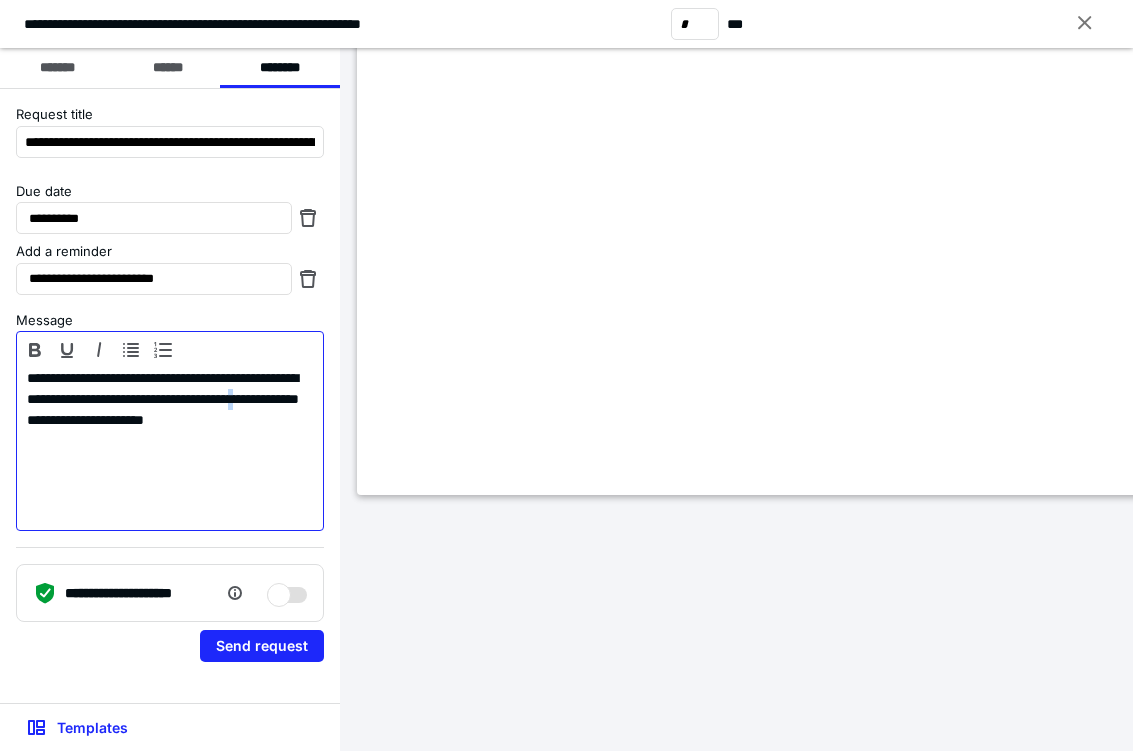 click on "**********" at bounding box center [170, 446] 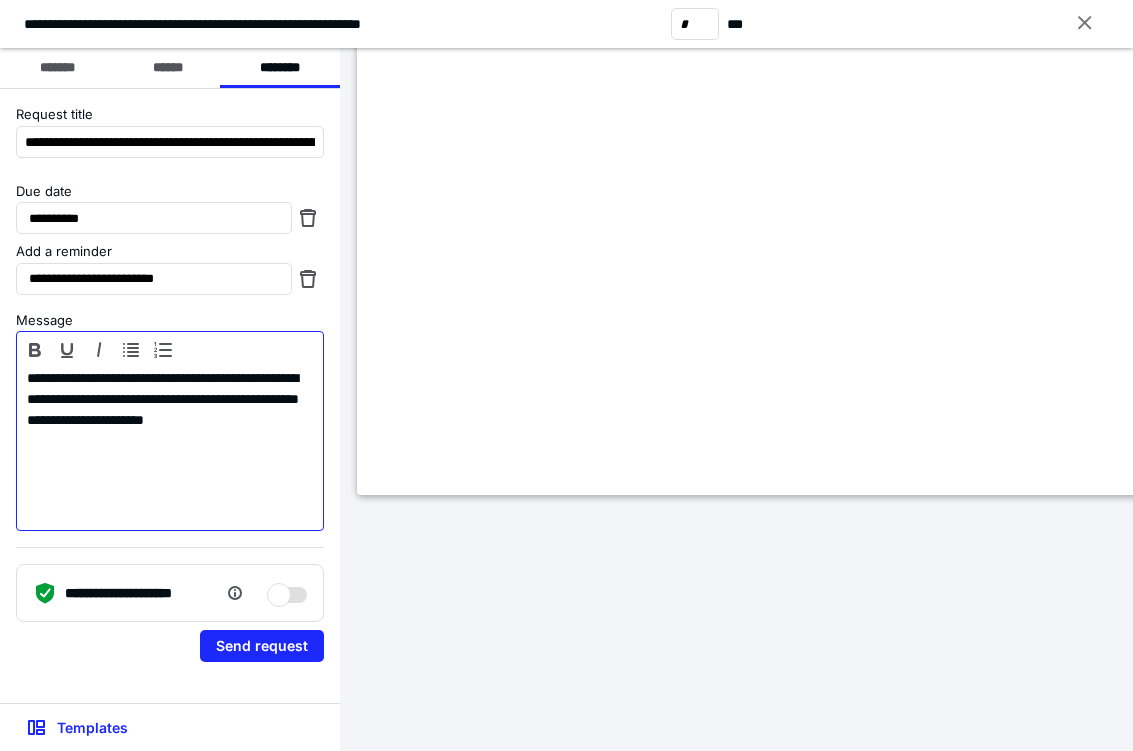 click on "**********" at bounding box center (170, 446) 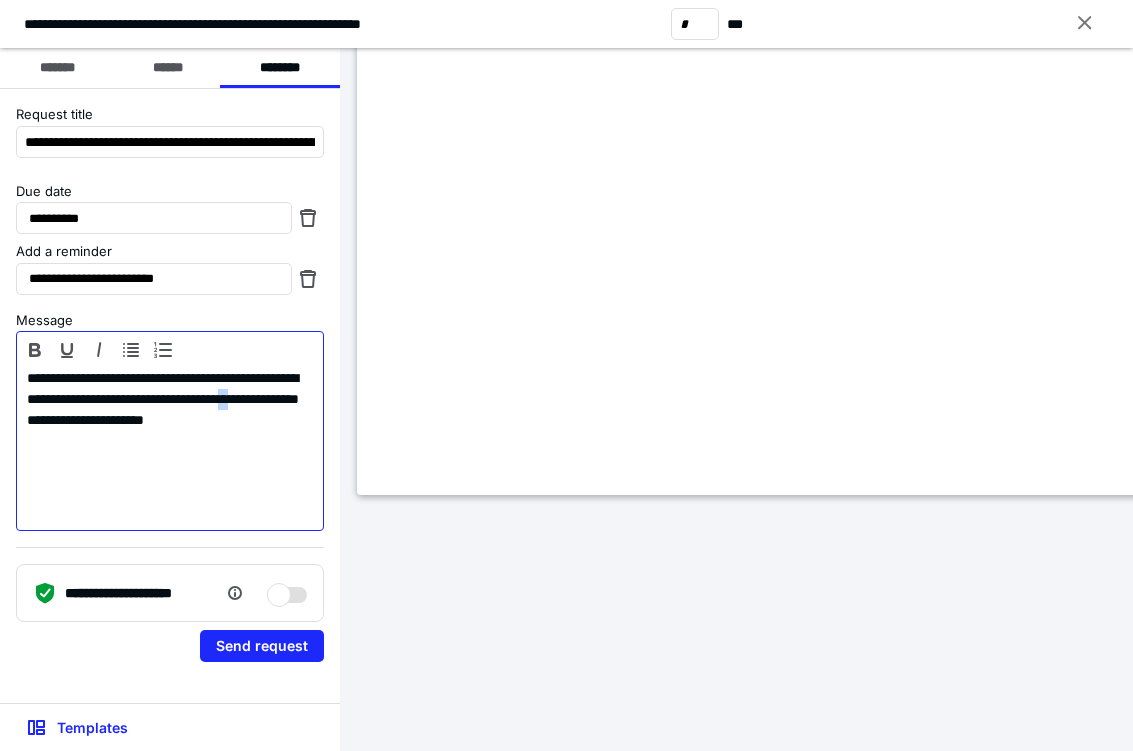 click on "**********" at bounding box center (170, 446) 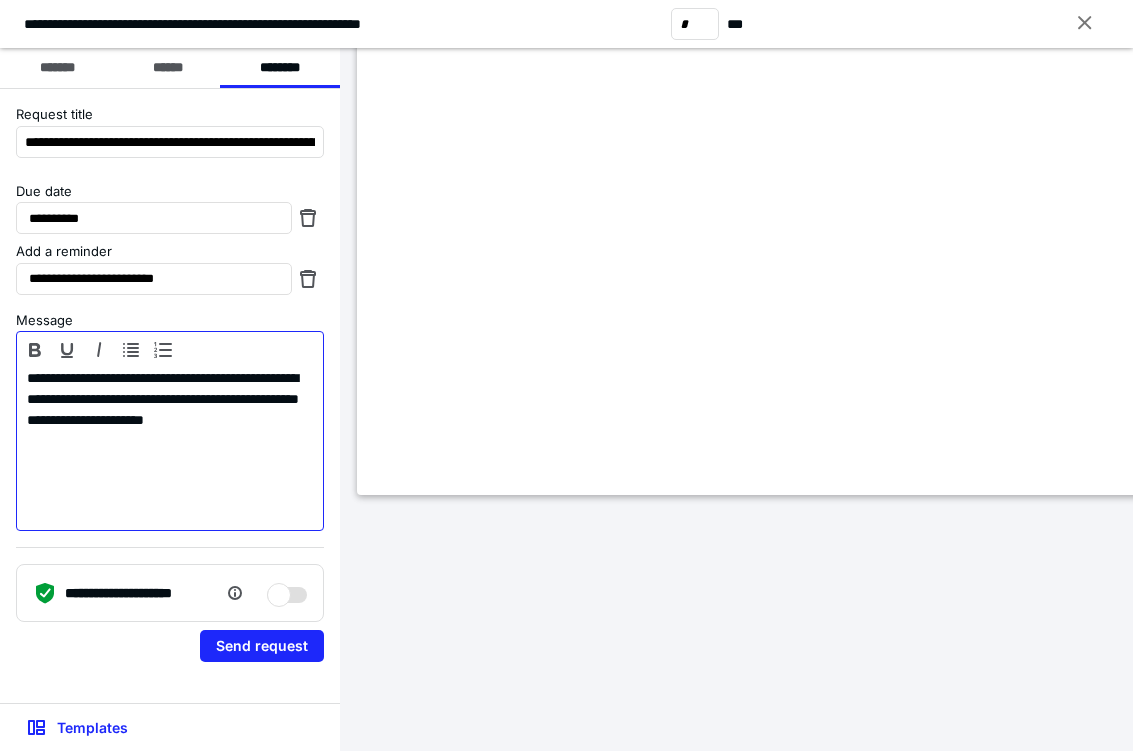 click on "**********" at bounding box center (170, 446) 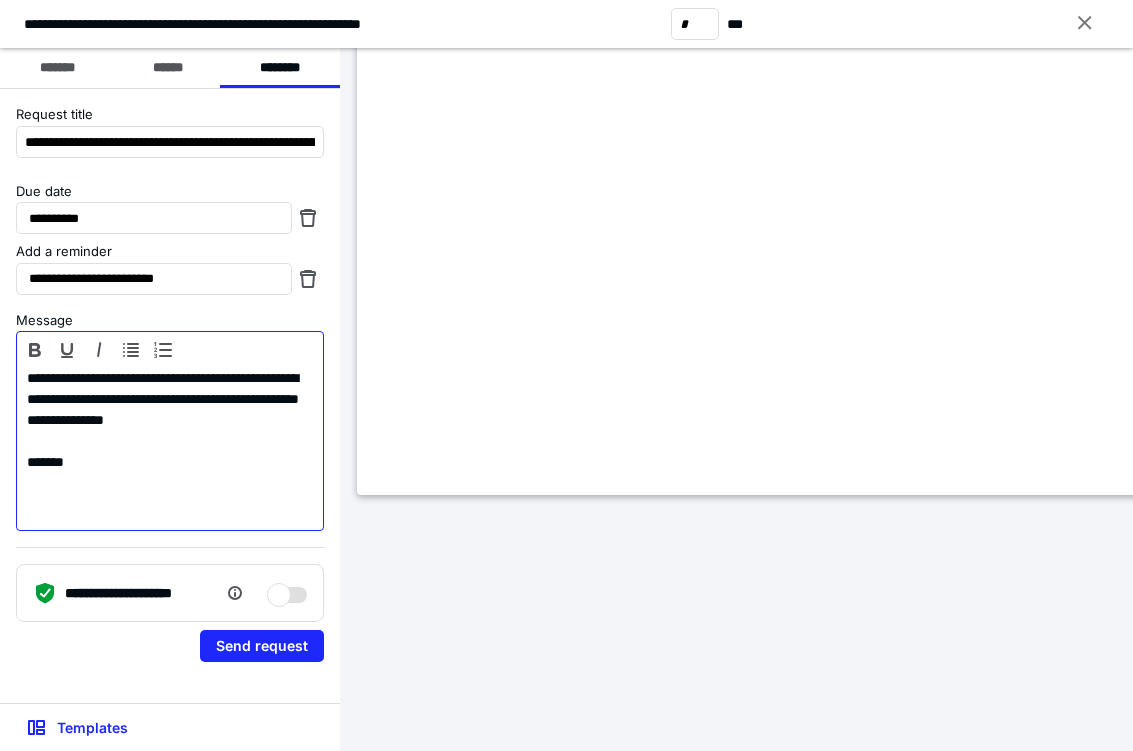 click on "*******" at bounding box center (170, 462) 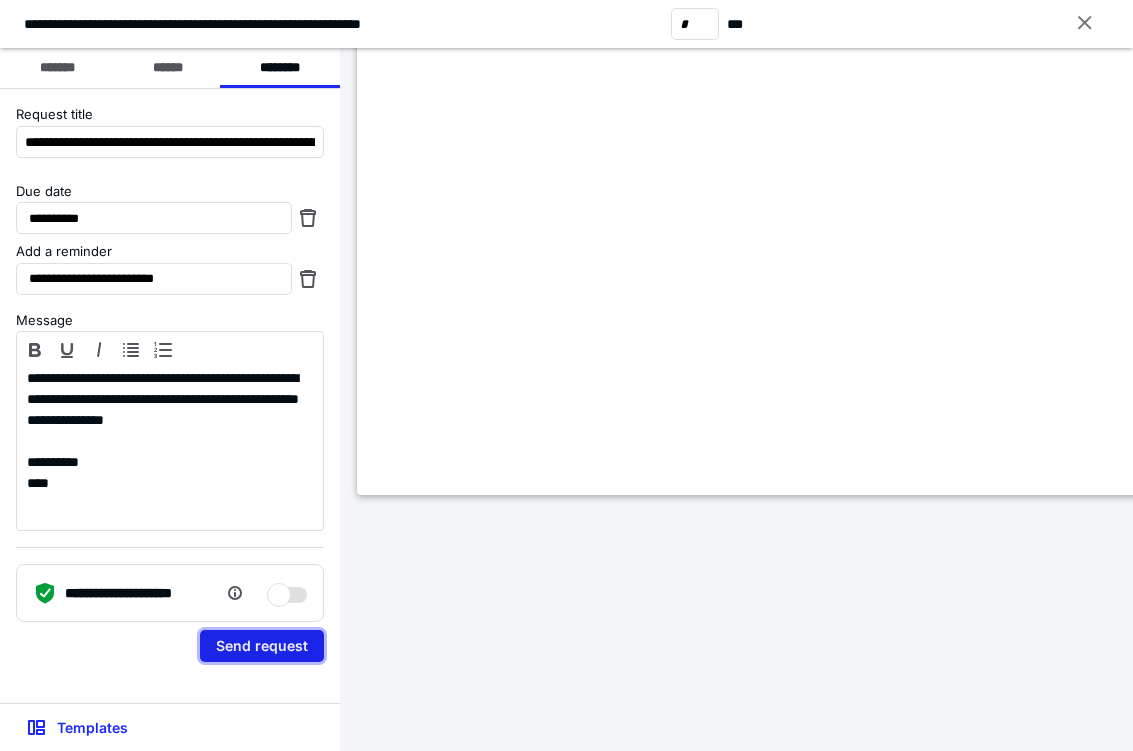click on "Send request" at bounding box center (262, 646) 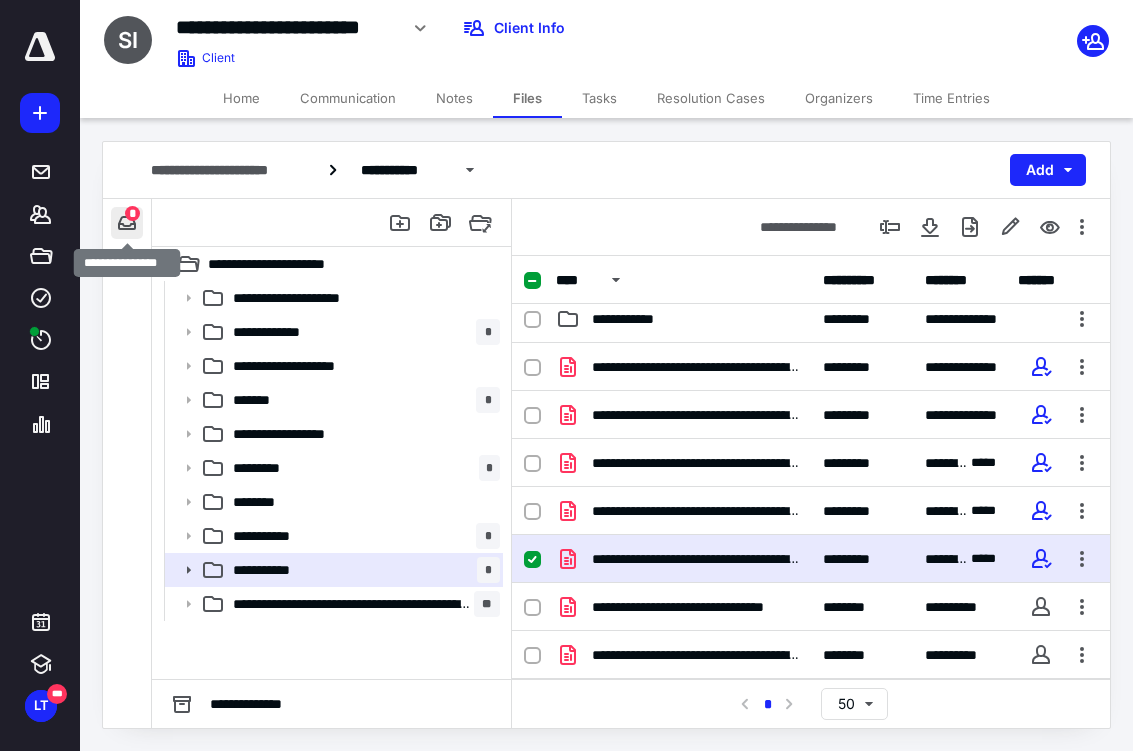 click at bounding box center (127, 223) 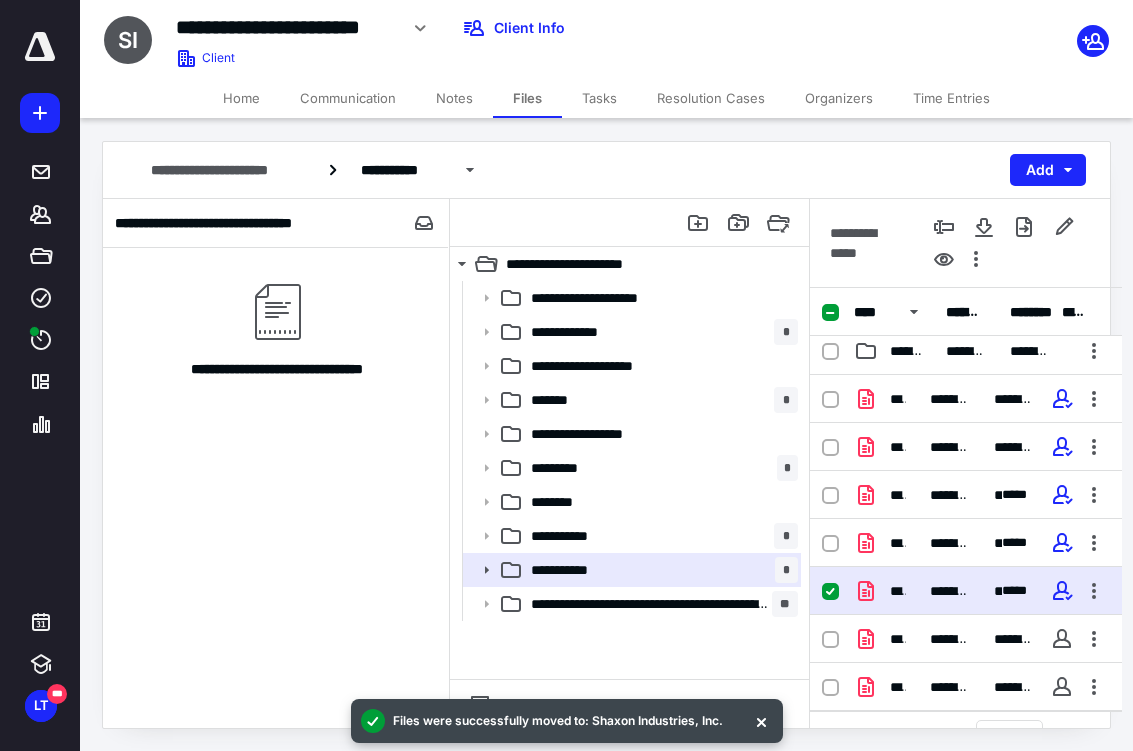 click at bounding box center (40, 47) 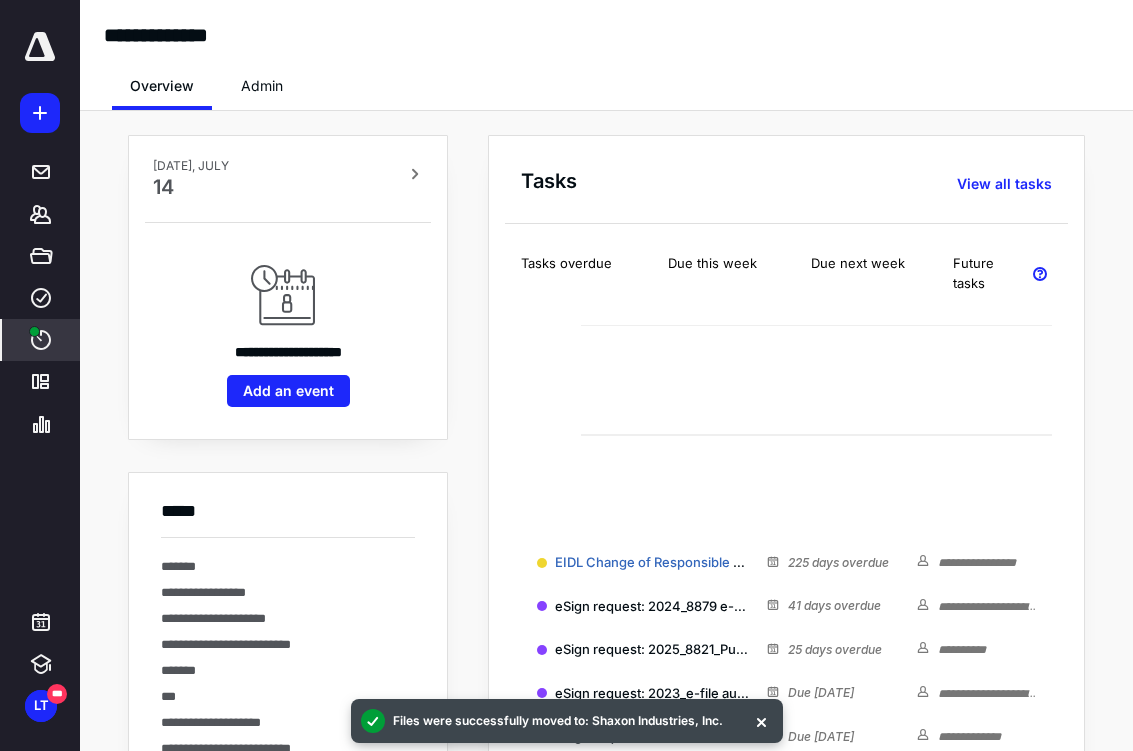 click on "****" at bounding box center [41, 340] 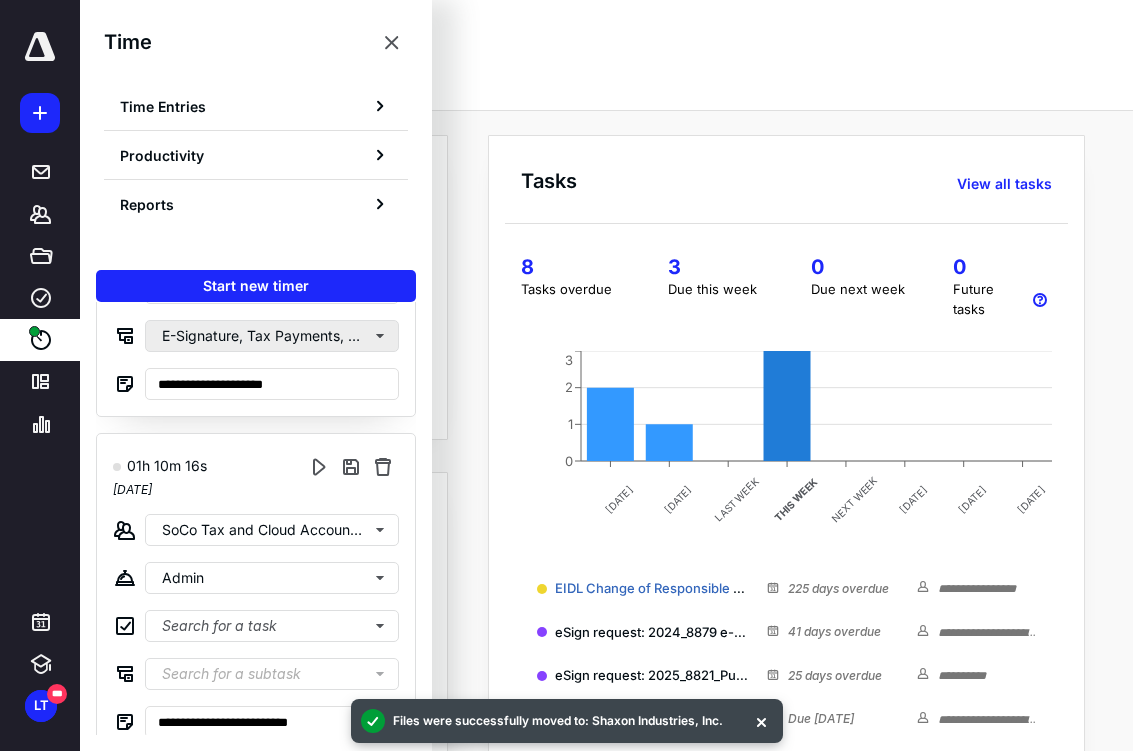 scroll, scrollTop: 227, scrollLeft: 0, axis: vertical 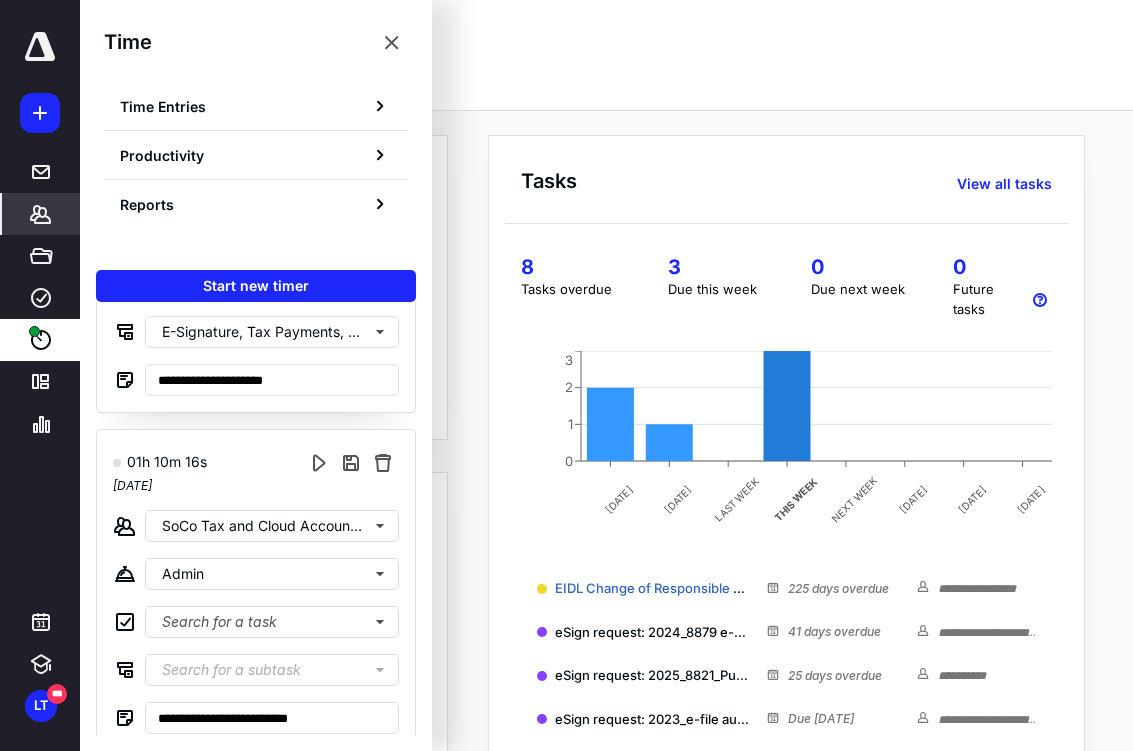 click on "*******" at bounding box center [41, 214] 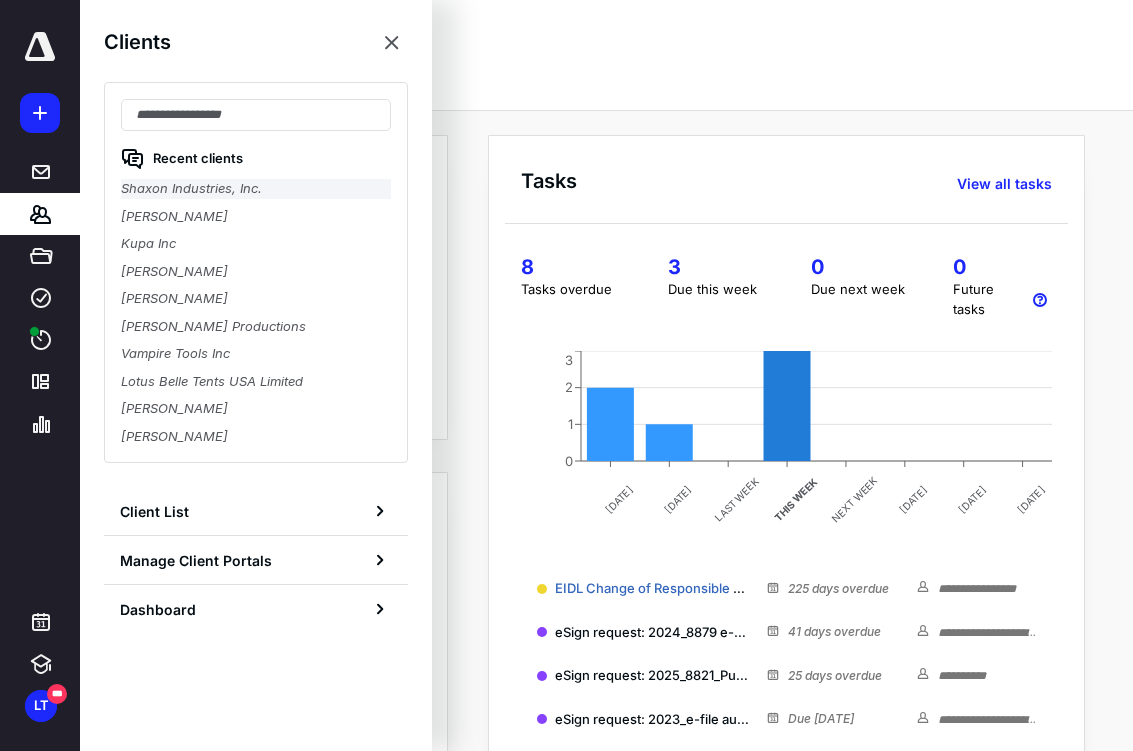 click on "Shaxon Industries, Inc." at bounding box center (256, 189) 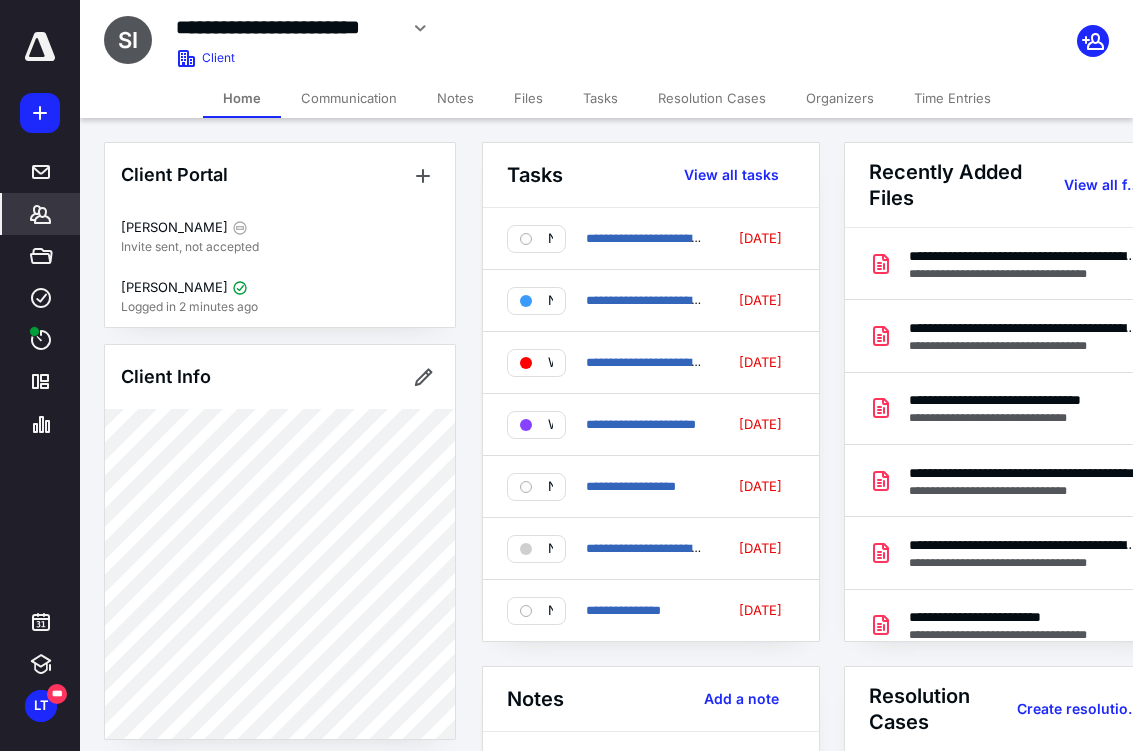 click on "Tasks" at bounding box center (600, 98) 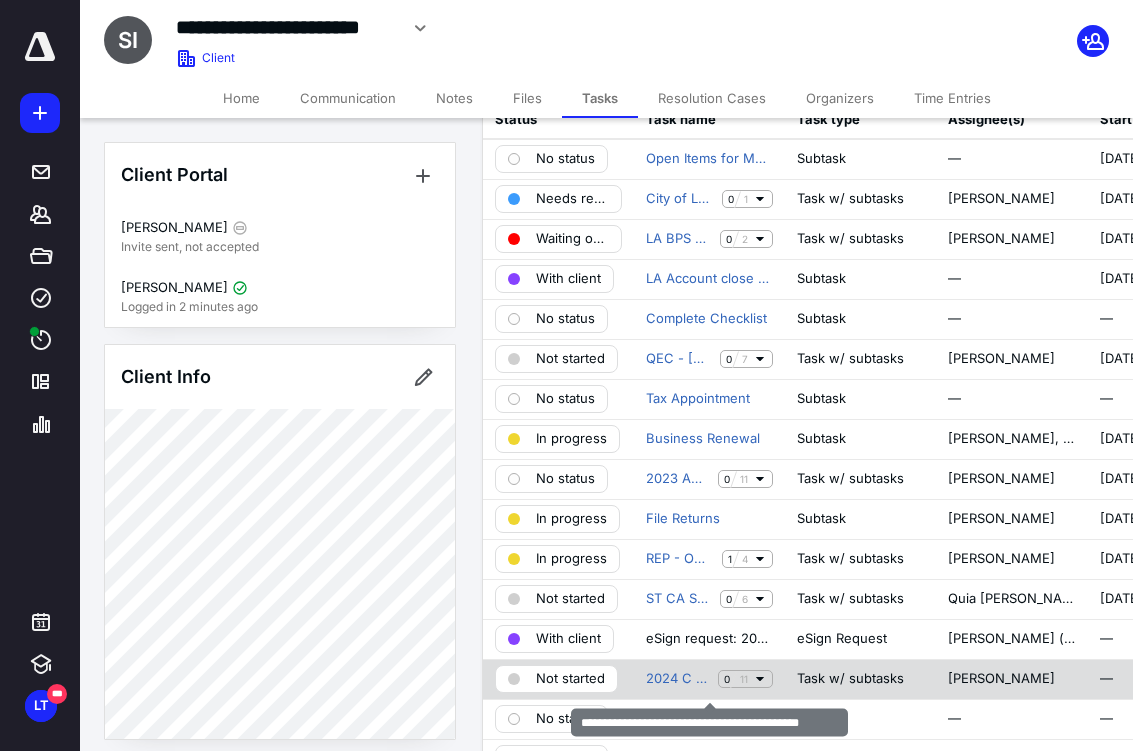 scroll, scrollTop: 87, scrollLeft: 0, axis: vertical 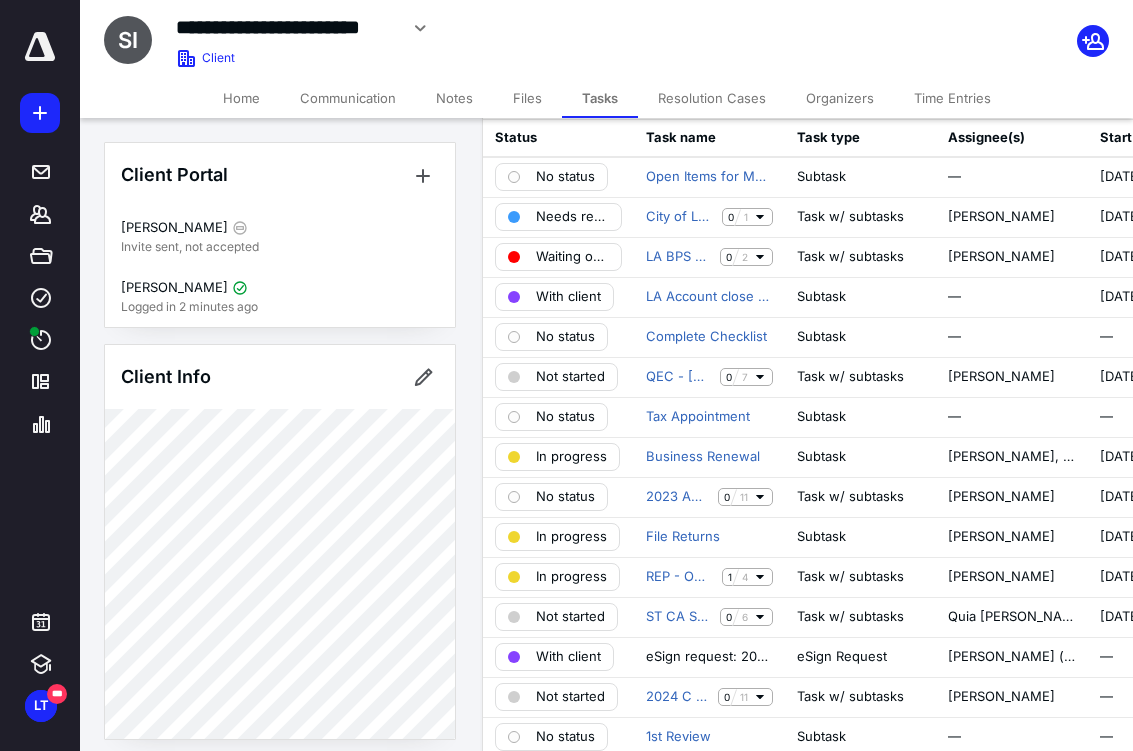 click at bounding box center (40, 47) 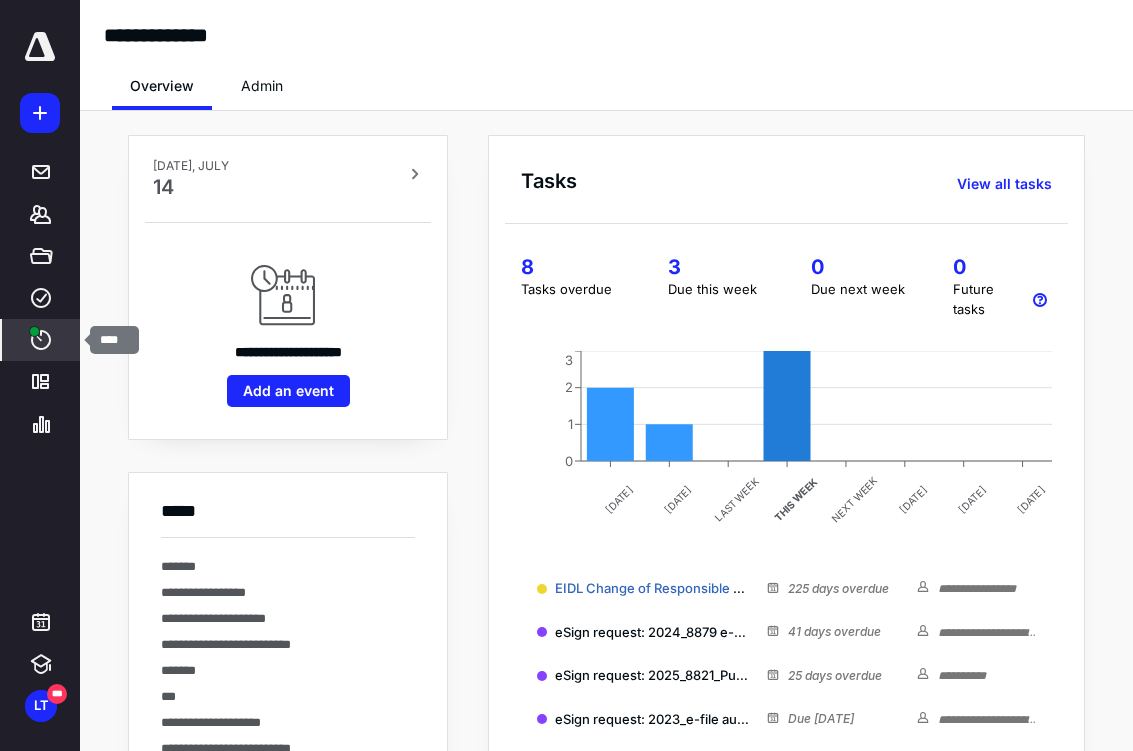 click on "****" at bounding box center [41, 340] 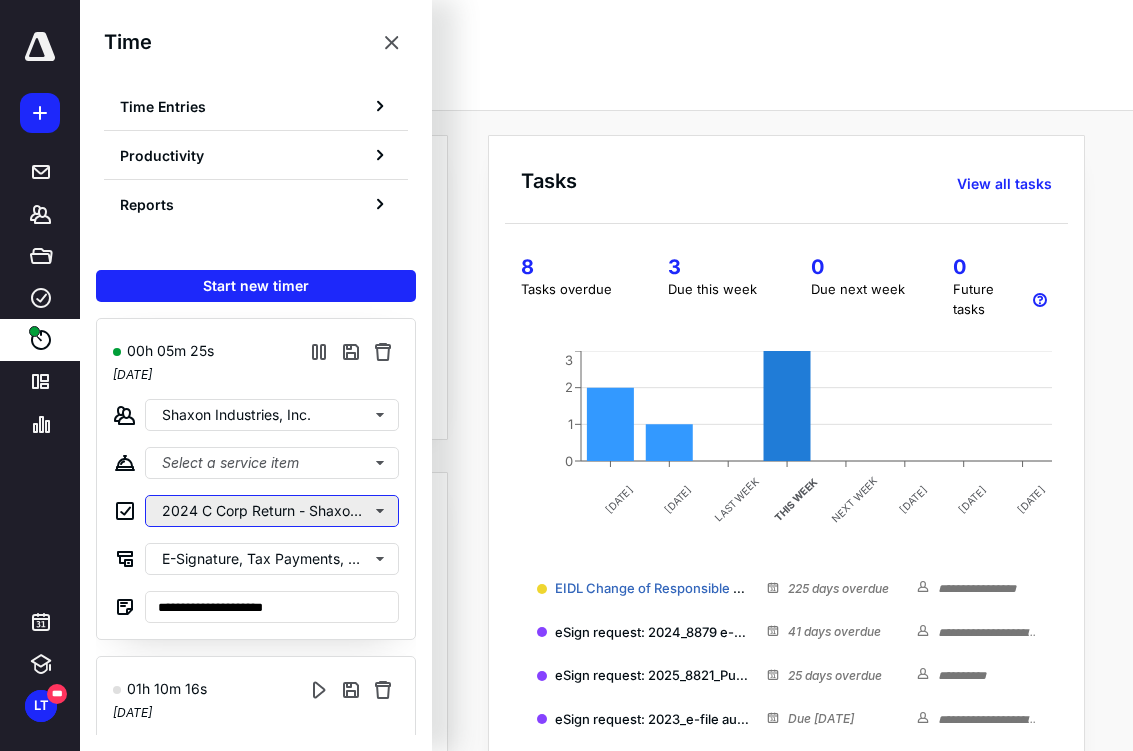 click on "2024 C Corp Return - Shaxon Industries, Inc." at bounding box center (272, 511) 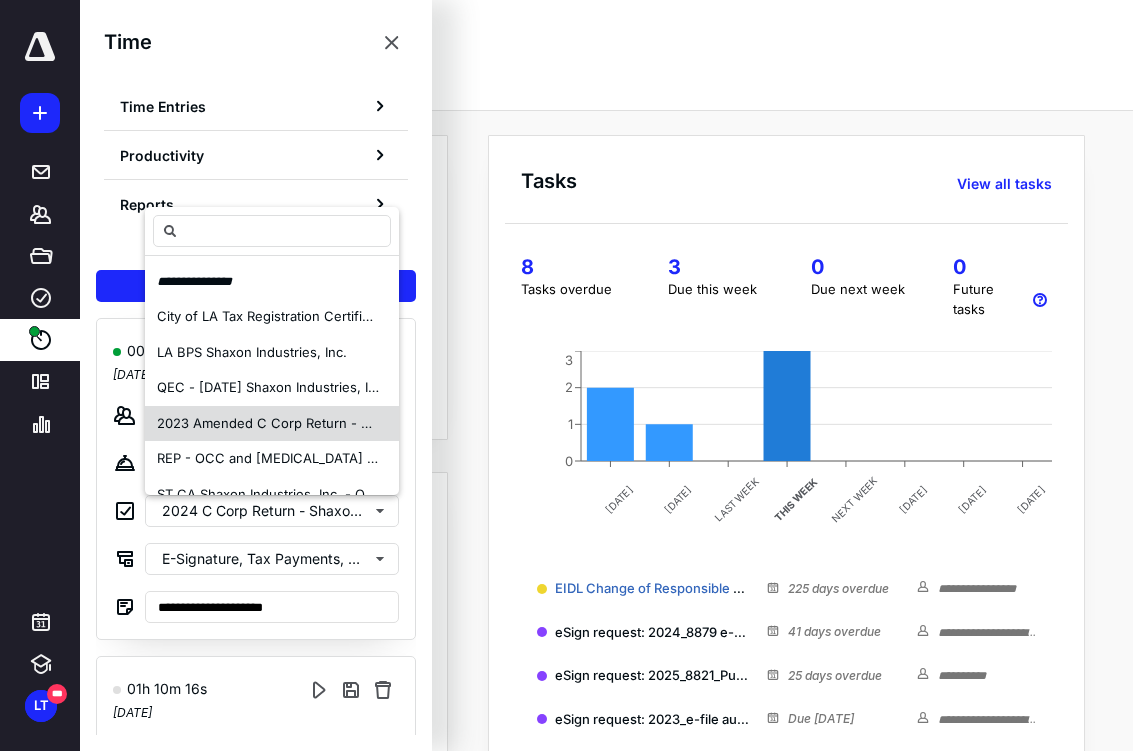 click on "2023 Amended C Corp Return - Shaxon Industries, Inc." at bounding box center [329, 423] 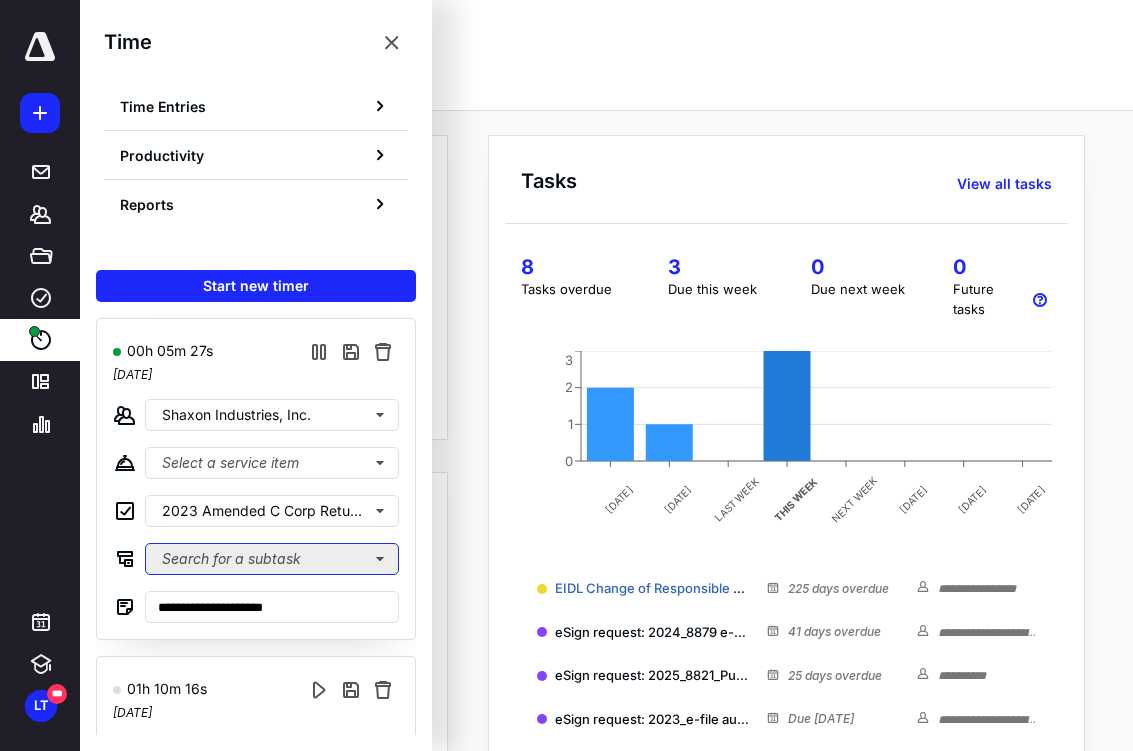 click on "Search for a subtask" at bounding box center (272, 559) 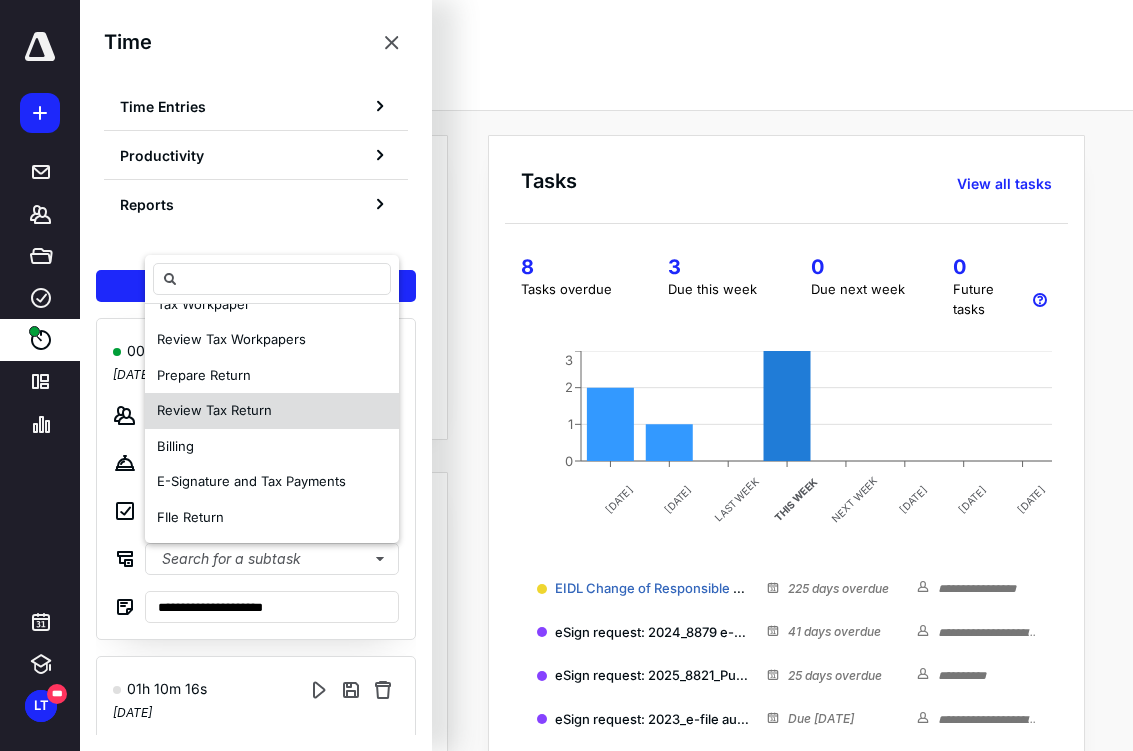 scroll, scrollTop: 132, scrollLeft: 0, axis: vertical 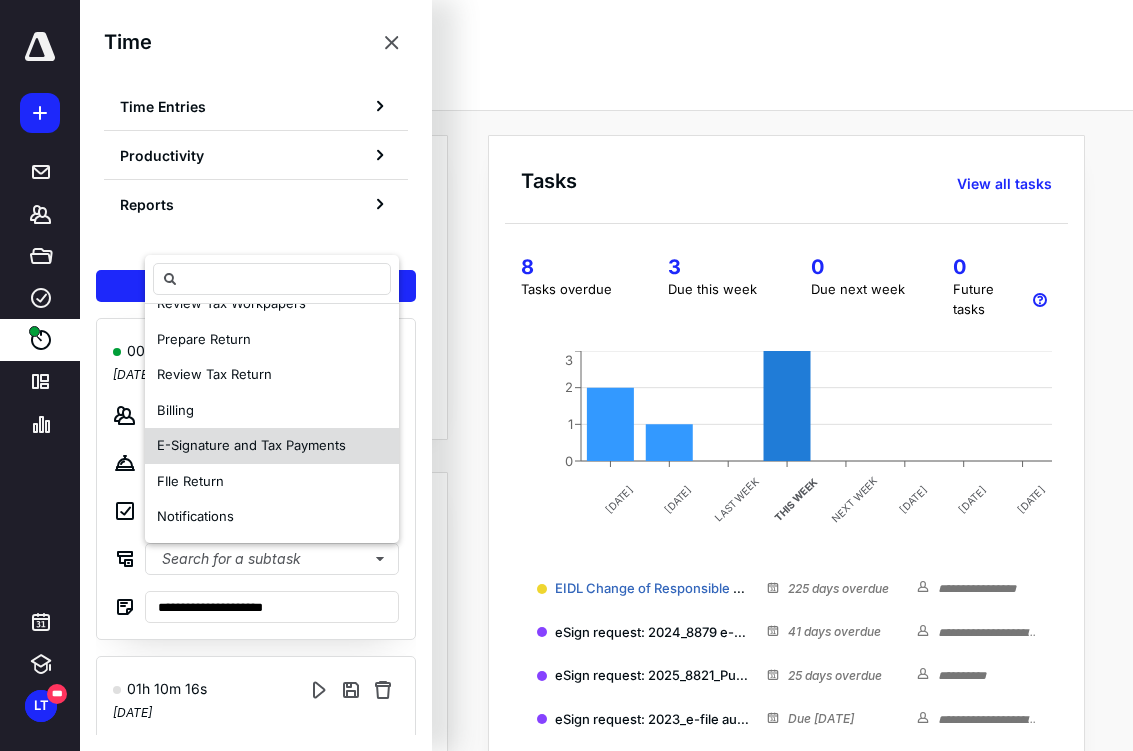 click on "E-Signature and Tax Payments" at bounding box center (251, 445) 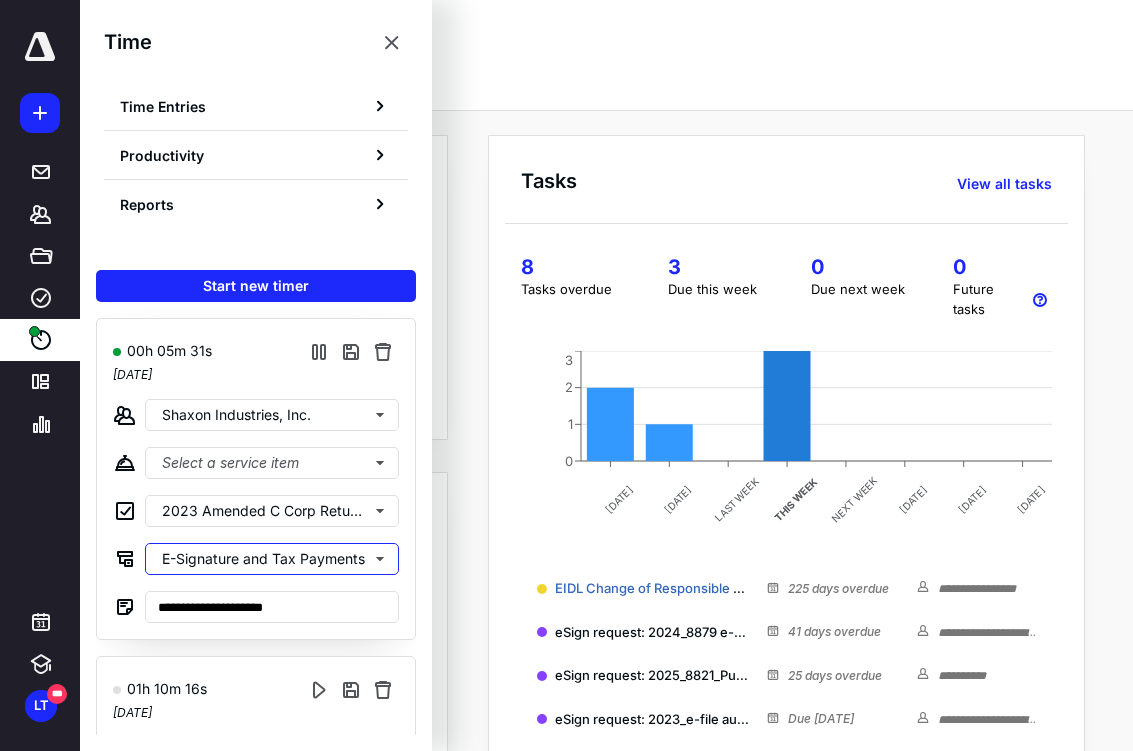 scroll, scrollTop: 0, scrollLeft: 0, axis: both 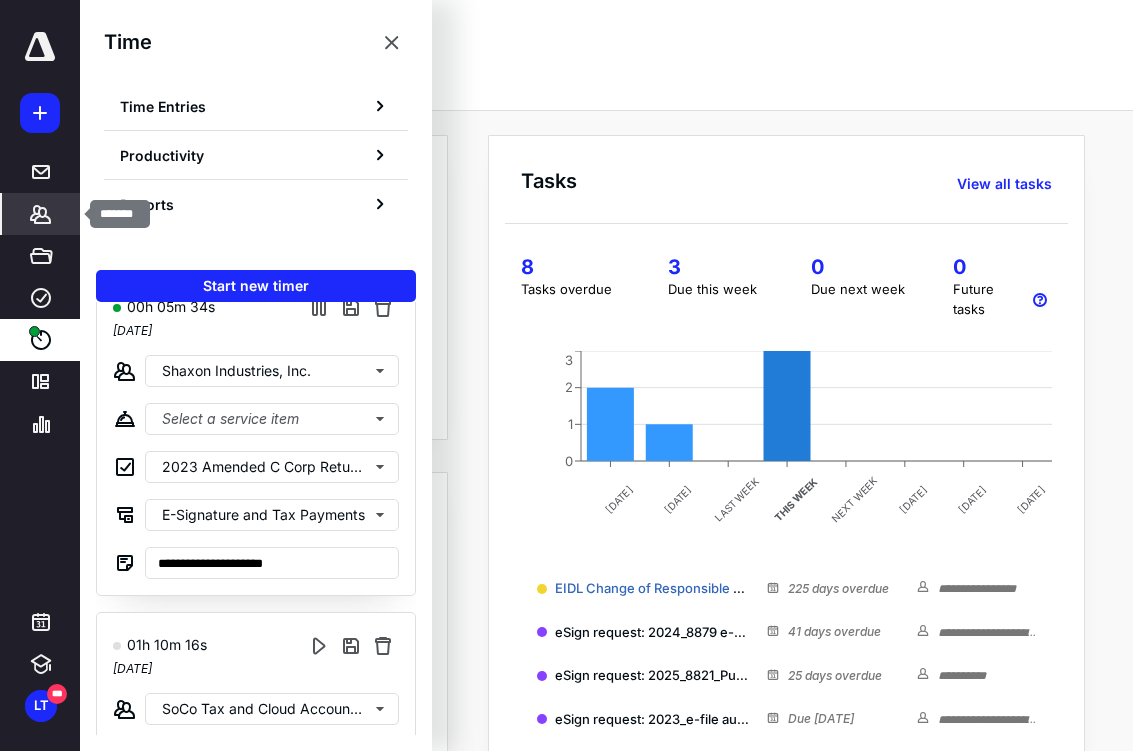 click on "*******" at bounding box center [41, 214] 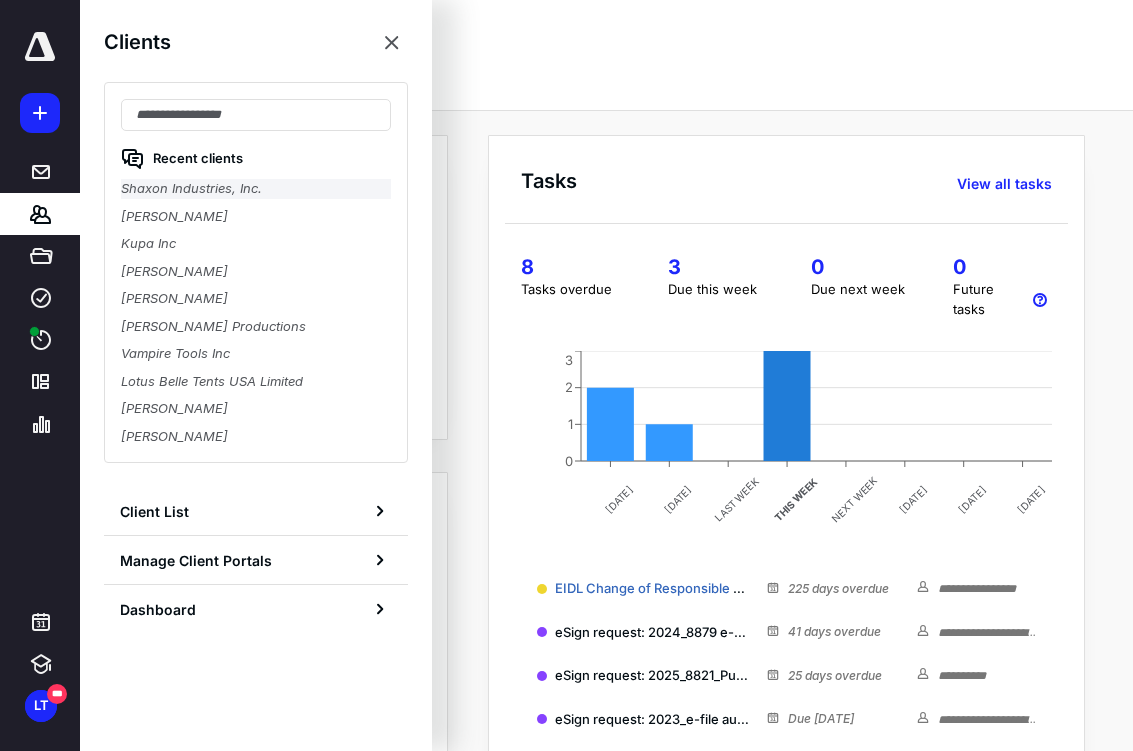 click on "Shaxon Industries, Inc." at bounding box center (256, 189) 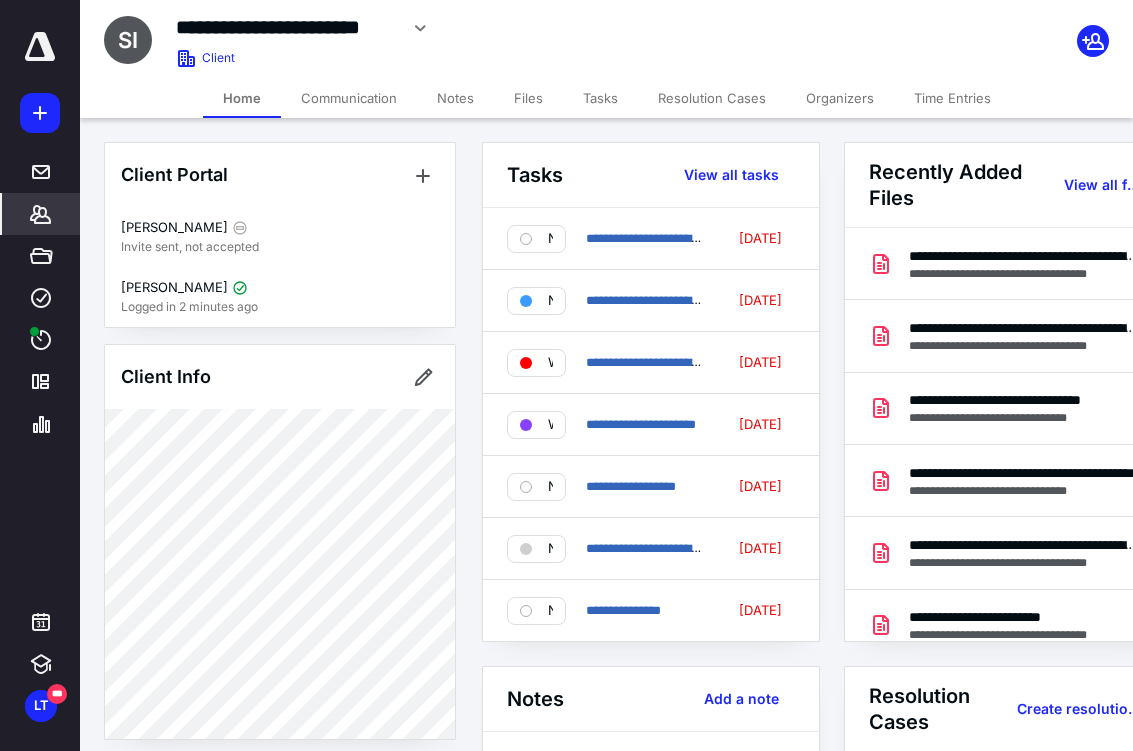 click on "Tasks" at bounding box center (600, 98) 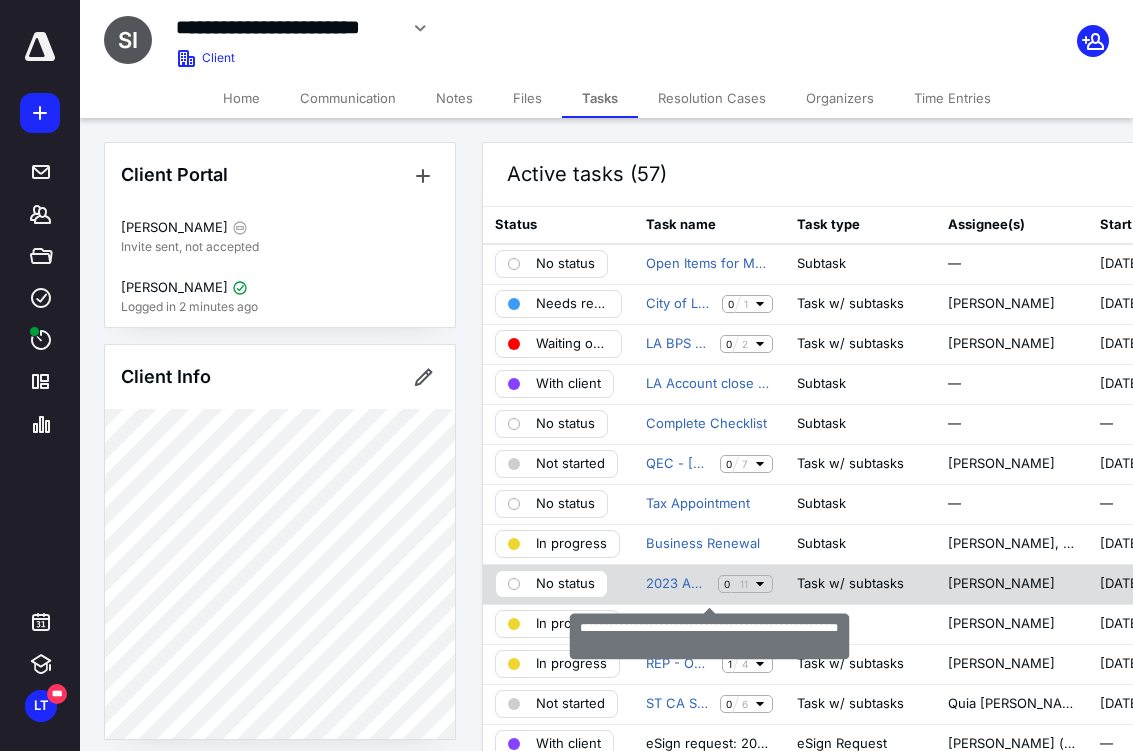 click 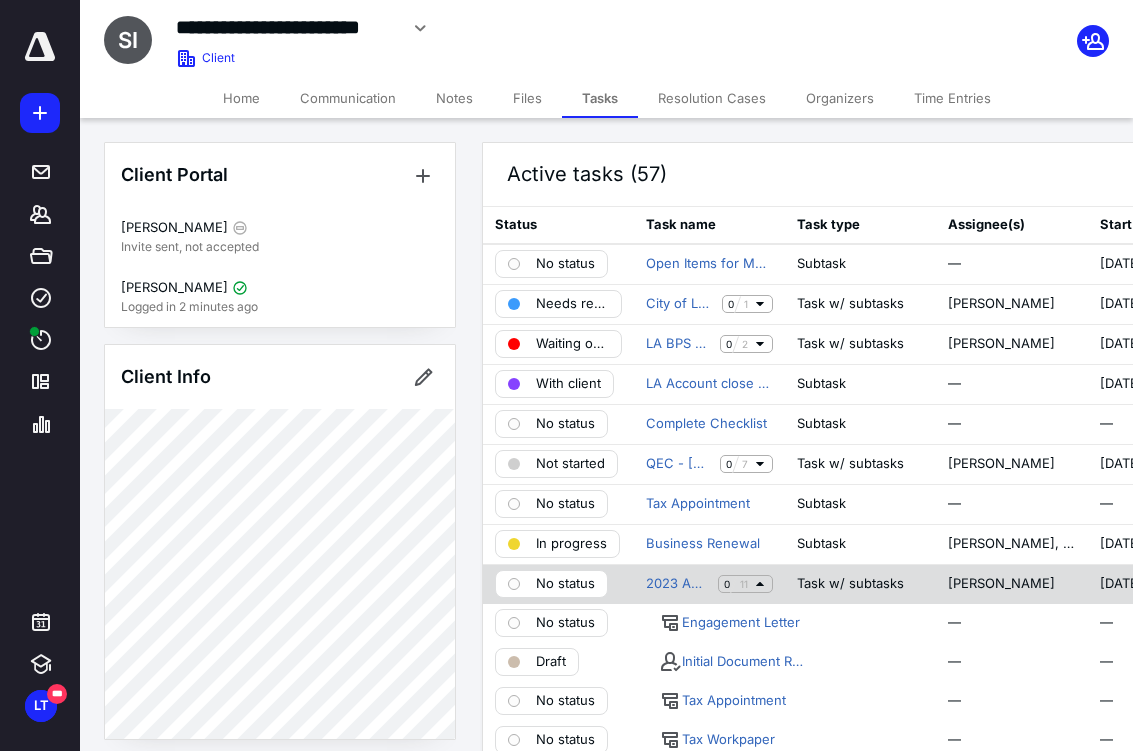 click on "No status" at bounding box center [565, 584] 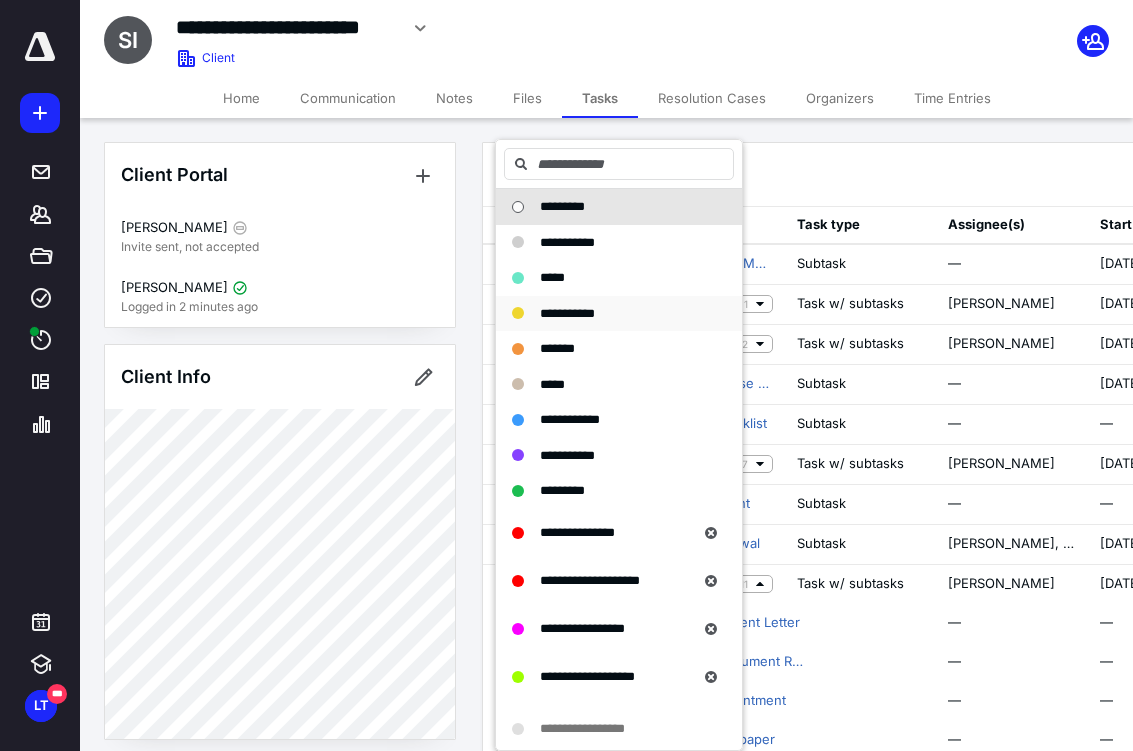 click on "**********" at bounding box center (607, 314) 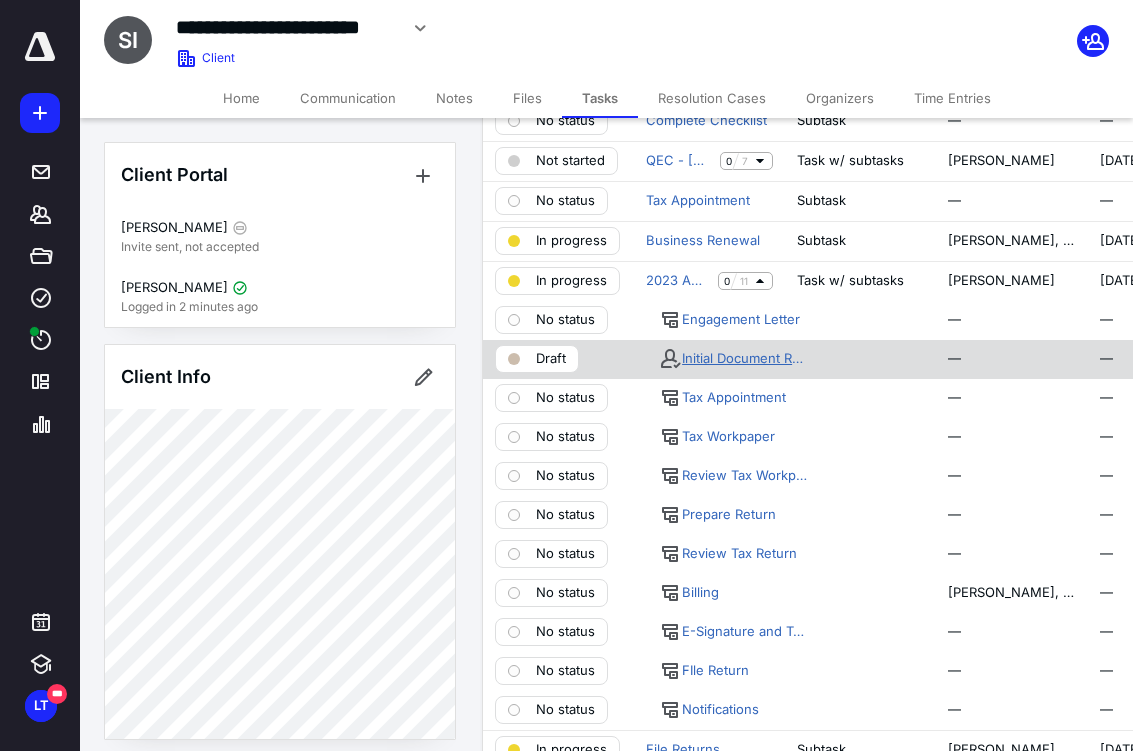 scroll, scrollTop: 304, scrollLeft: 0, axis: vertical 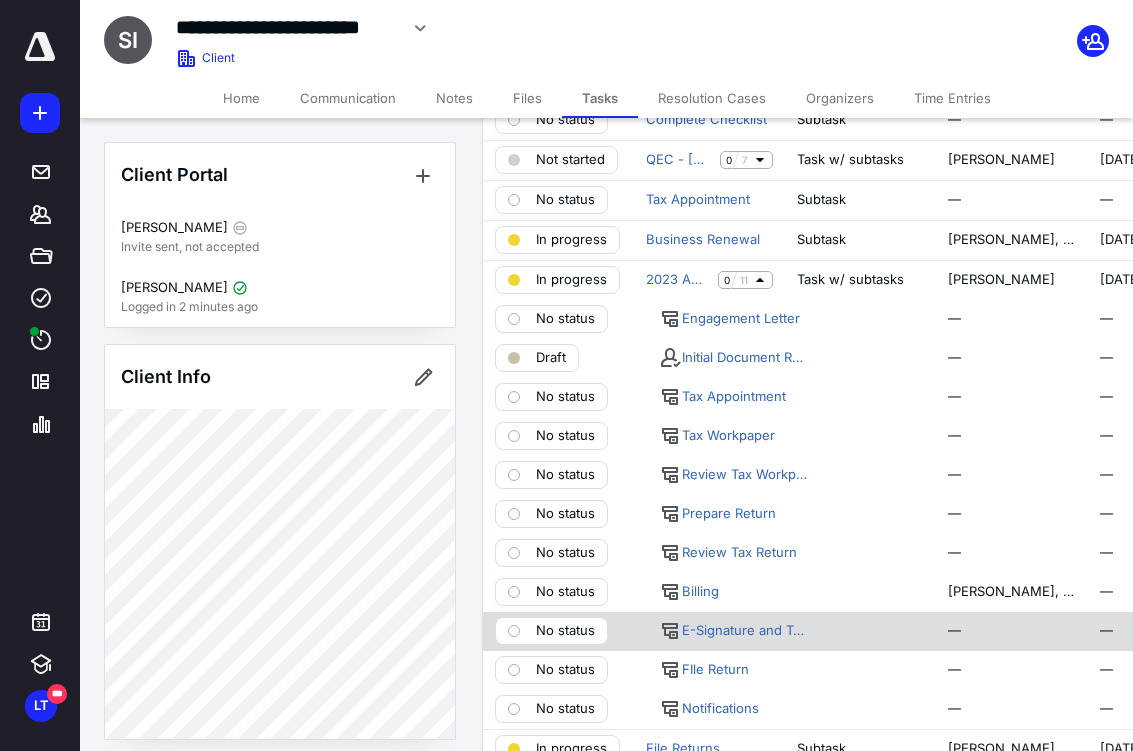 click on "No status" at bounding box center [565, 631] 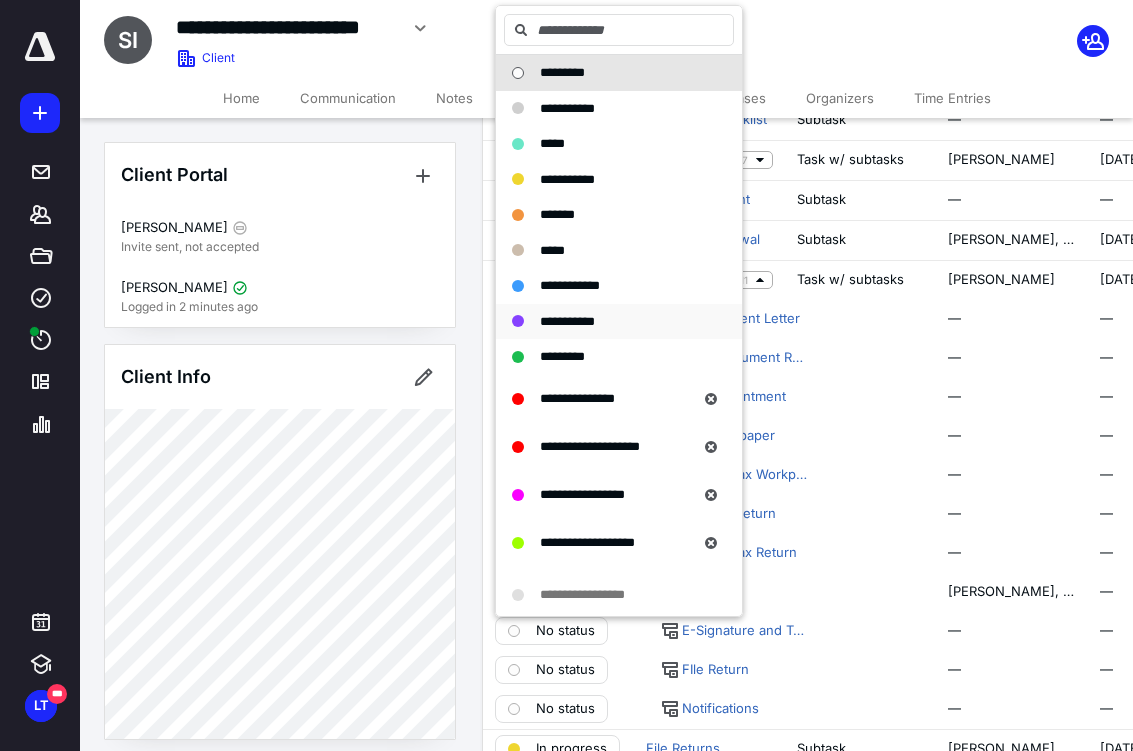click on "**********" at bounding box center (607, 322) 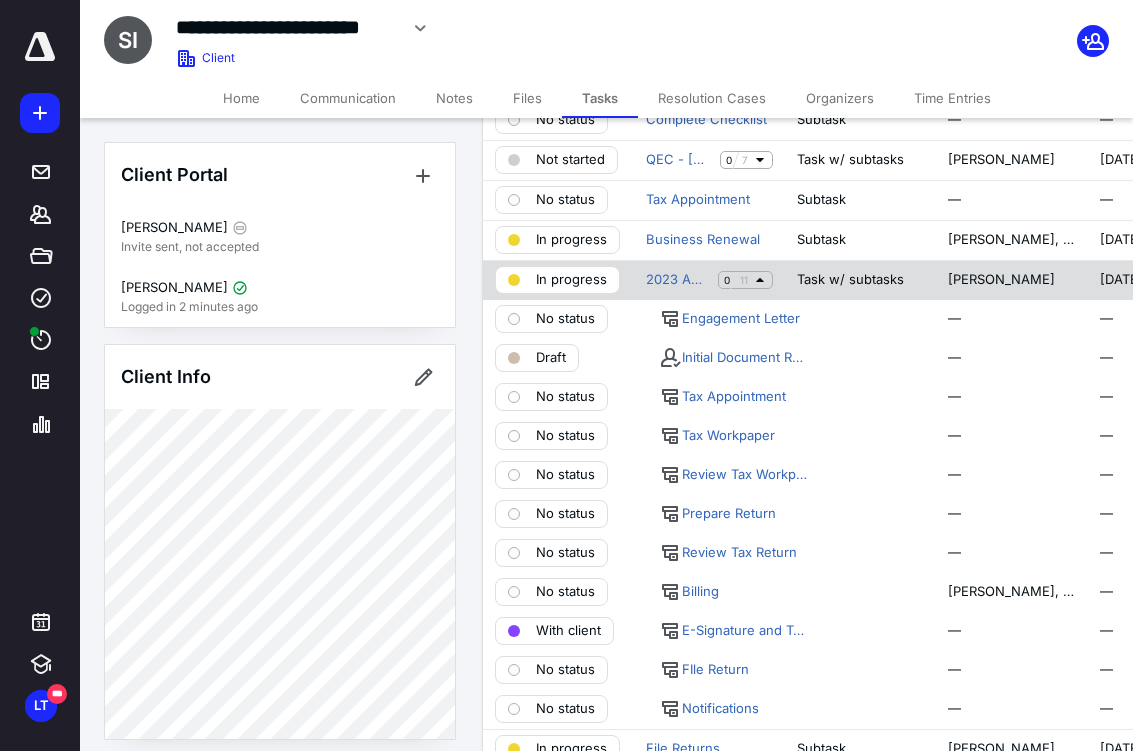 click on "In progress" at bounding box center (571, 280) 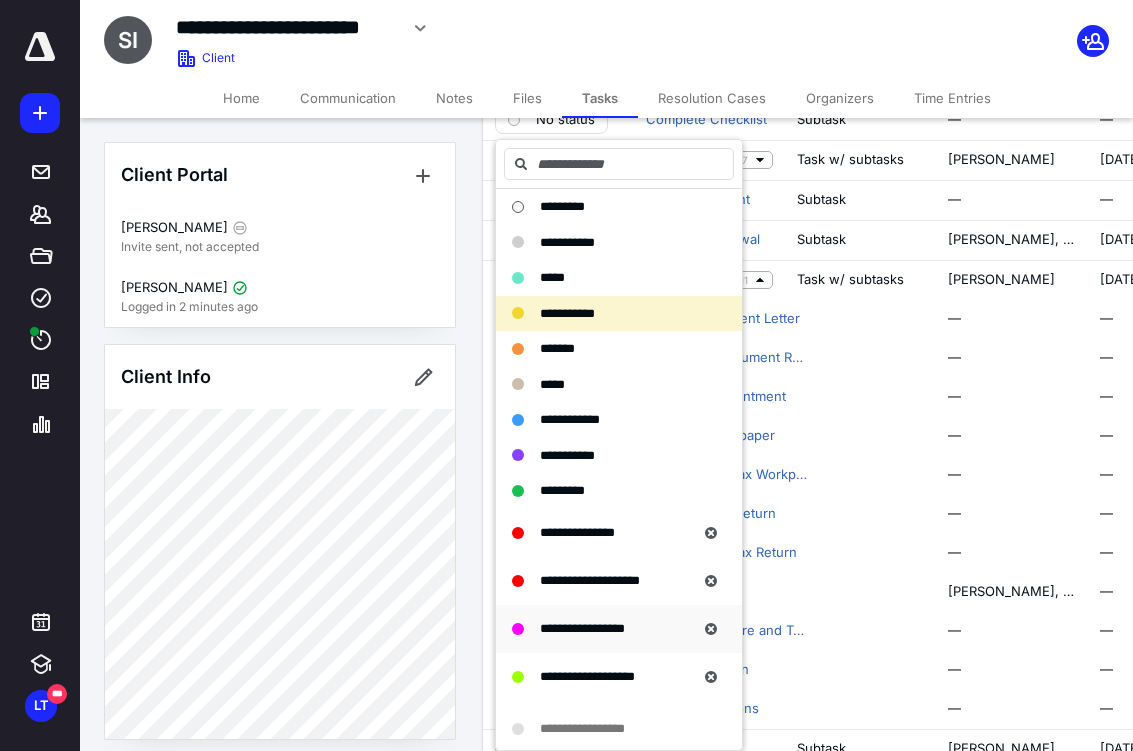 click on "**********" at bounding box center [619, 629] 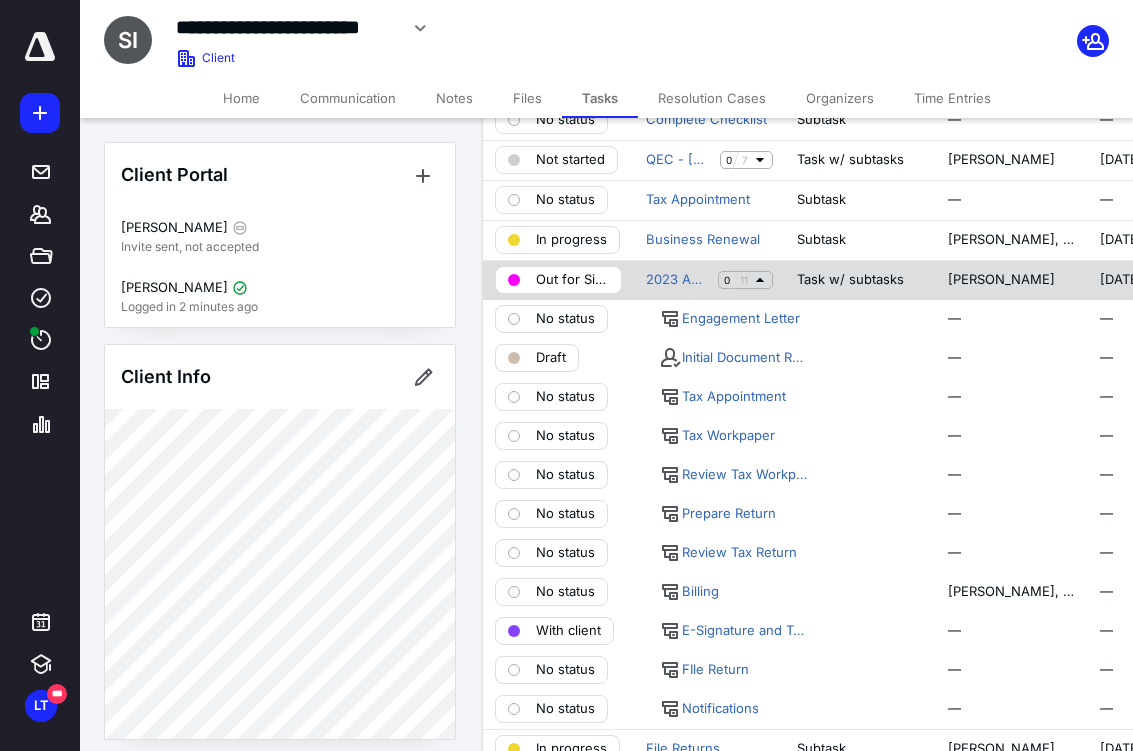 click 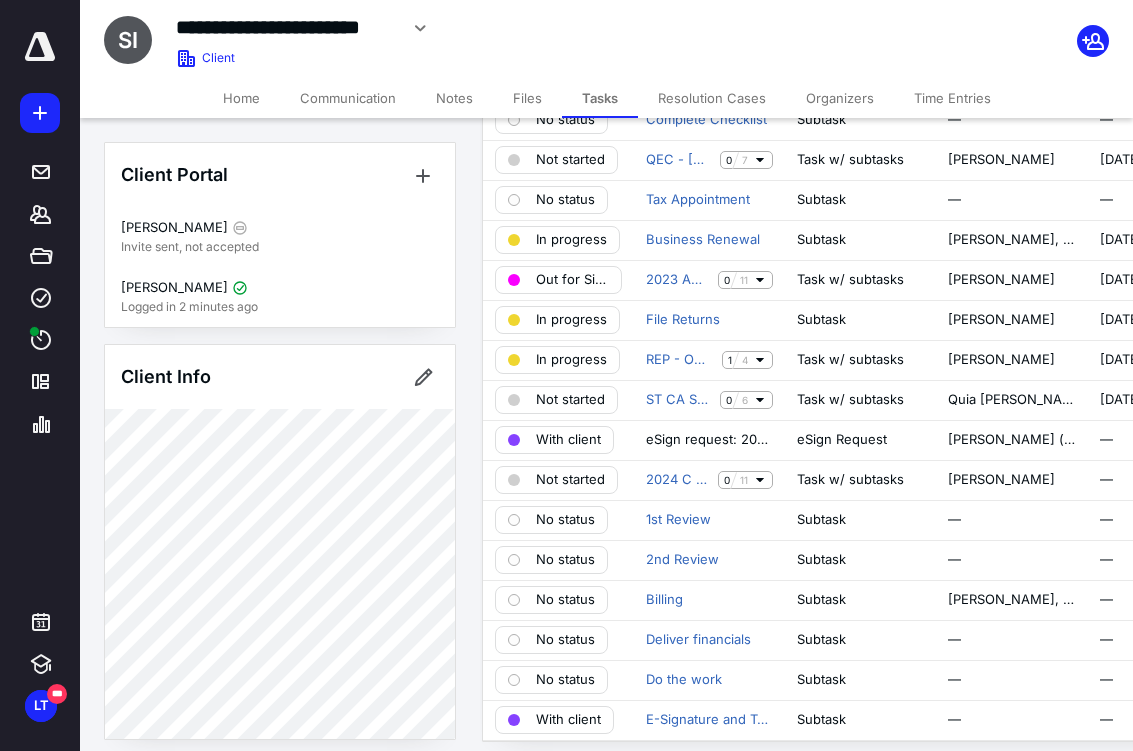 click at bounding box center (40, 47) 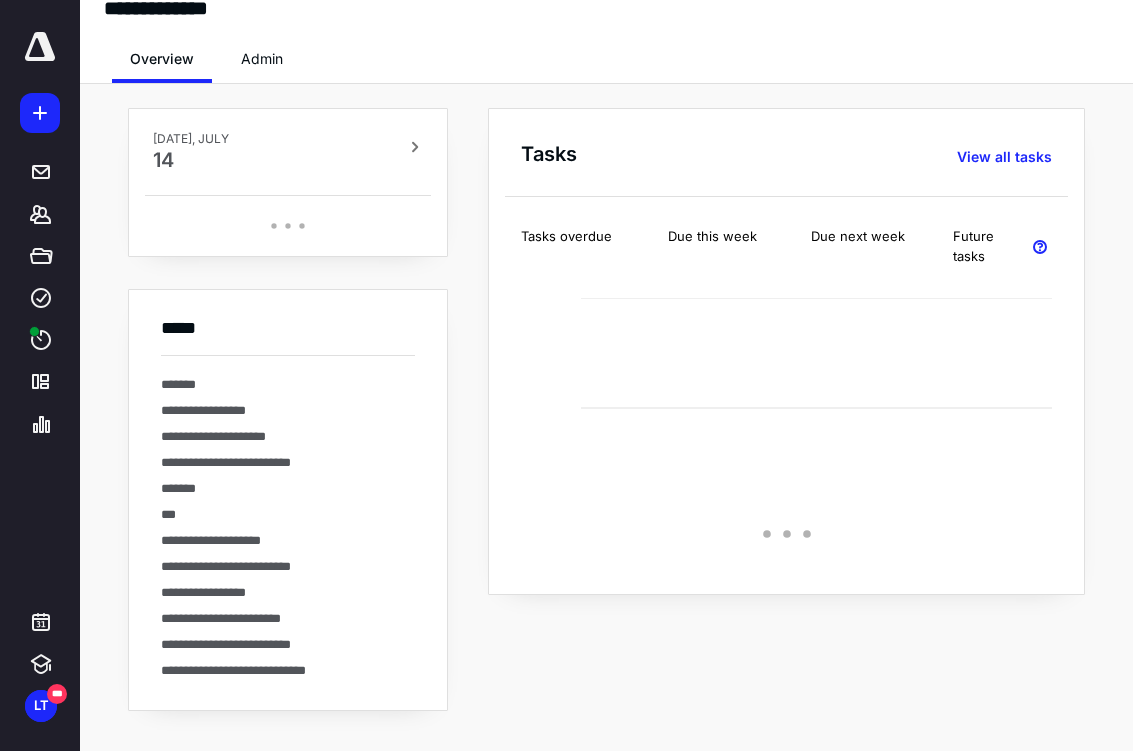scroll, scrollTop: 0, scrollLeft: 0, axis: both 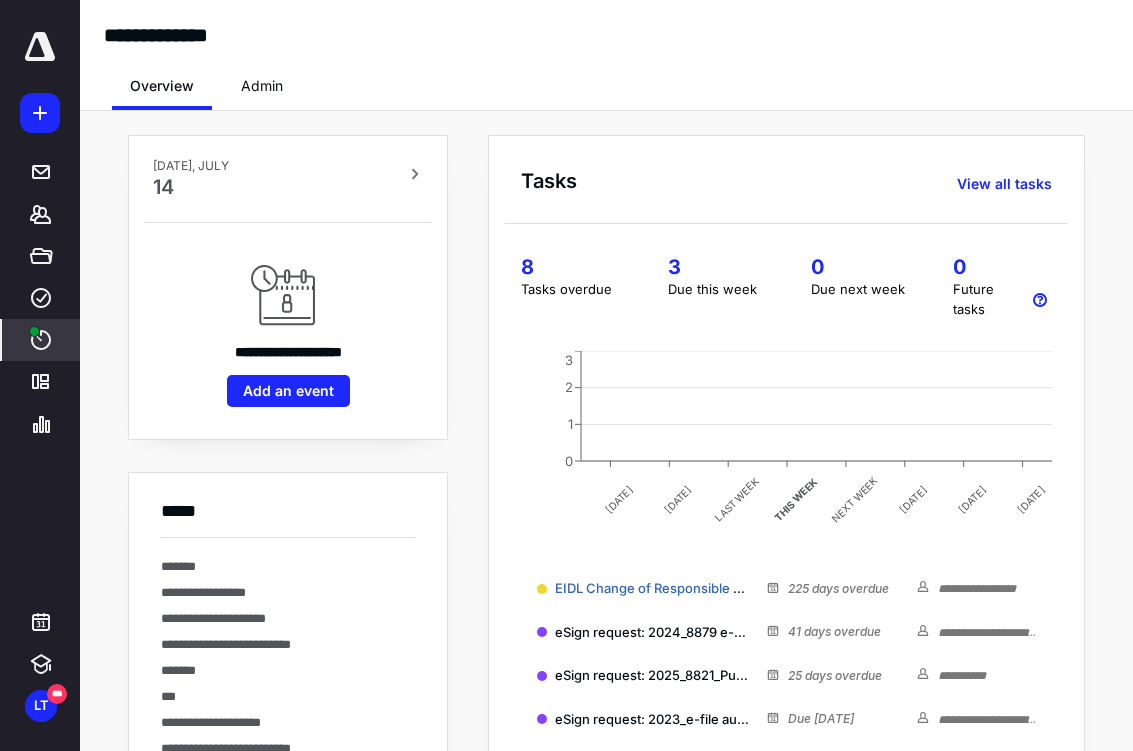 click 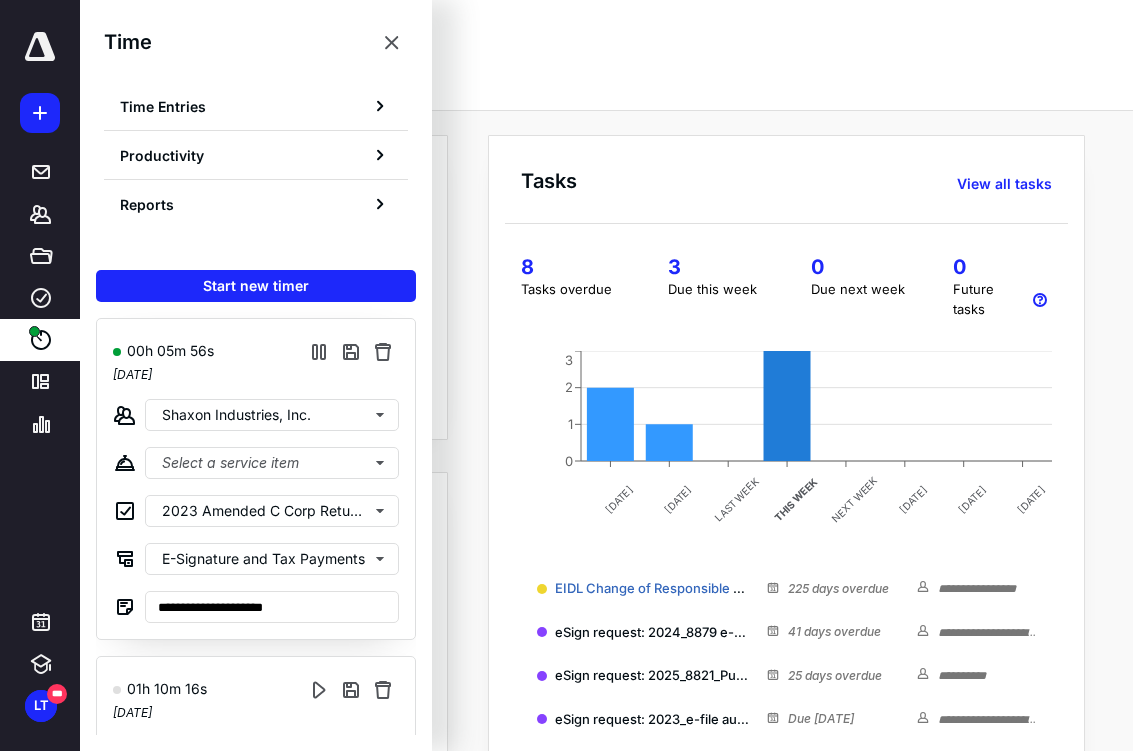 scroll, scrollTop: 210, scrollLeft: 0, axis: vertical 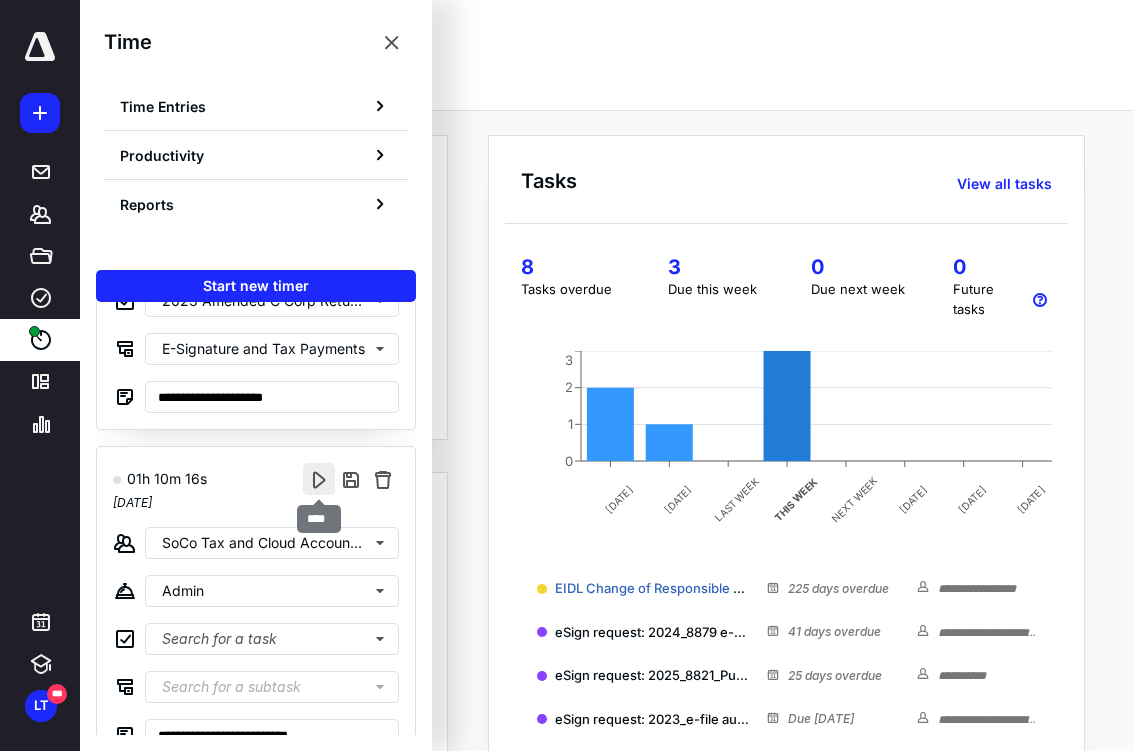 click at bounding box center (319, 479) 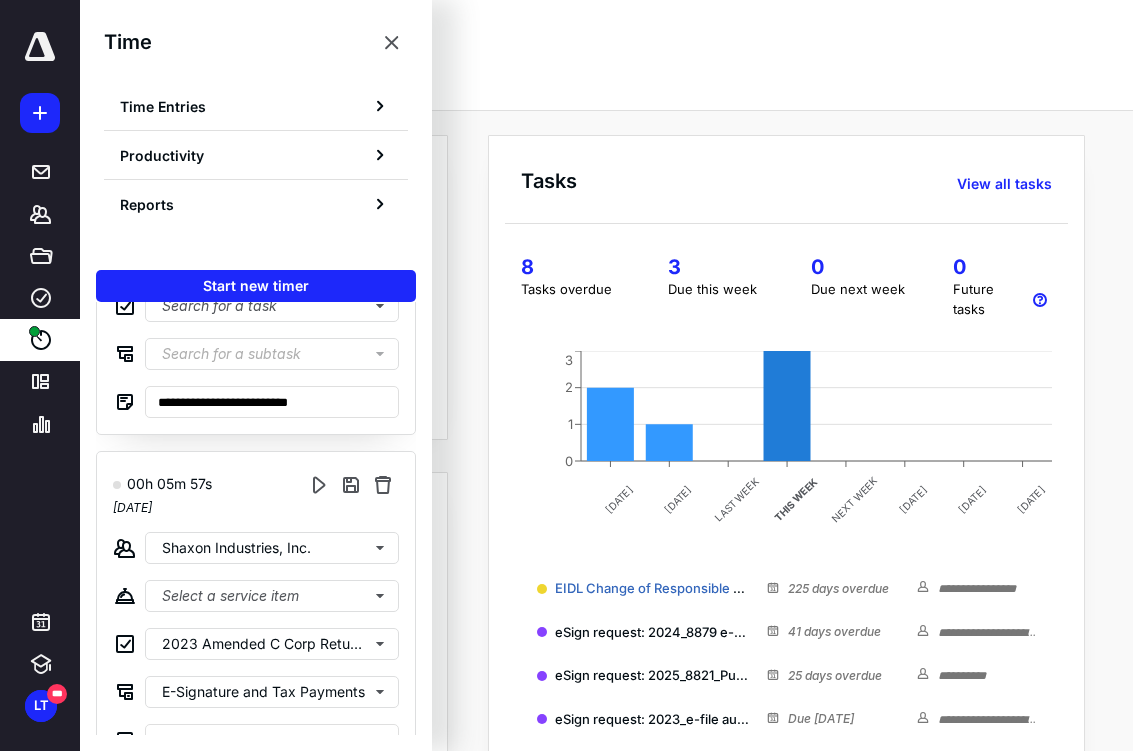 scroll, scrollTop: 243, scrollLeft: 0, axis: vertical 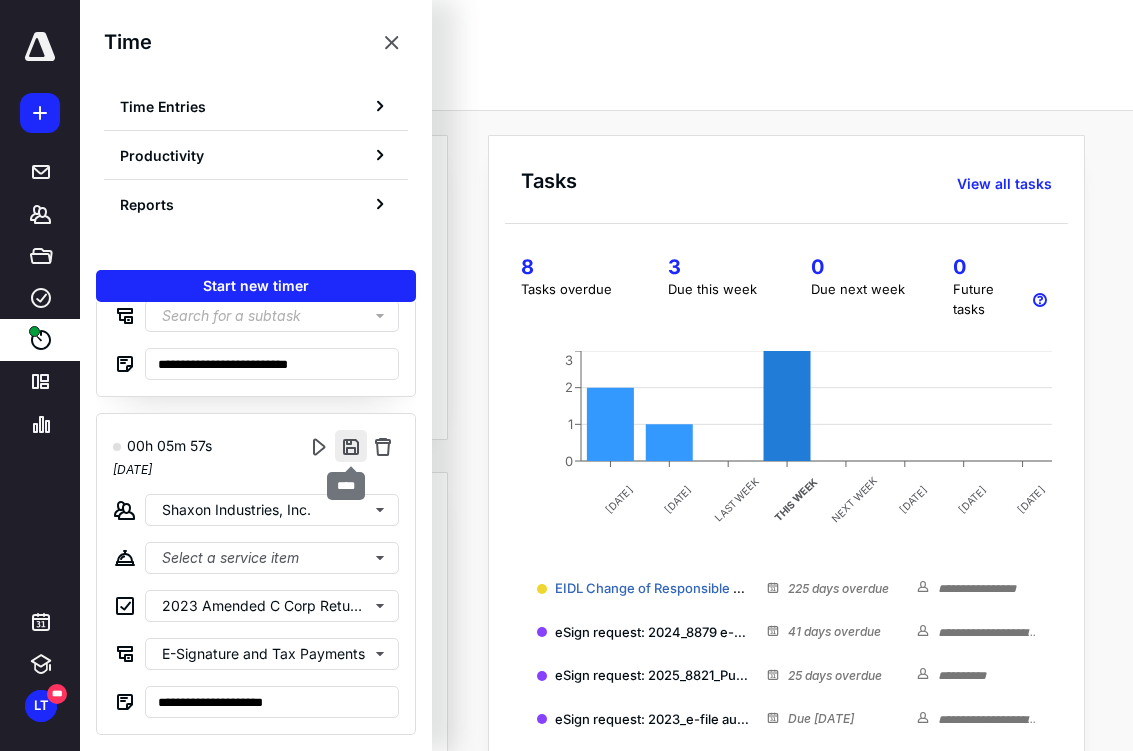 click at bounding box center [351, 446] 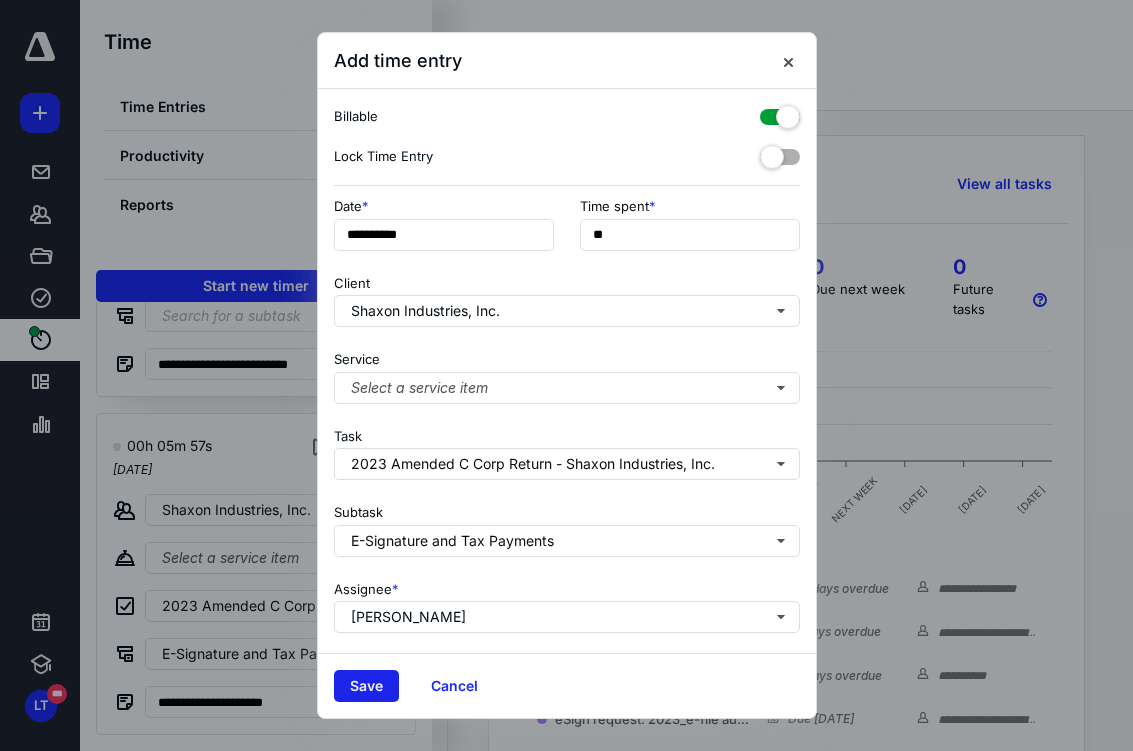 click on "Save" at bounding box center [366, 686] 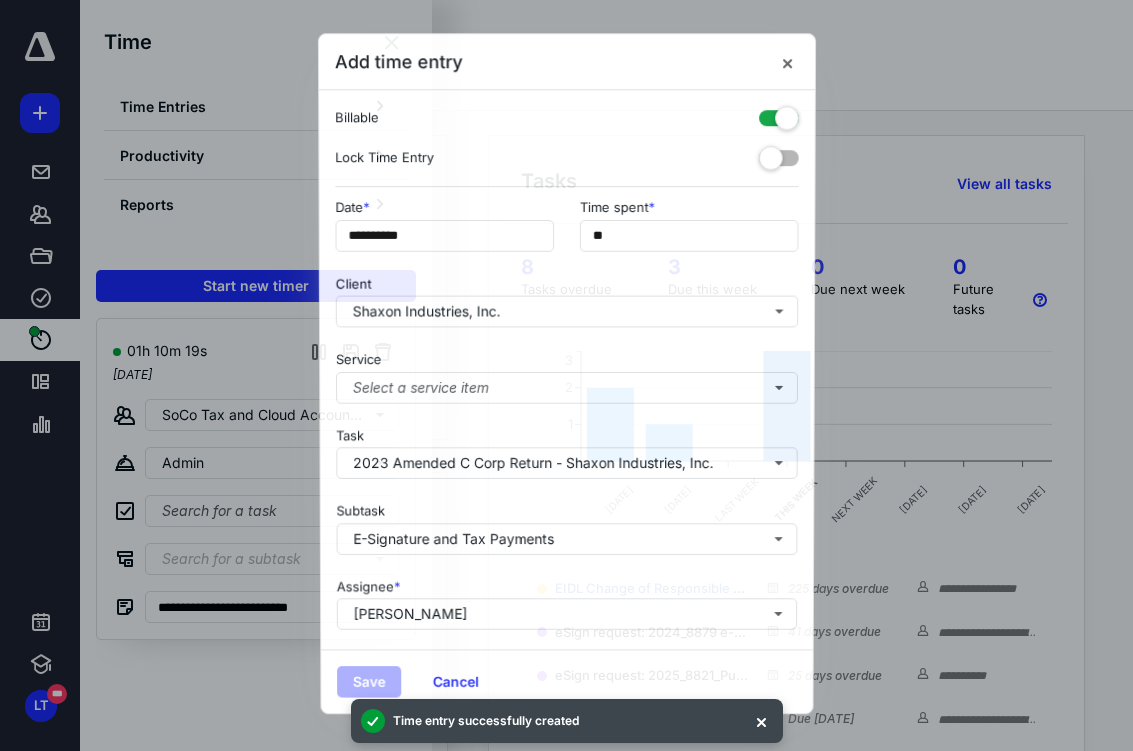 scroll, scrollTop: 0, scrollLeft: 0, axis: both 